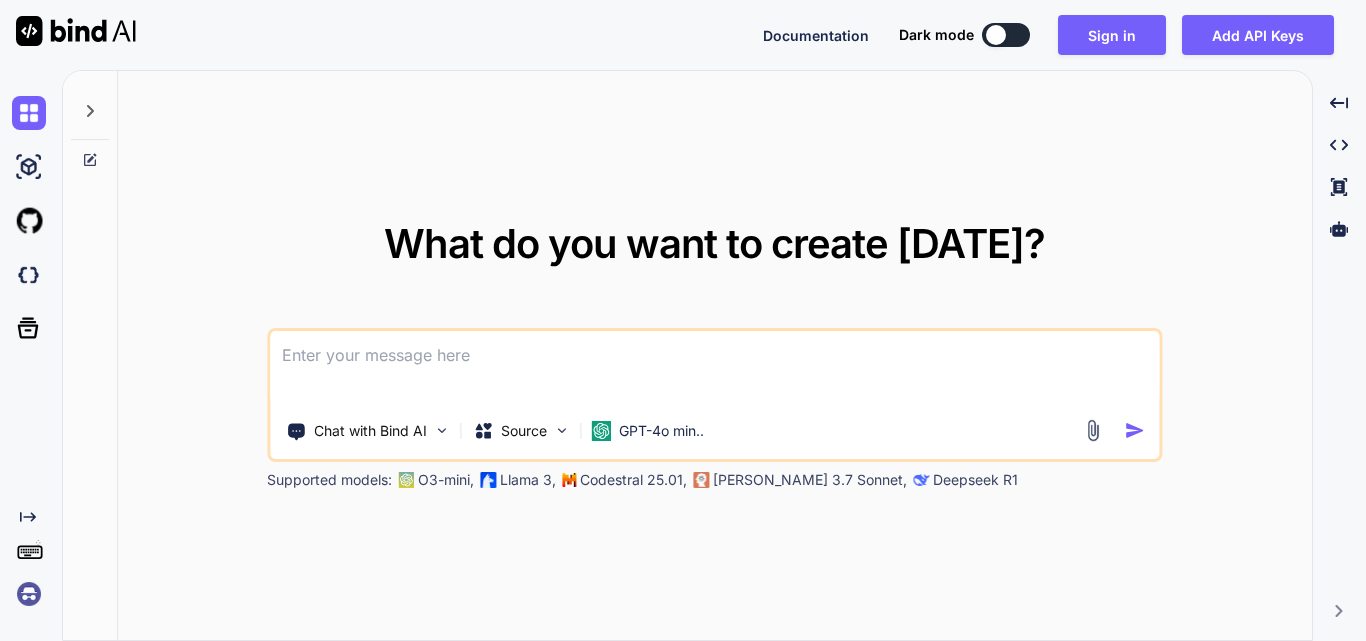 scroll, scrollTop: 0, scrollLeft: 0, axis: both 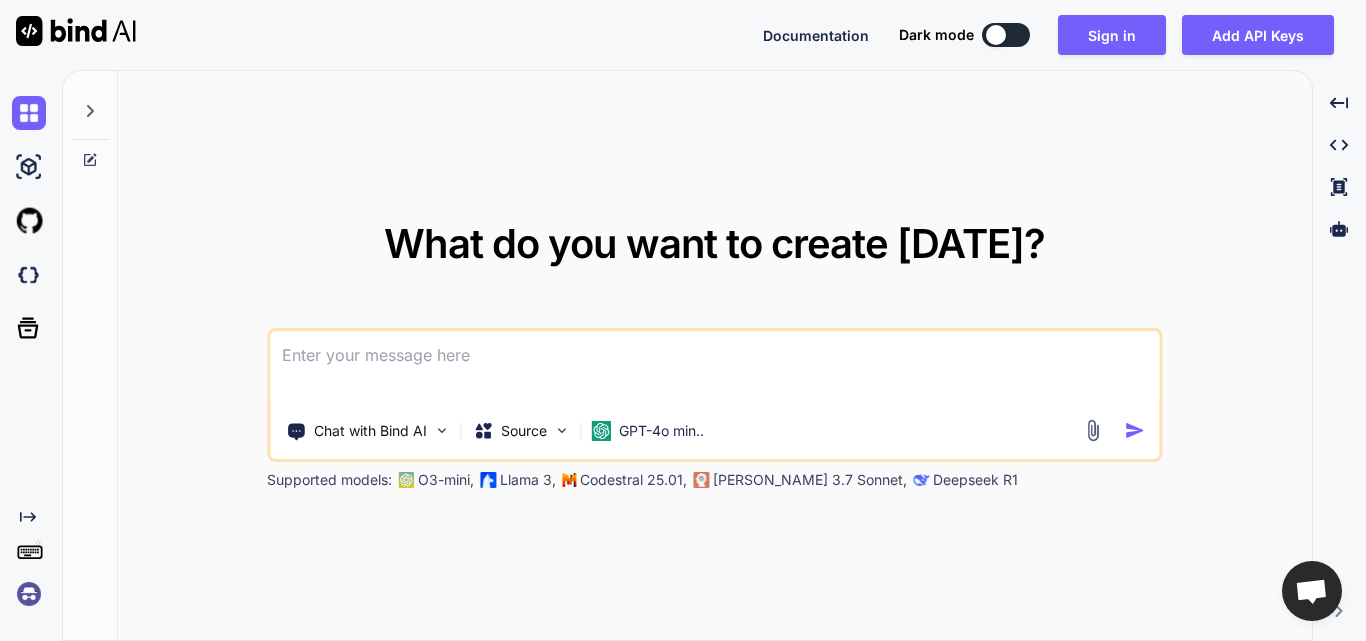 type 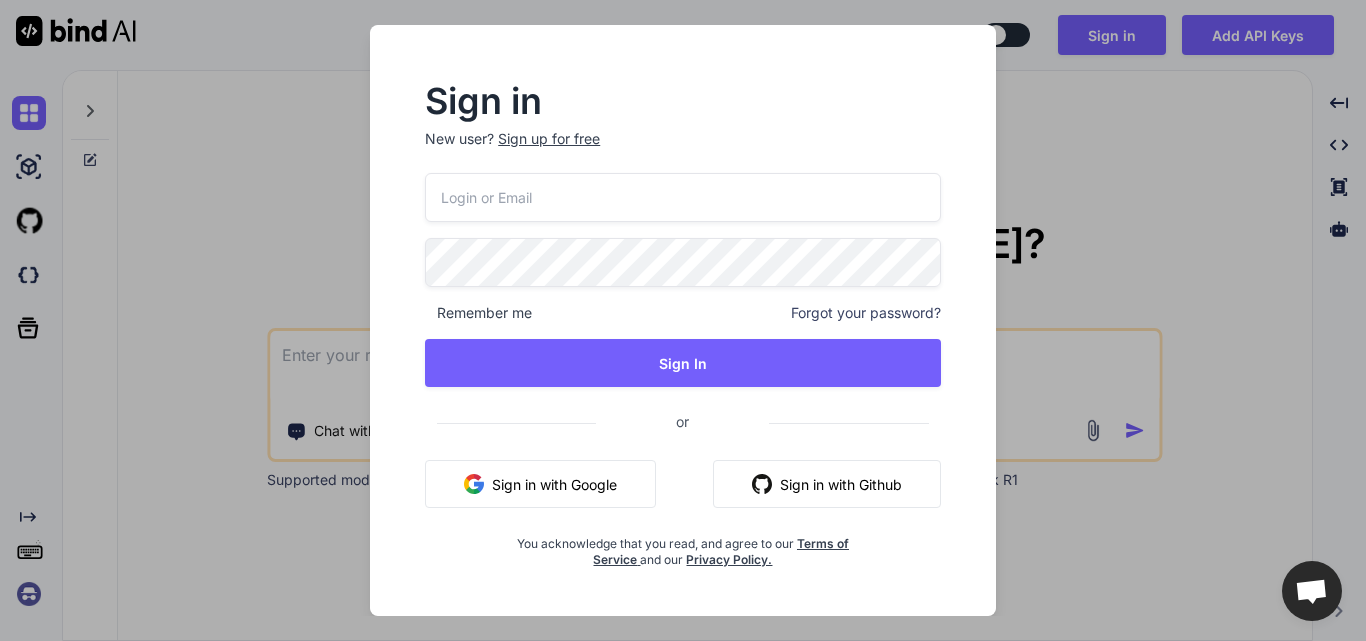 click at bounding box center [683, 197] 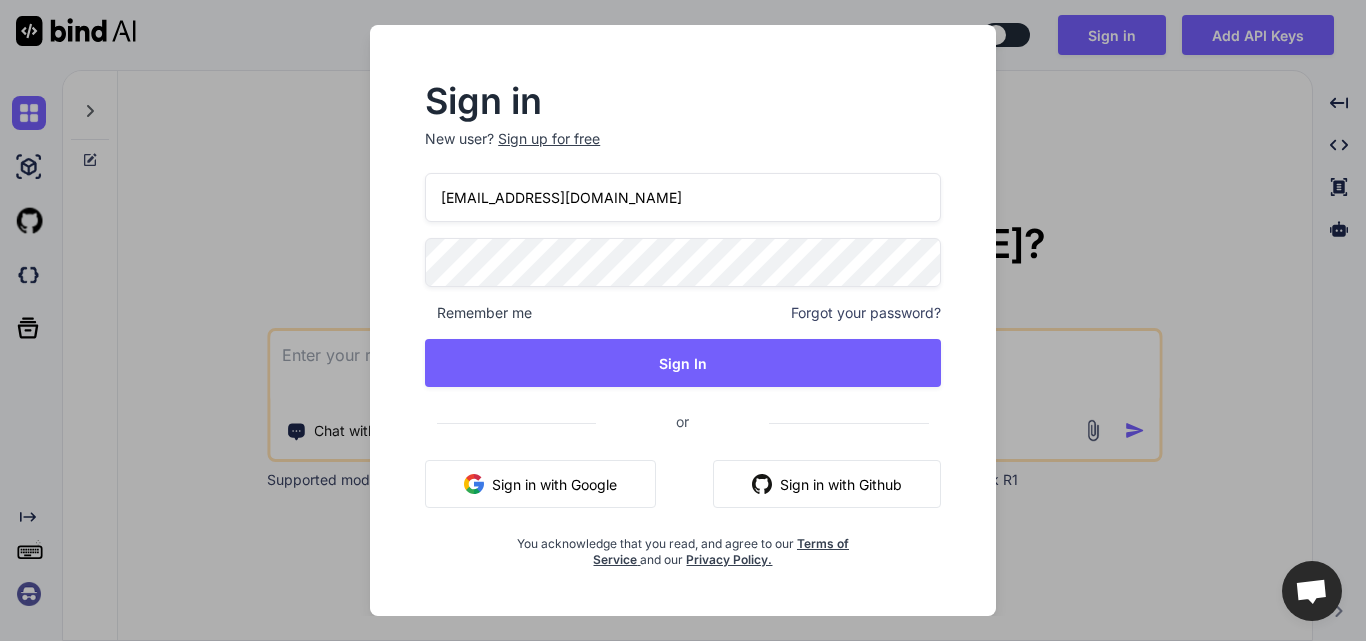 type on "demo1@yopmail.com" 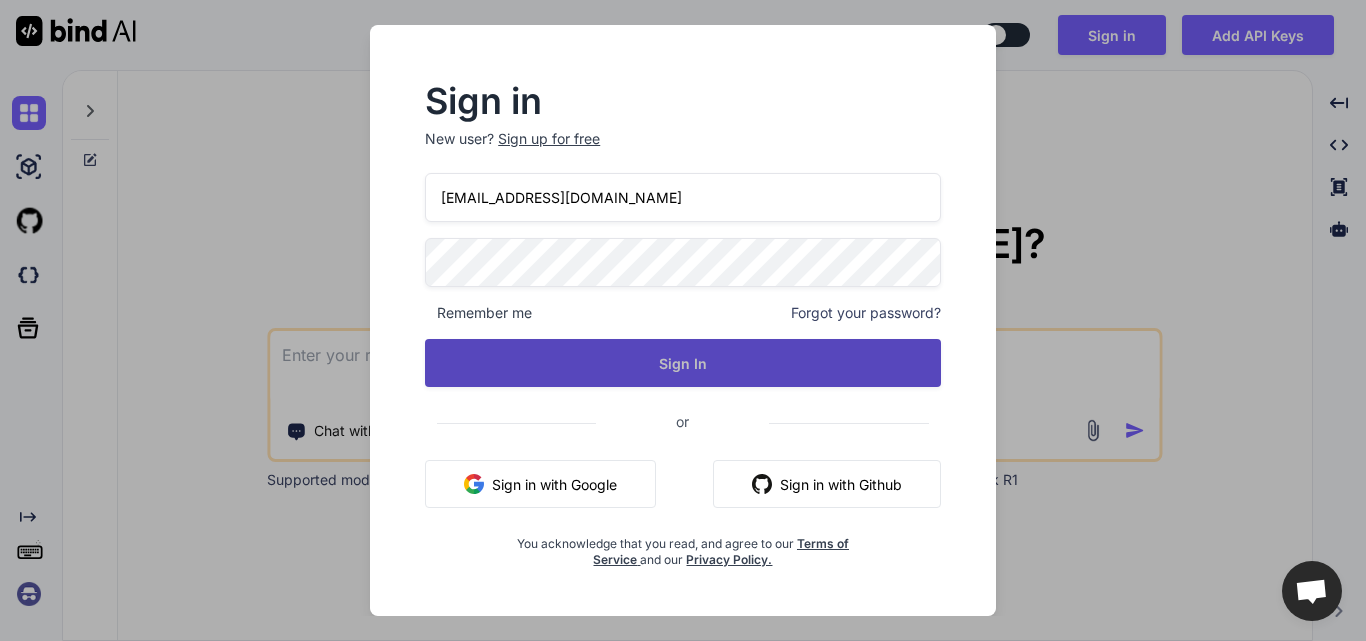 click on "Sign In" at bounding box center (683, 363) 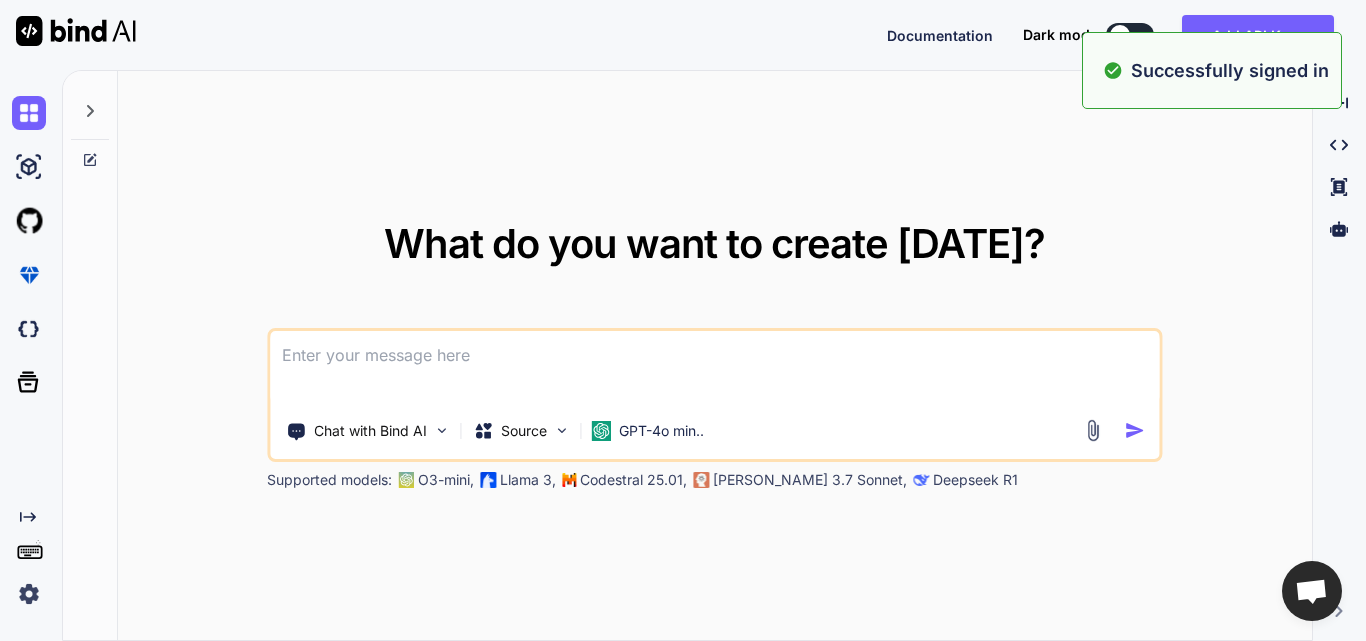 click at bounding box center [714, 368] 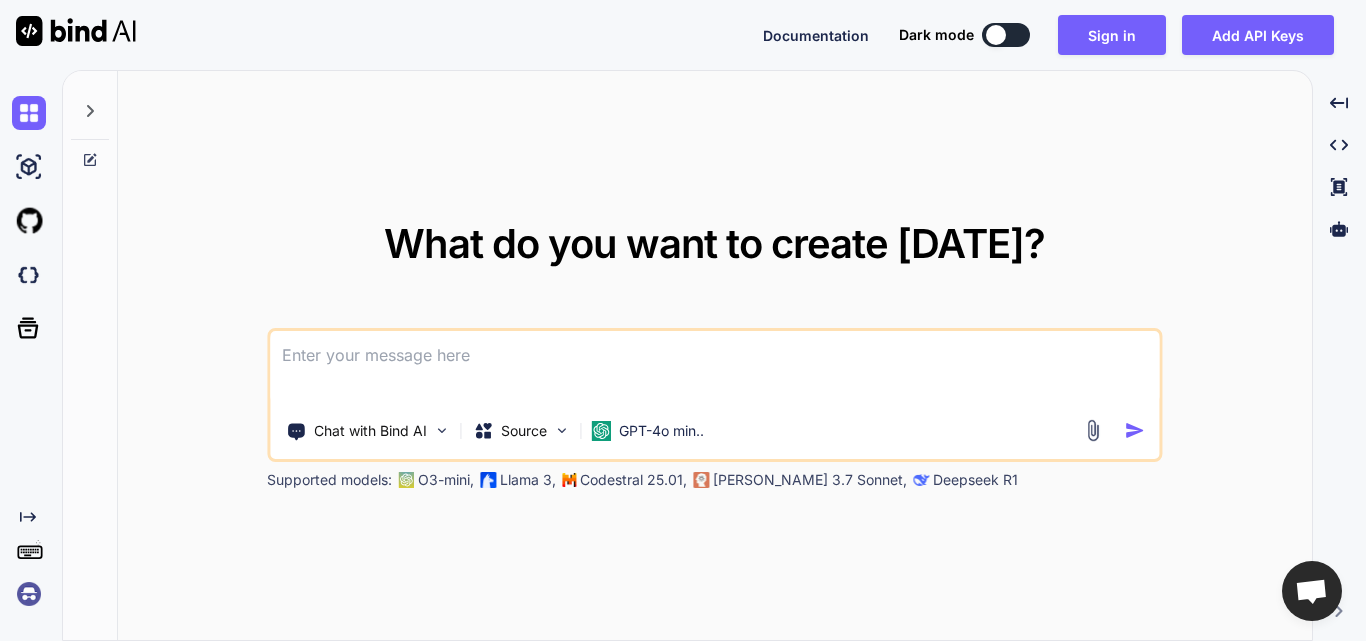 paste 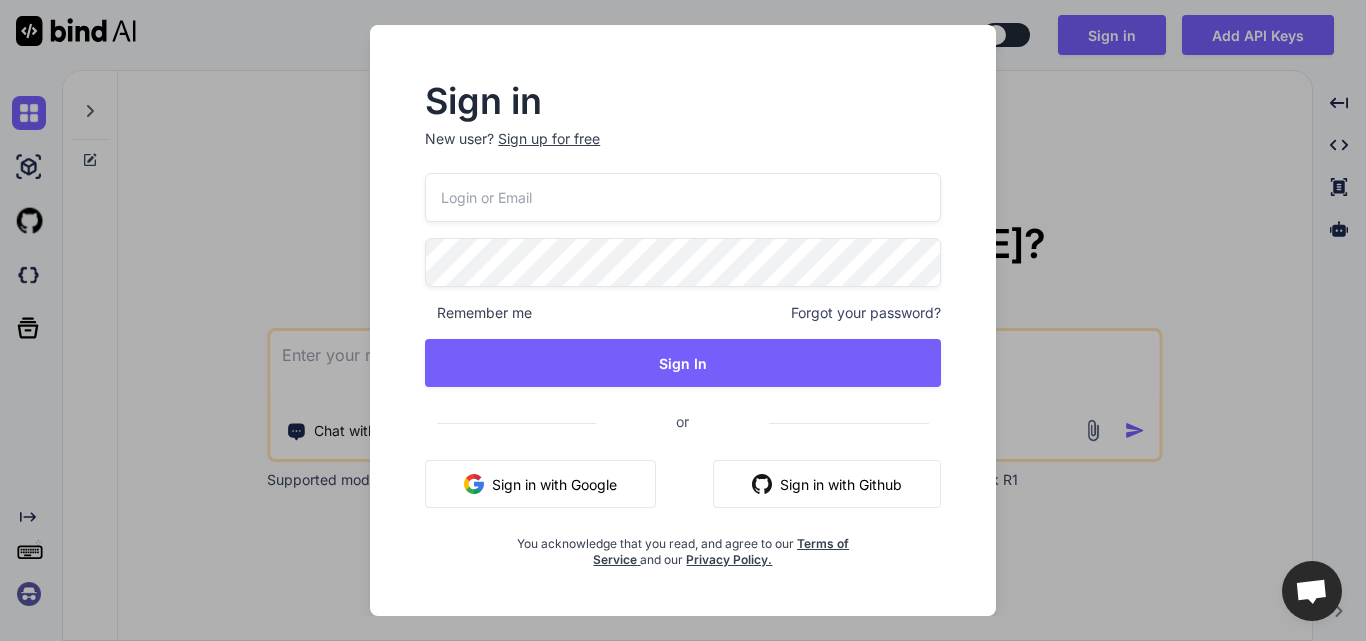 click at bounding box center (683, 197) 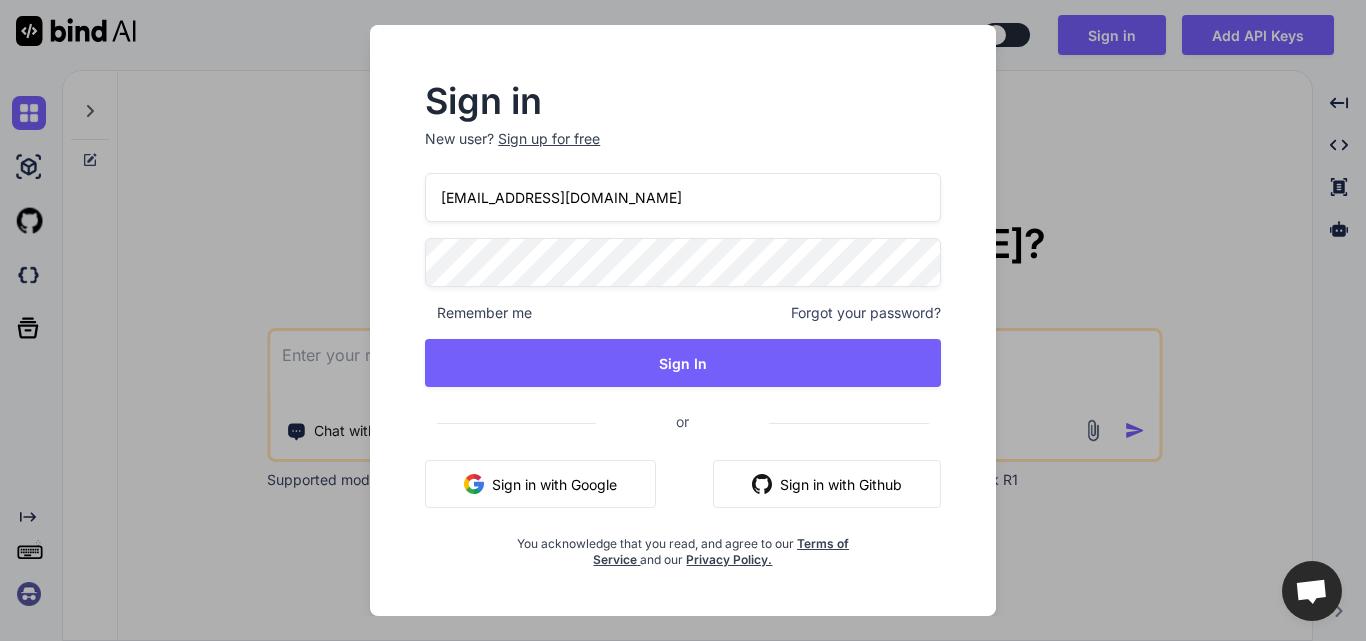 type on "demo1@yopmail.com" 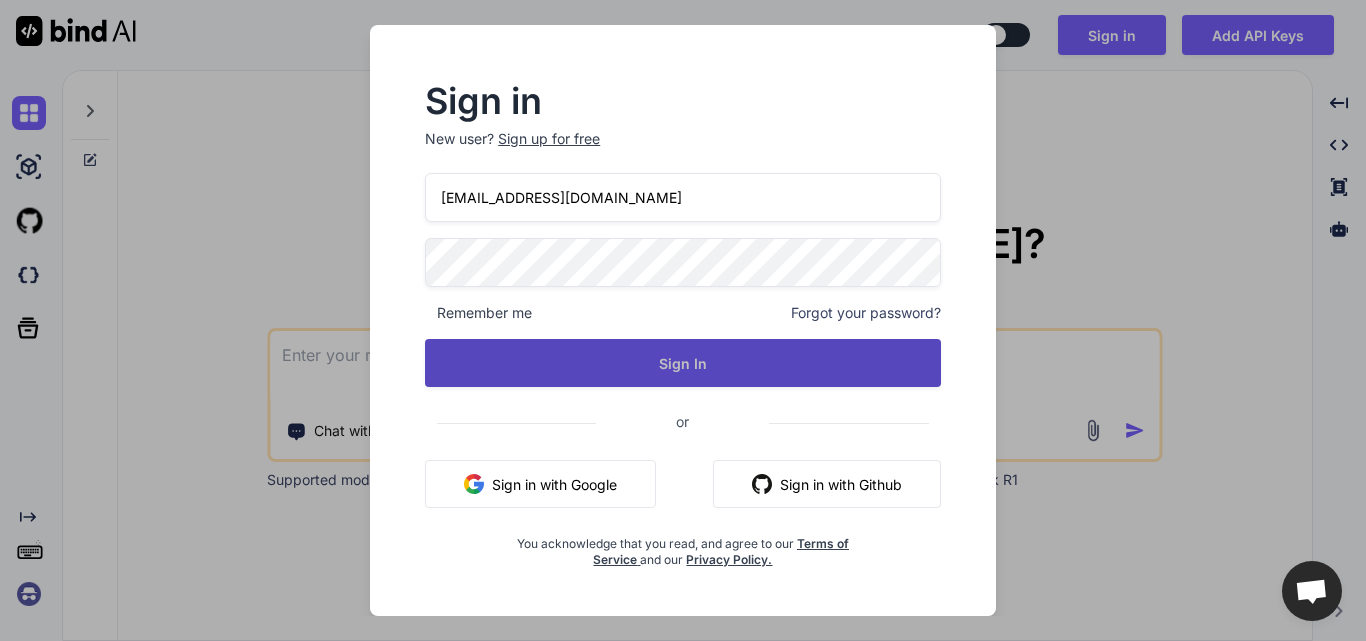 click on "Sign In" at bounding box center (683, 363) 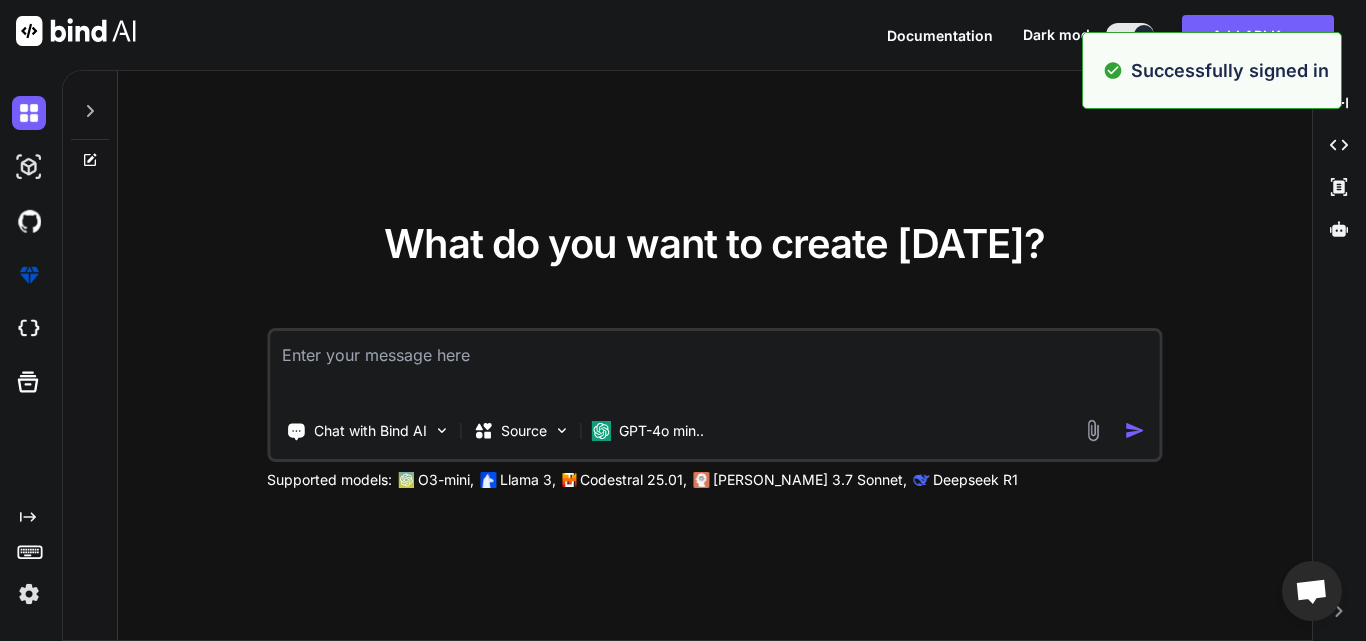 click at bounding box center [714, 368] 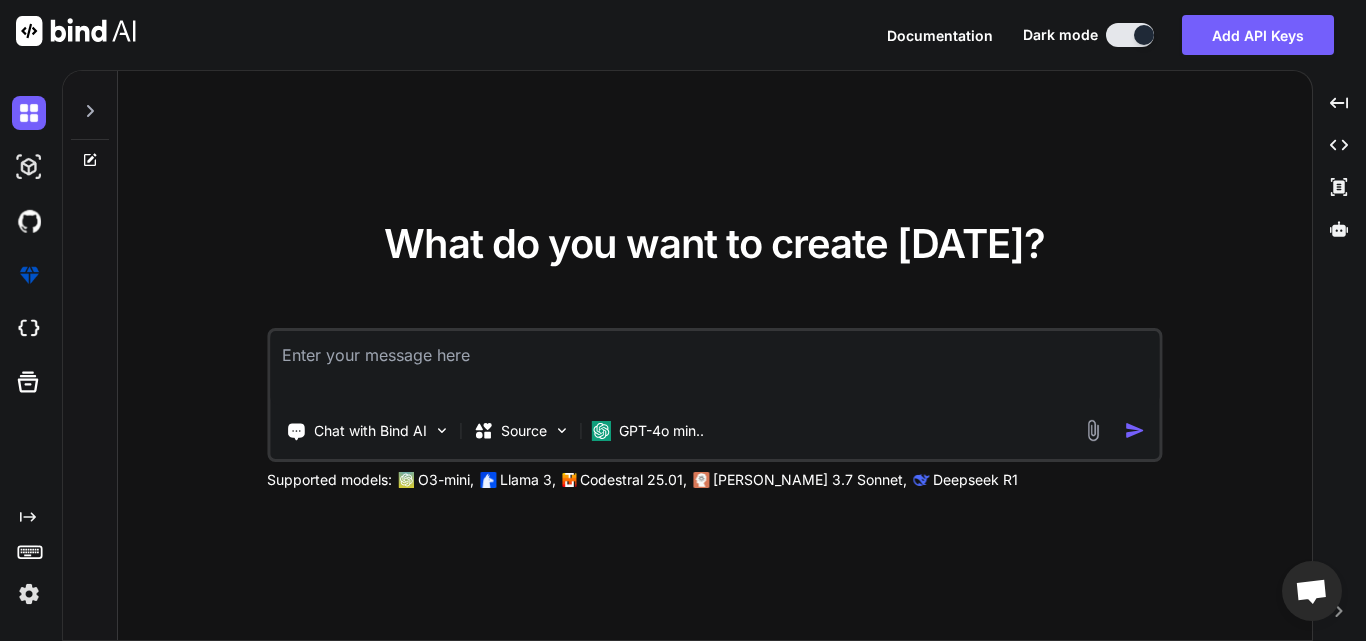 paste on "function StartCheckInItem(orderContainerId, orderId, employeeId) {
var cultureVal = $("#culture").val();
if (cultureVal === "en") {
bootbox.confirm({
message: "Are you sure want to start check-in process of order???",
buttons: {
confirm: {
label: 'Yes',
className: 'btn-success'
},
cancel: {
label: 'No',
className: 'btn-danger'
}
},
callback: function (result) {
if (result) {
currentURL = "/" + $("#culture").val();
$.get(currentURL + "/Orders/ContainerCheckIn", { orderContainerId: orderContainerId, orderId: orderId, employeeId: employeeId }, function (result) {
$("#containerCheckInSection").empty();
$("#containerCheckInSection").html(result);
}).done(function () {
..." 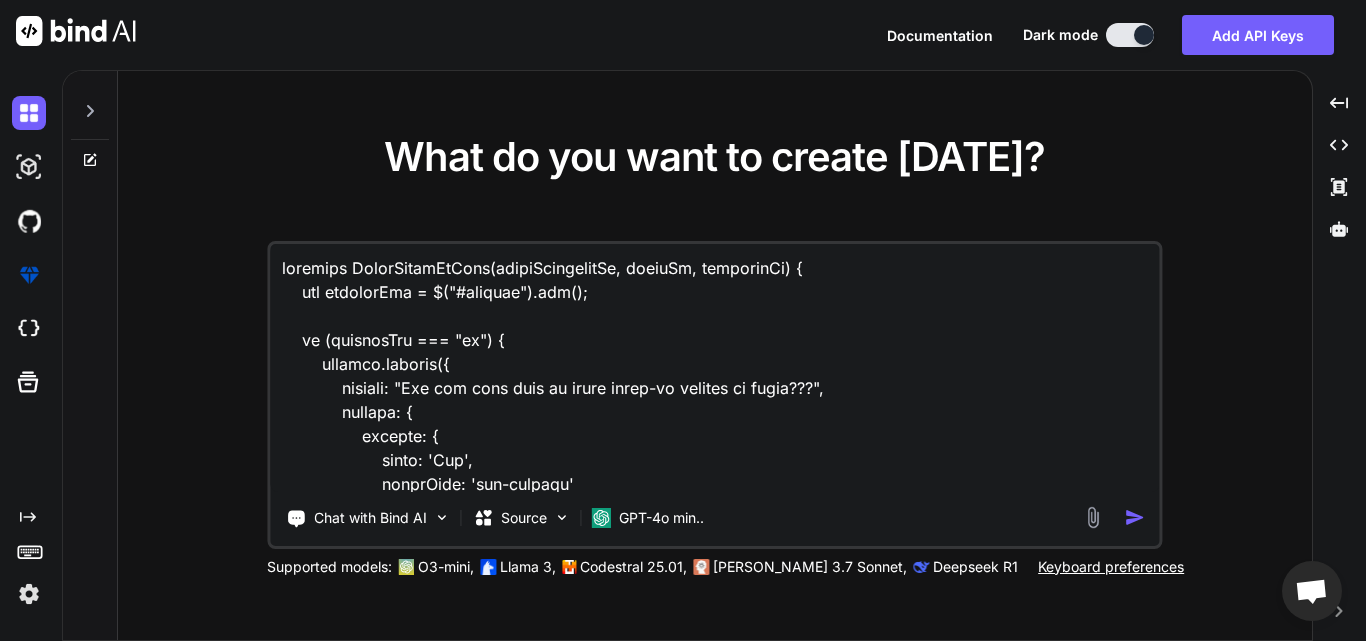 scroll, scrollTop: 1923, scrollLeft: 0, axis: vertical 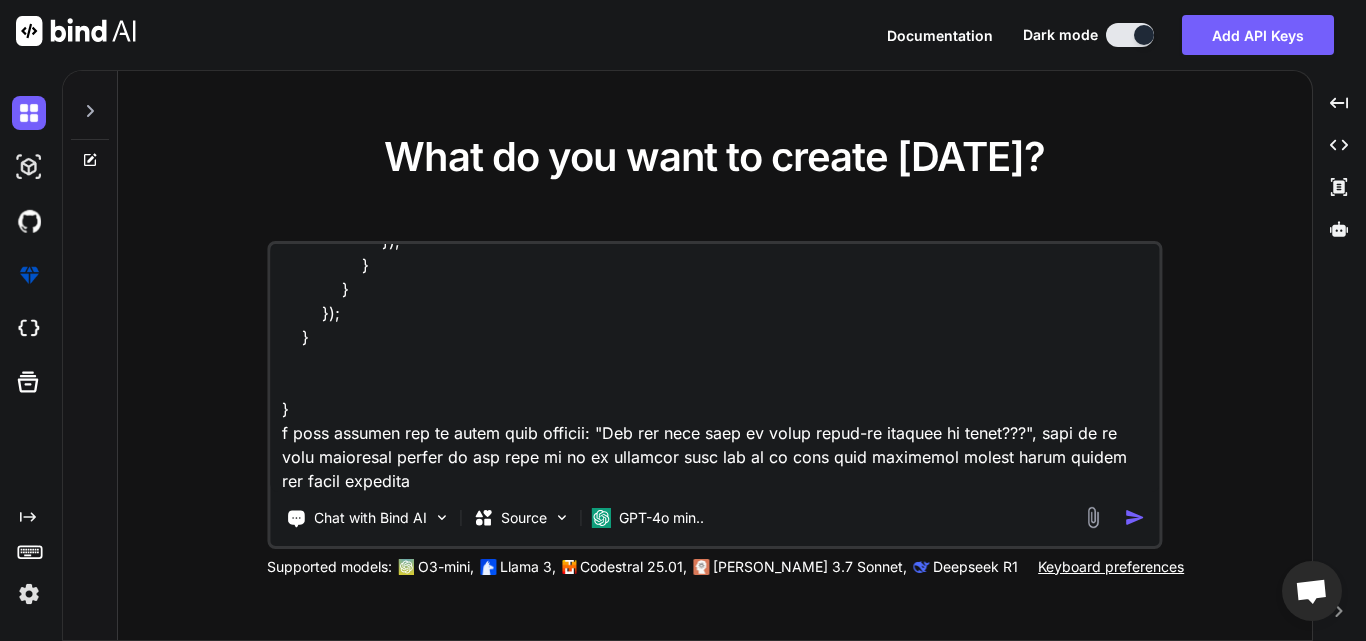 type on "function StartCheckInItem(orderContainerId, orderId, employeeId) {
var cultureVal = $("#culture").val();
if (cultureVal === "en") {
bootbox.confirm({
message: "Are you sure want to start check-in process of order???",
buttons: {
confirm: {
label: 'Yes',
className: 'btn-success'
},
cancel: {
label: 'No',
className: 'btn-danger'
}
},
callback: function (result) {
if (result) {
currentURL = "/" + $("#culture").val();
$.get(currentURL + "/Orders/ContainerCheckIn", { orderContainerId: orderContainerId, orderId: orderId, employeeId: employeeId }, function (result) {
$("#containerCheckInSection").empty();
$("#containerCheckInSection").html(result);
}).done(function () {
..." 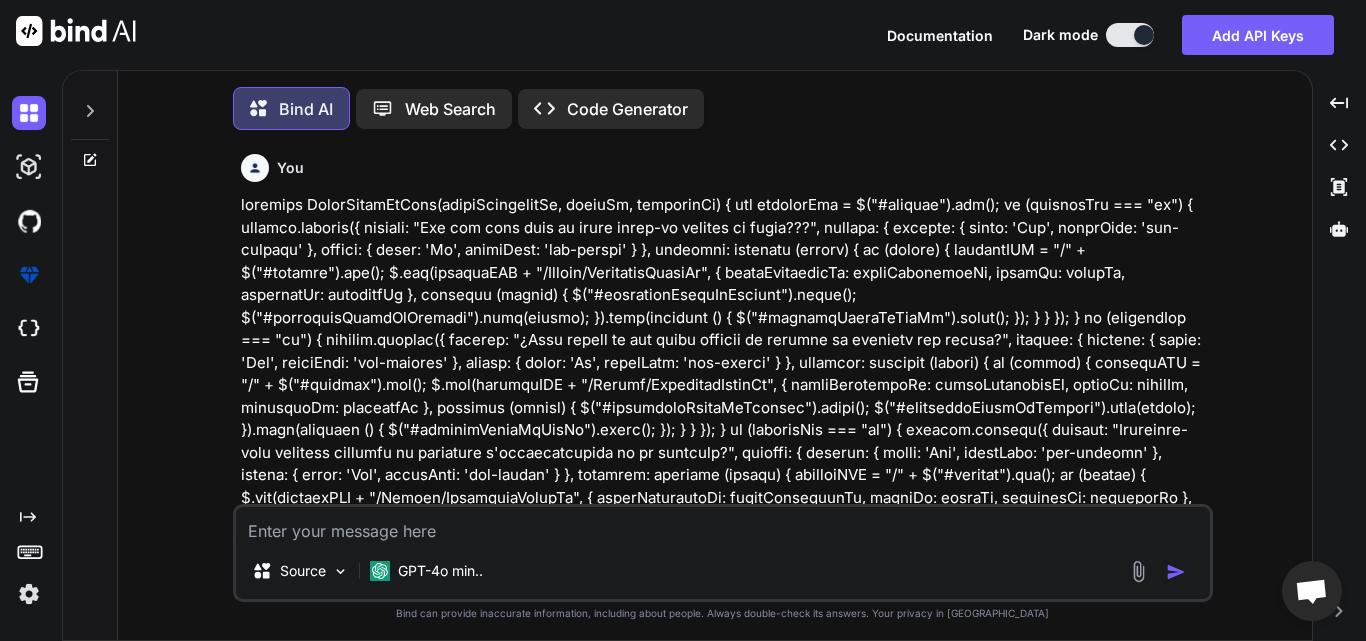scroll, scrollTop: 10, scrollLeft: 0, axis: vertical 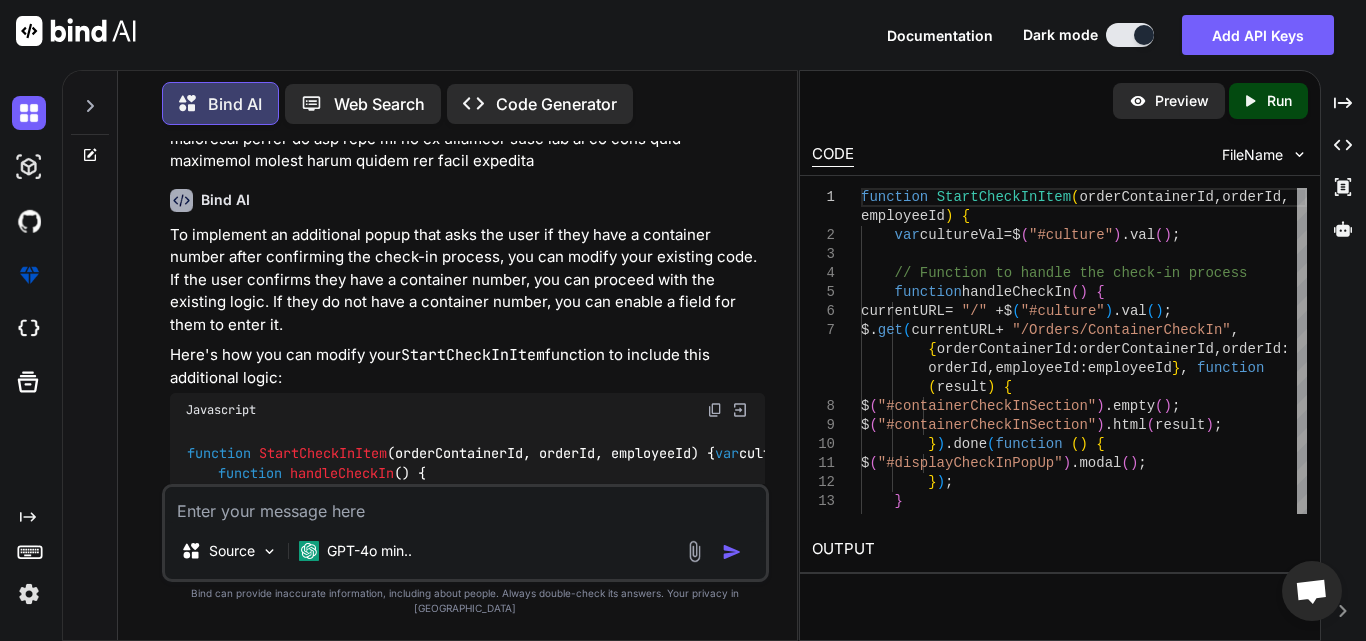 click at bounding box center (715, 410) 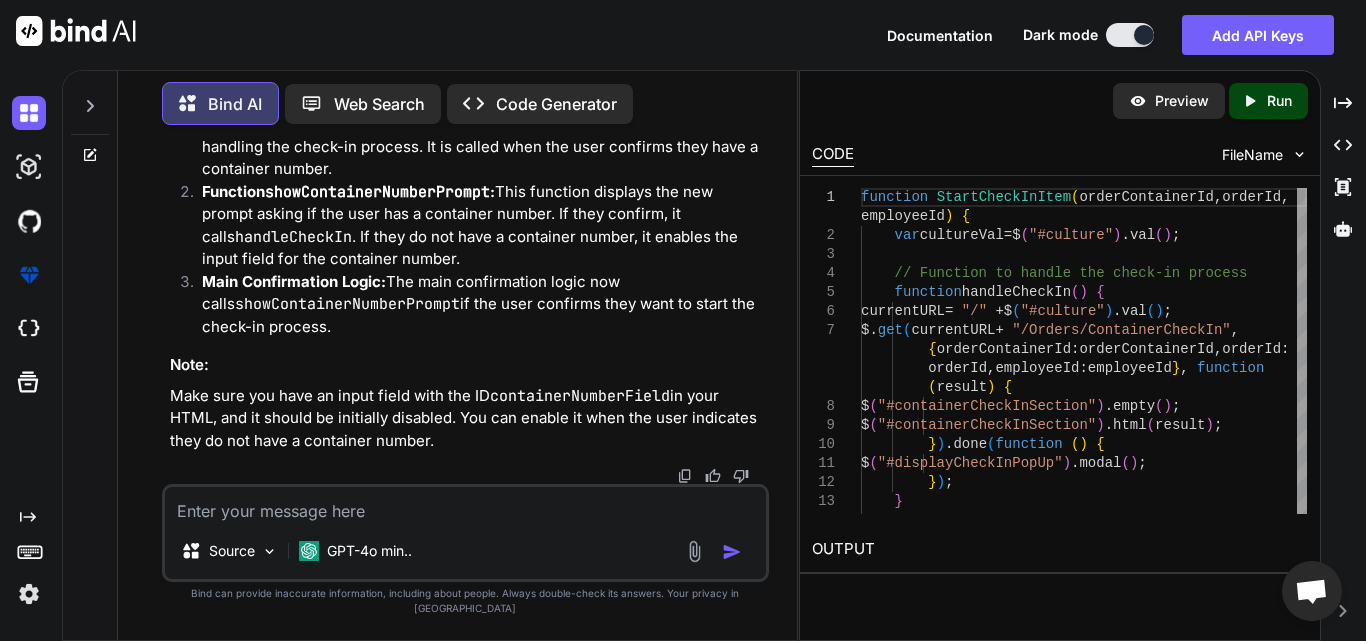 scroll, scrollTop: 3155, scrollLeft: 0, axis: vertical 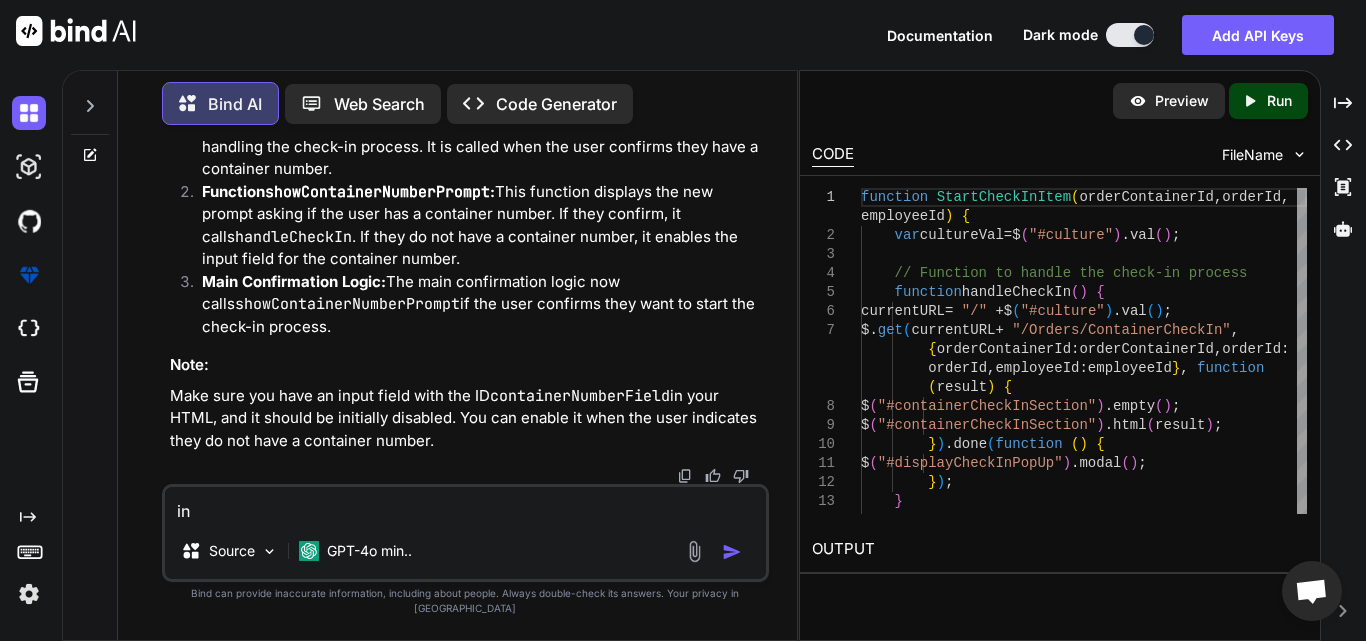 type on "i" 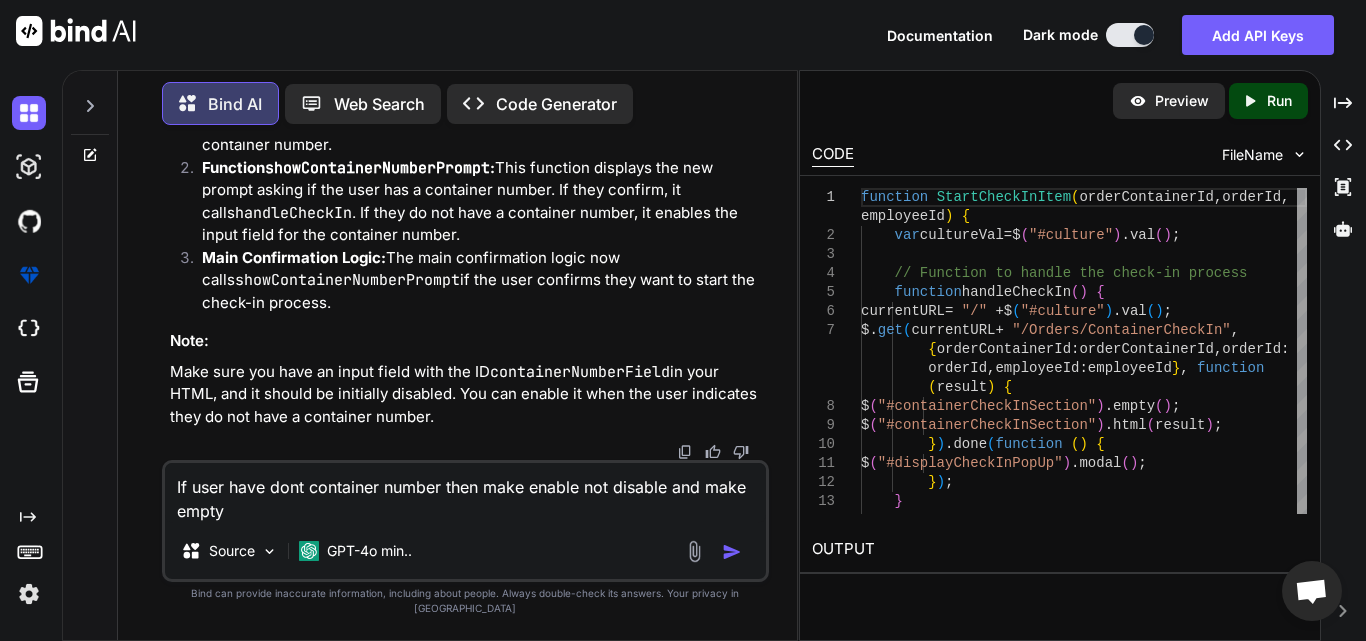 type on "If user have dont container number then make enable not disable and make empty" 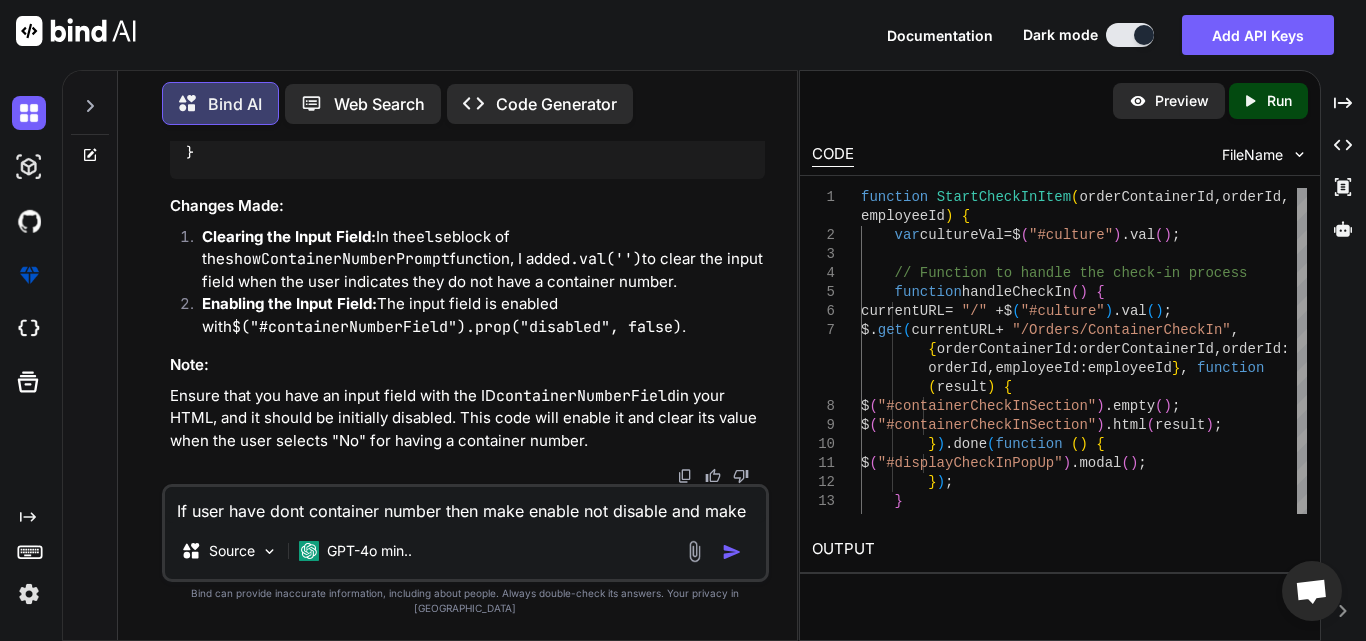 scroll, scrollTop: 3566, scrollLeft: 0, axis: vertical 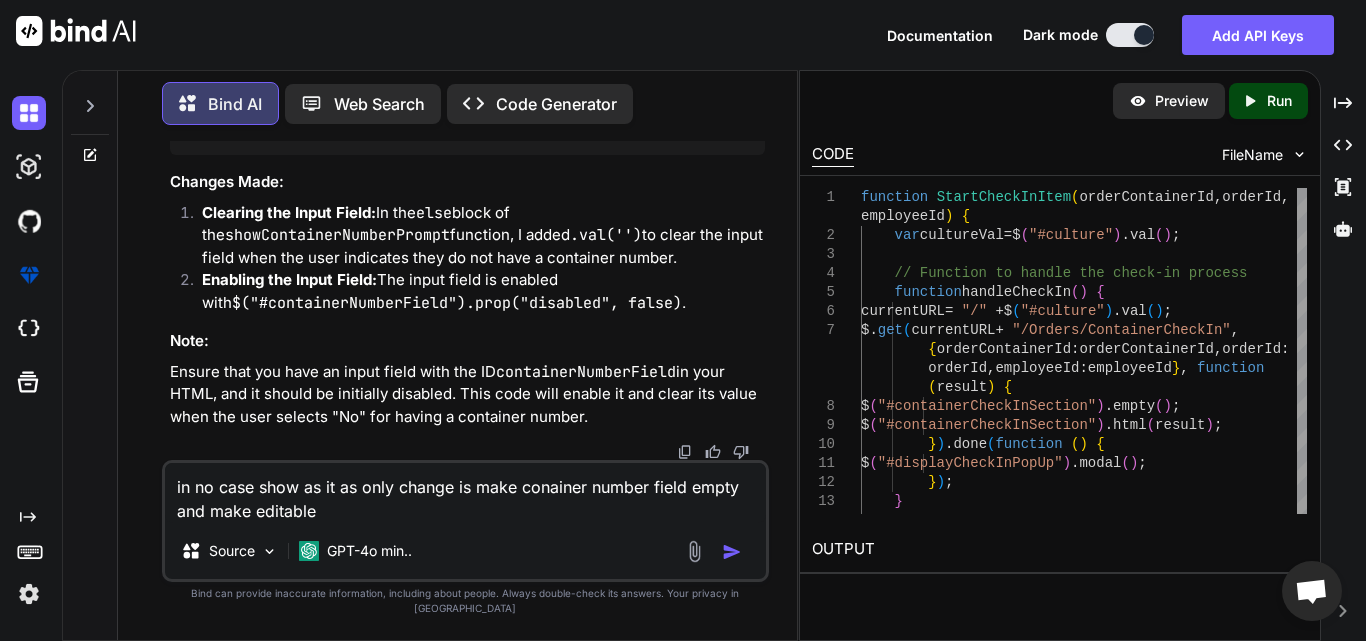 type on "in no case show as it as only change is make conainer number field empty and make editable" 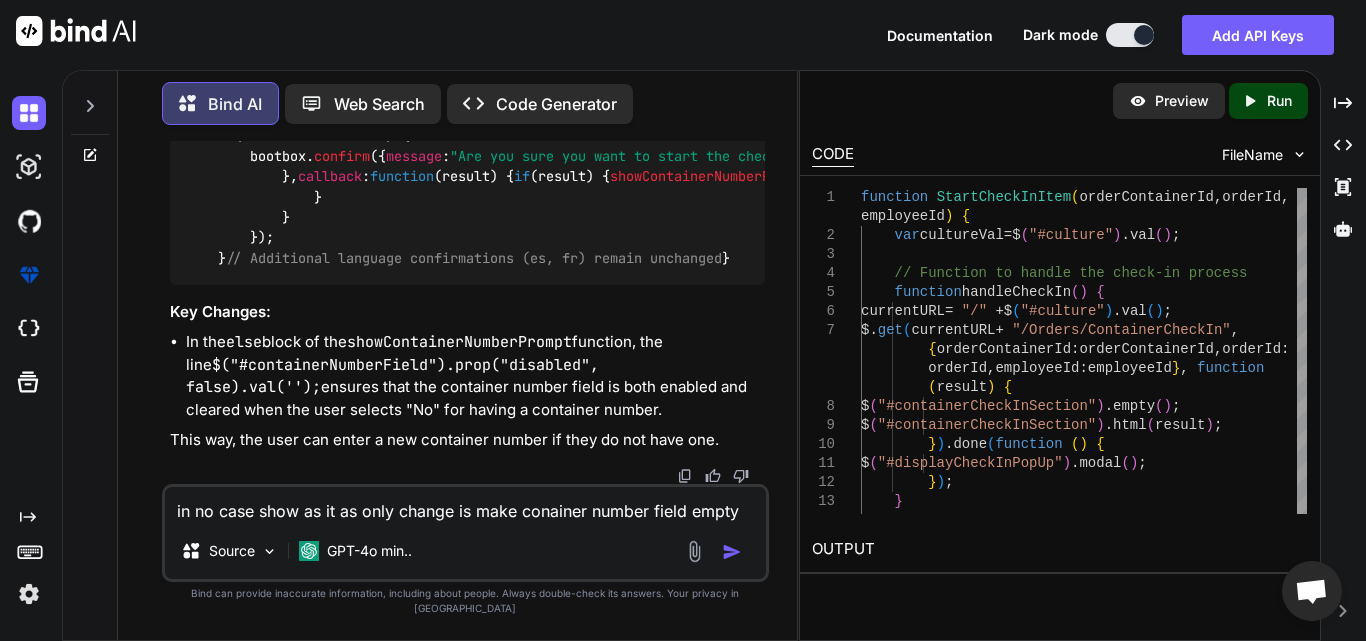 scroll, scrollTop: 6154, scrollLeft: 0, axis: vertical 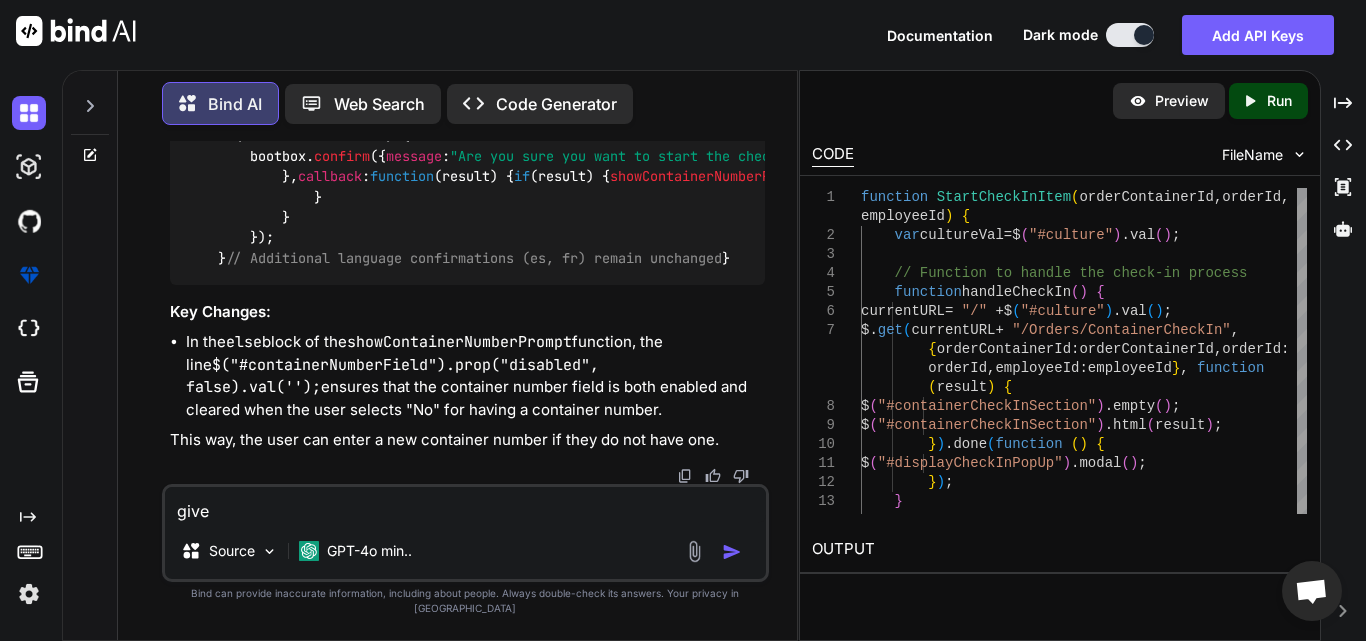 paste on "check-in process" 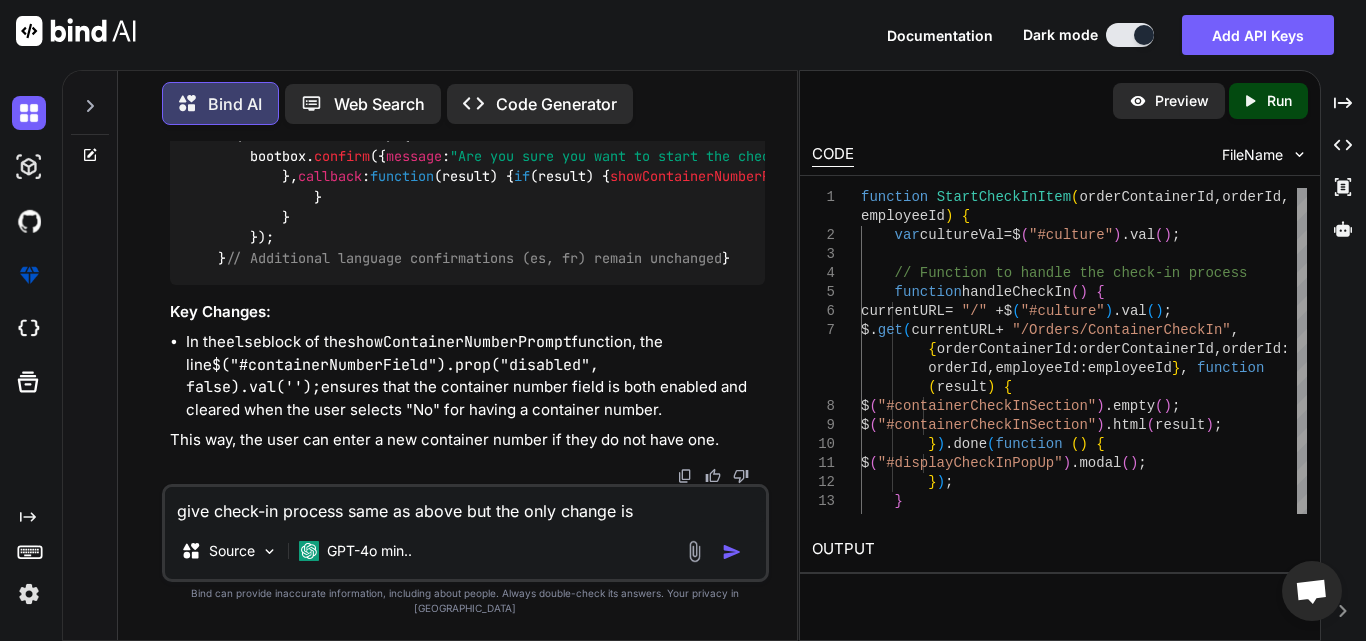 drag, startPoint x: 165, startPoint y: 186, endPoint x: 273, endPoint y: 201, distance: 109.03669 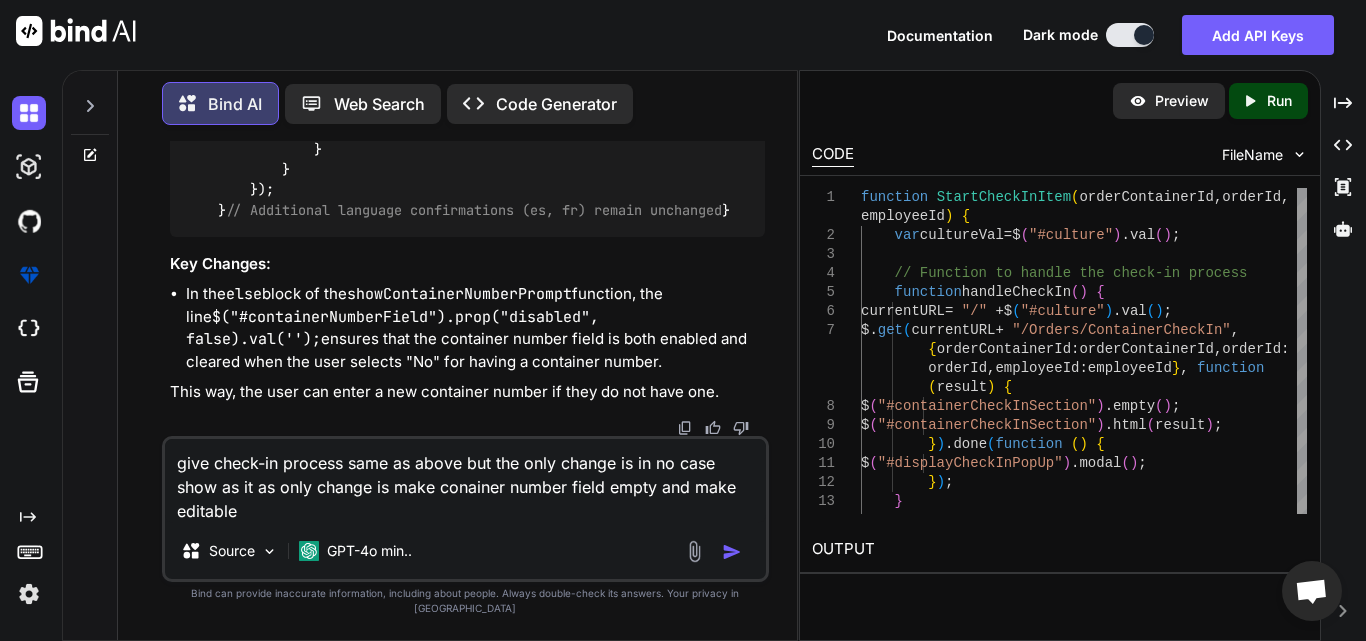 type on "give check-in process same as above but the only change is in no case show as it as only change is make conainer number field empty and make editable" 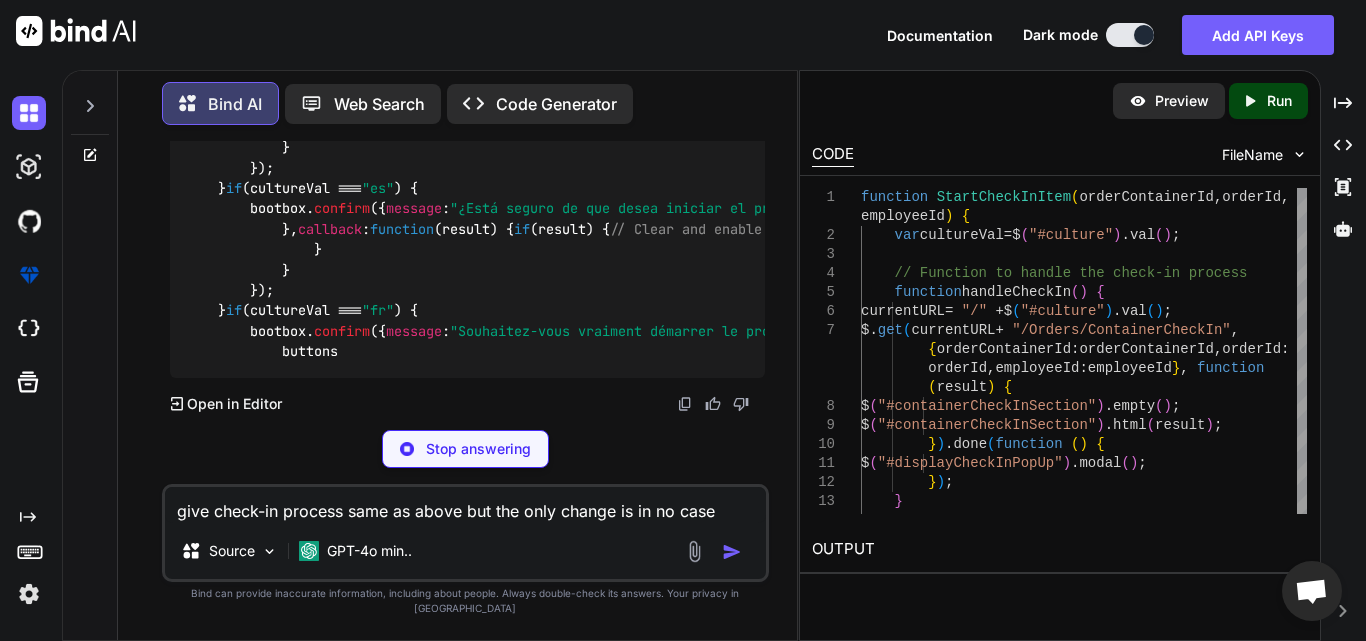 scroll, scrollTop: 7991, scrollLeft: 0, axis: vertical 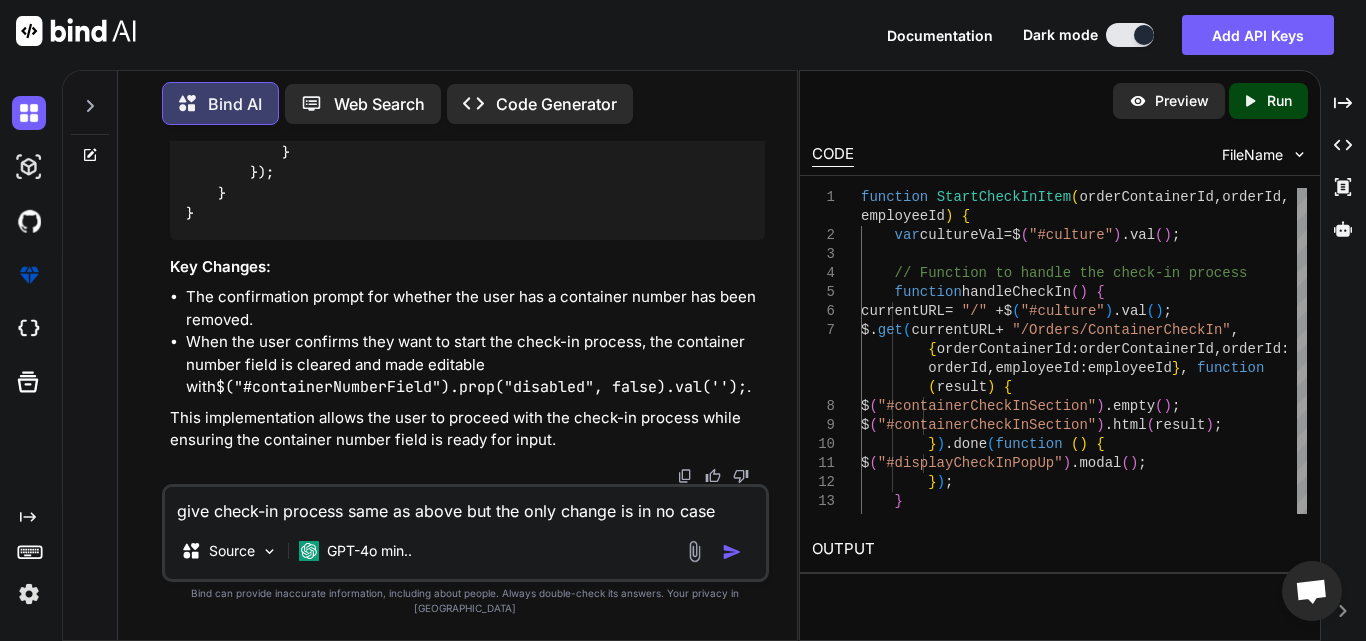 click at bounding box center (715, -421) 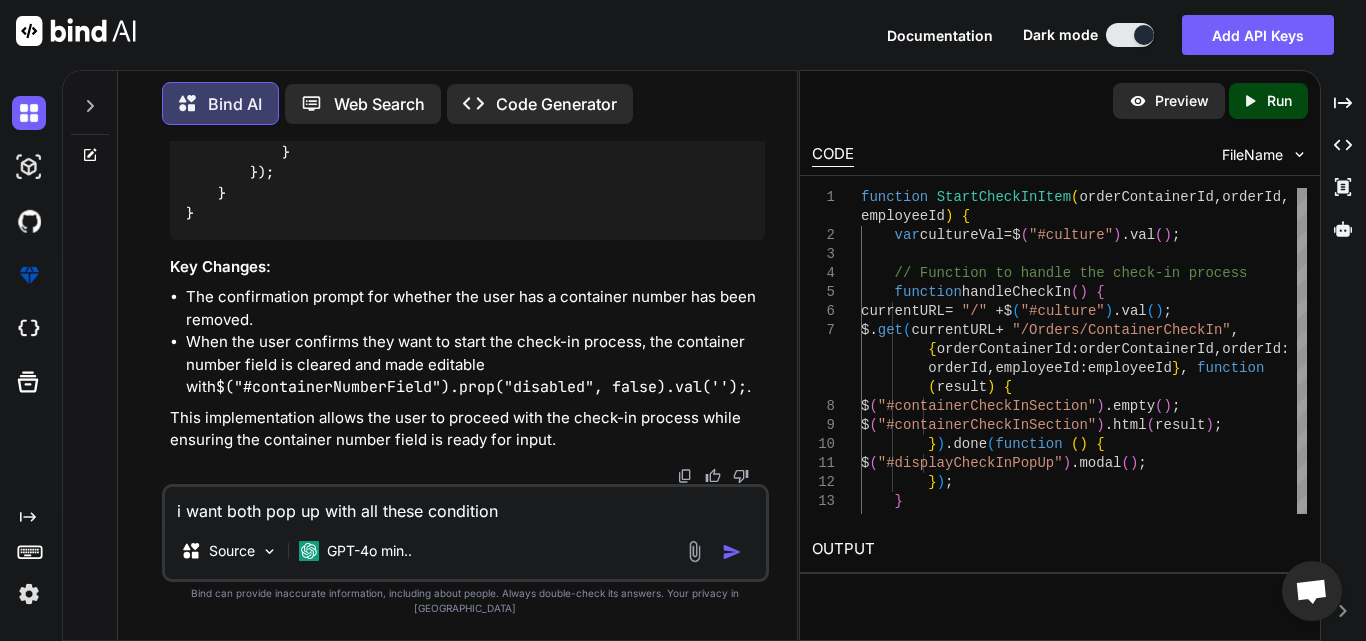 type on "i want both pop up with all these conditions" 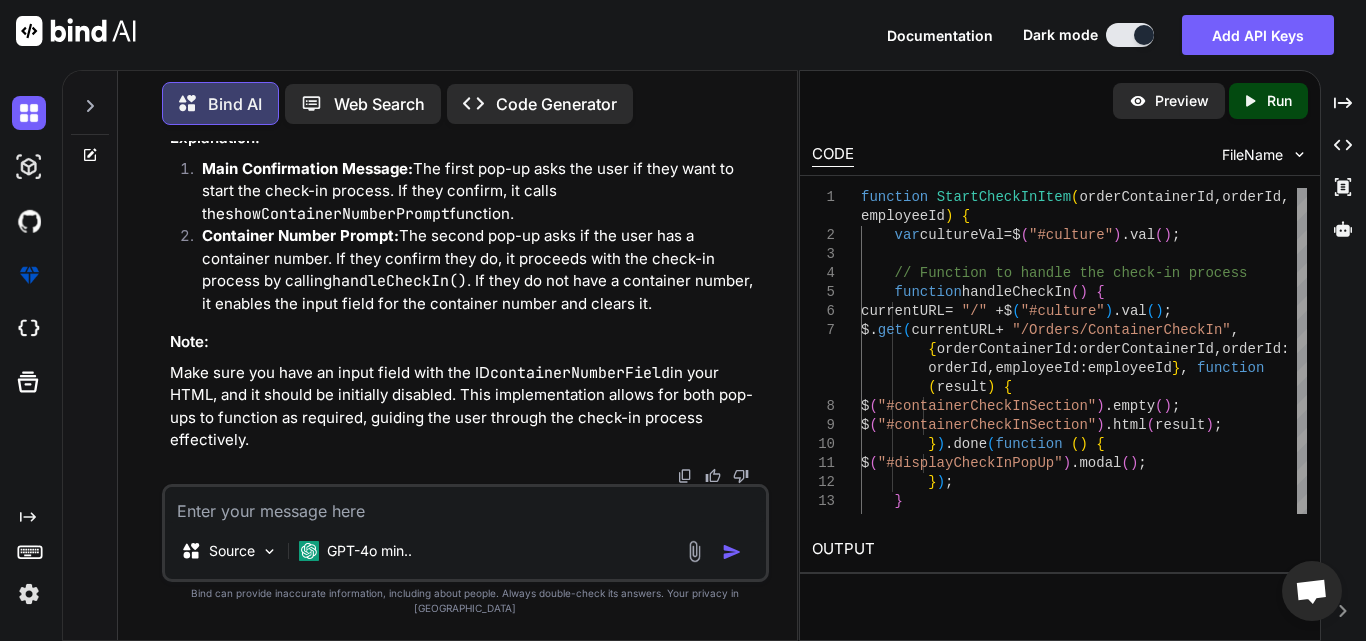 scroll, scrollTop: 10375, scrollLeft: 0, axis: vertical 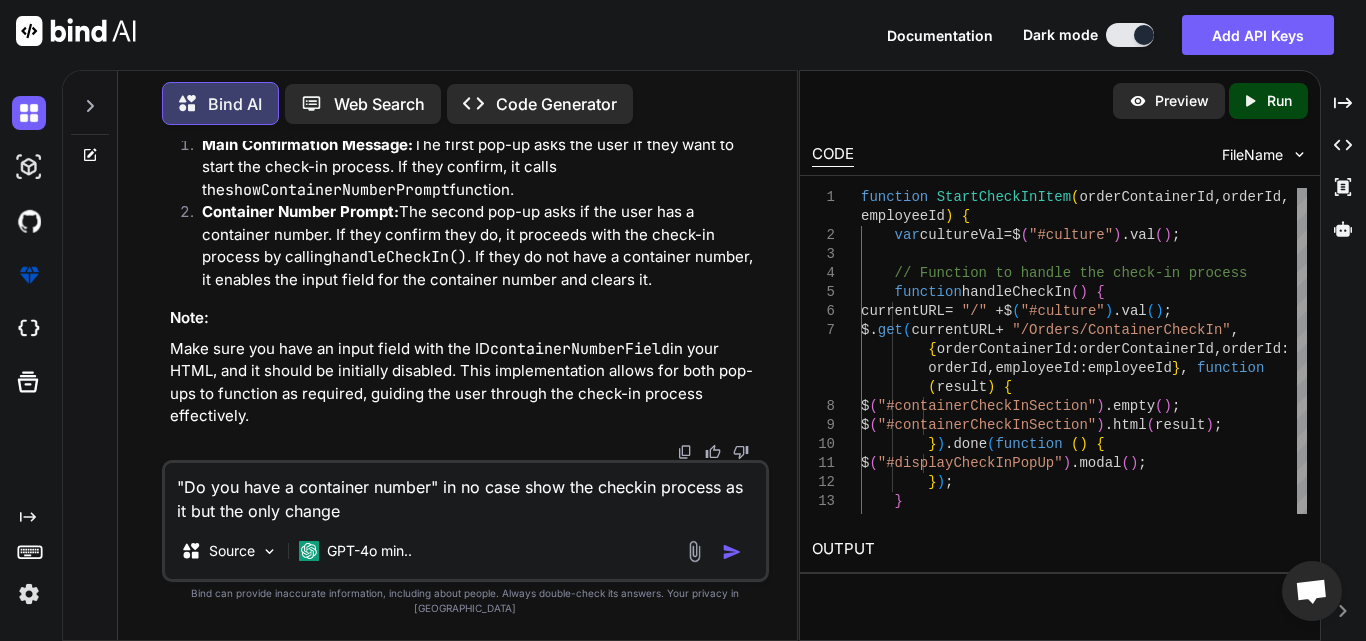 drag, startPoint x: 686, startPoint y: 258, endPoint x: 299, endPoint y: 266, distance: 387.08267 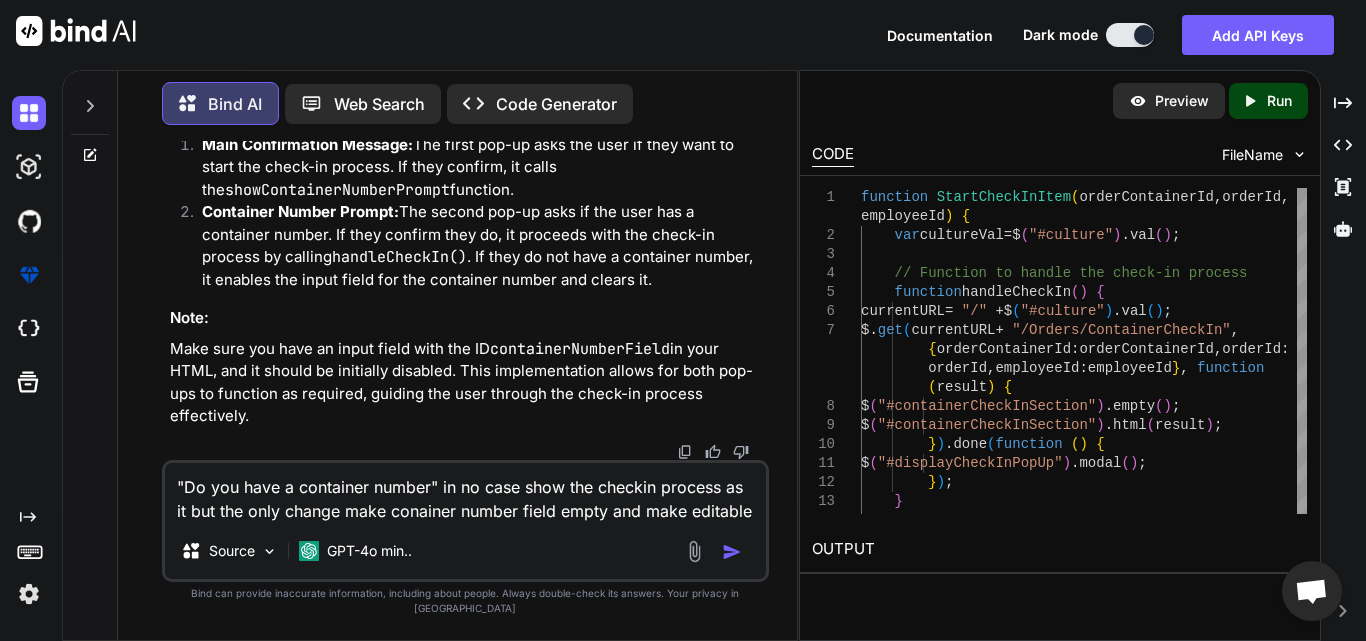 type on ""Do you have a container number" in no case show the checkin process as it but the only change make conainer number field empty and make editable" 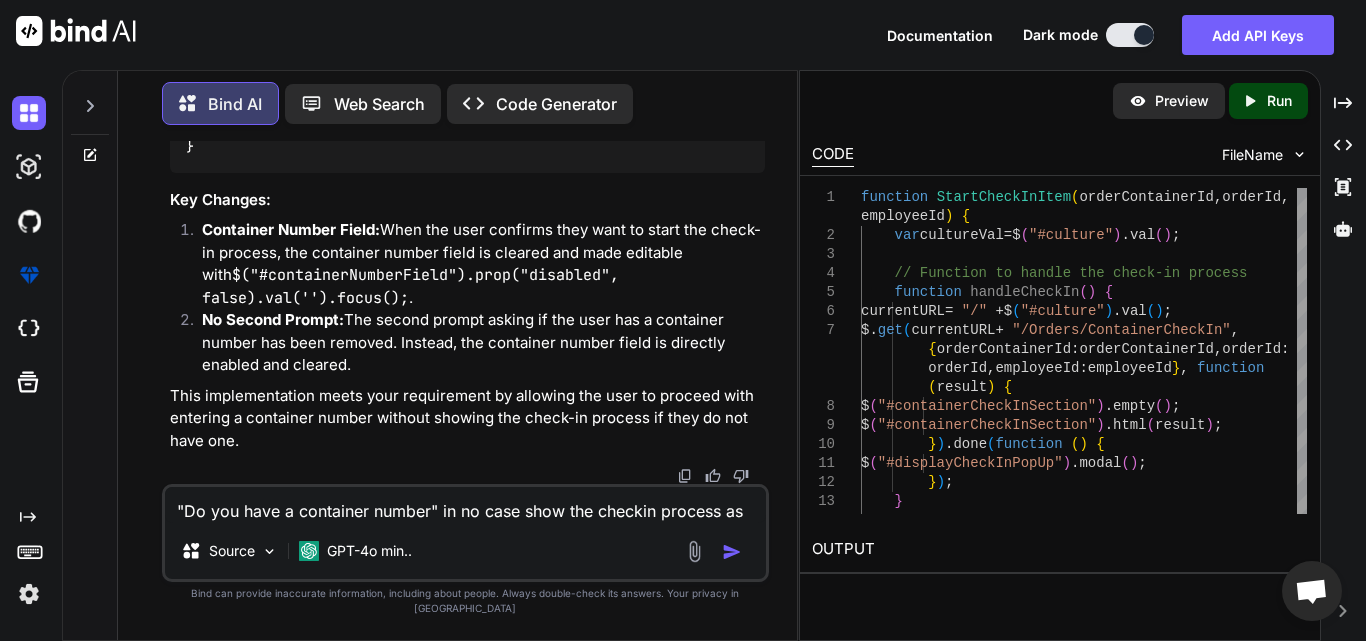 scroll, scrollTop: 13021, scrollLeft: 0, axis: vertical 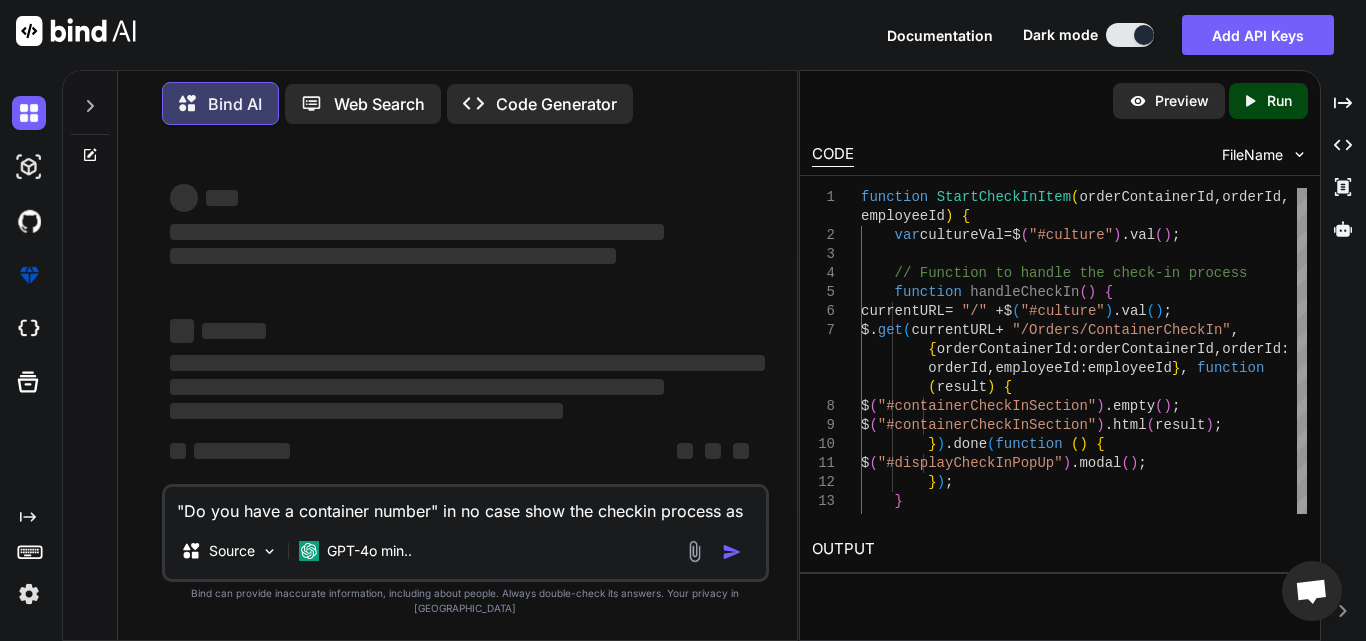 click on ""Do you have a container number" in no case show the checkin process as it but the only change make conainer number field empty and make editable" at bounding box center [465, 505] 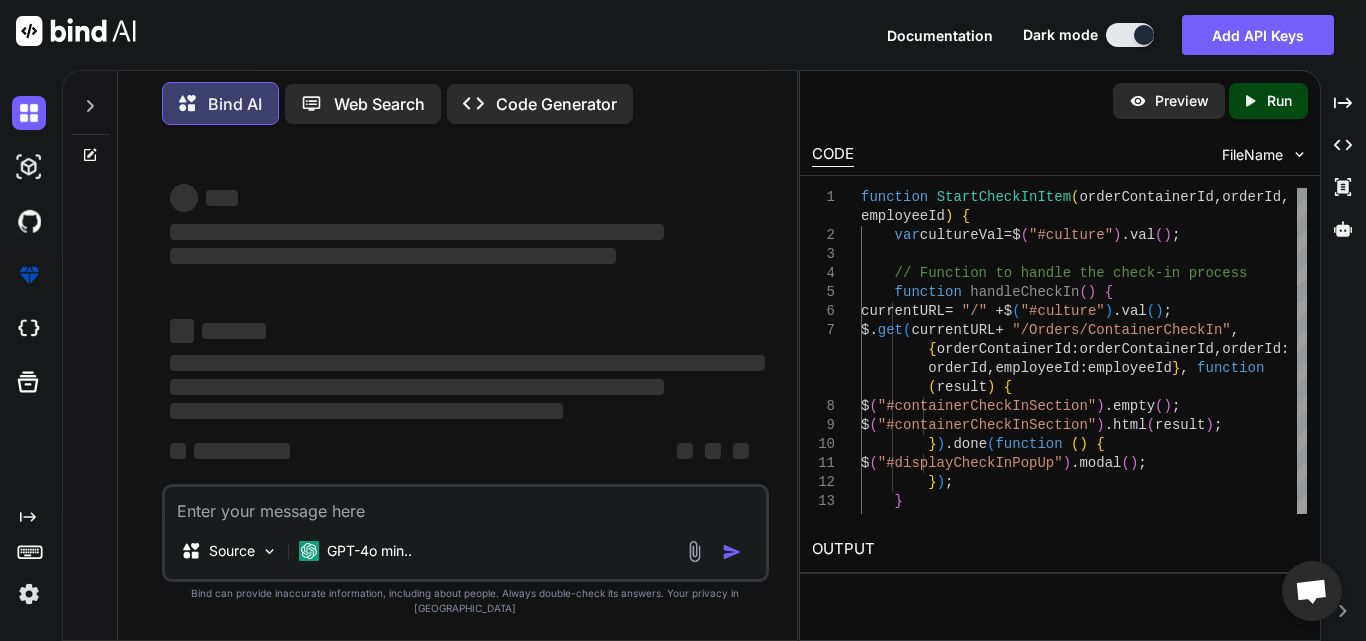 paste on "function StartCheckInItem(orderContainerId, orderId, employeeId) {
var cultureVal = $("#culture").val();
// Function to handle the check-in process
function handleCheckIn() {
currentURL = "/" + $("#culture").val();
$.get(currentURL + "/Orders/ContainerCheckIn", { orderContainerId: orderContainerId, orderId: orderId, employeeId: employeeId }, function (result) {
$("#containerCheckInSection").empty();
$("#containerCheckInSection").html(result);
}).done(function () {
$("#displayCheckInPopUp").modal();
});
}
// Function to show the container number prompt
function showContainerNumberPrompt() {
bootbox.confirm({
message: "Do you have a container number?",
buttons: {
confirm: {
label: 'Yes',
className: 'btn-success'
},
cancel: {
label: 'No',
className: 'btn-dange..." 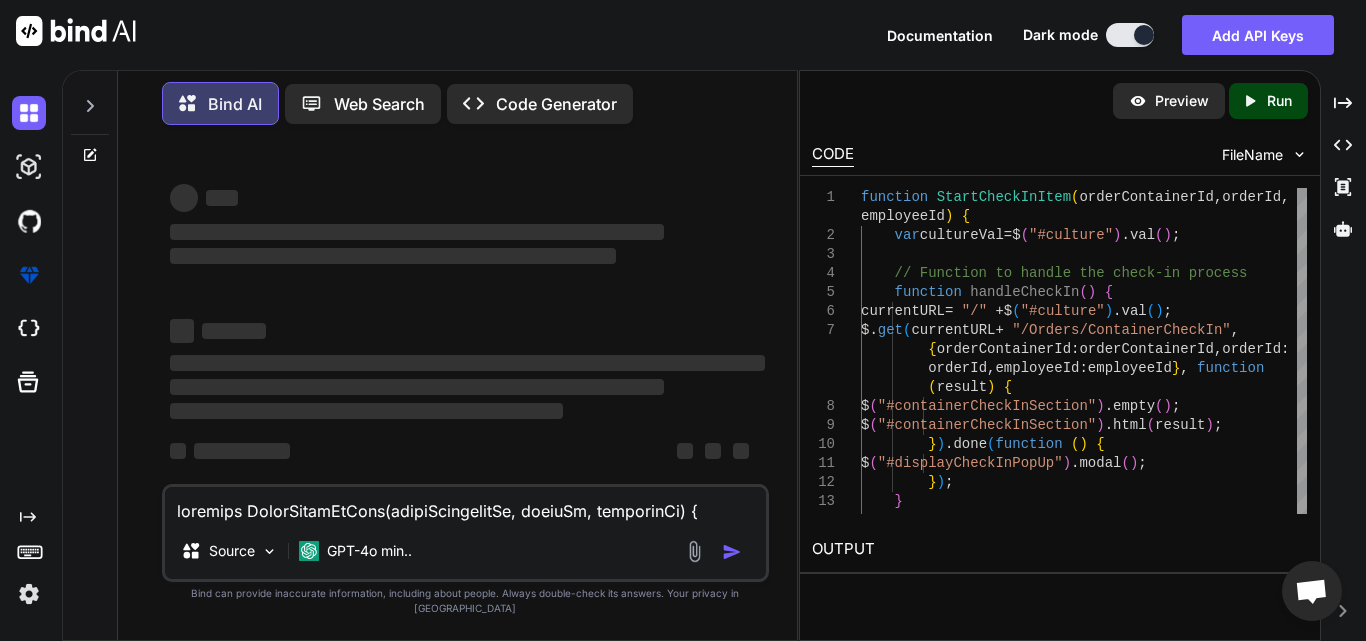 scroll, scrollTop: 2378, scrollLeft: 0, axis: vertical 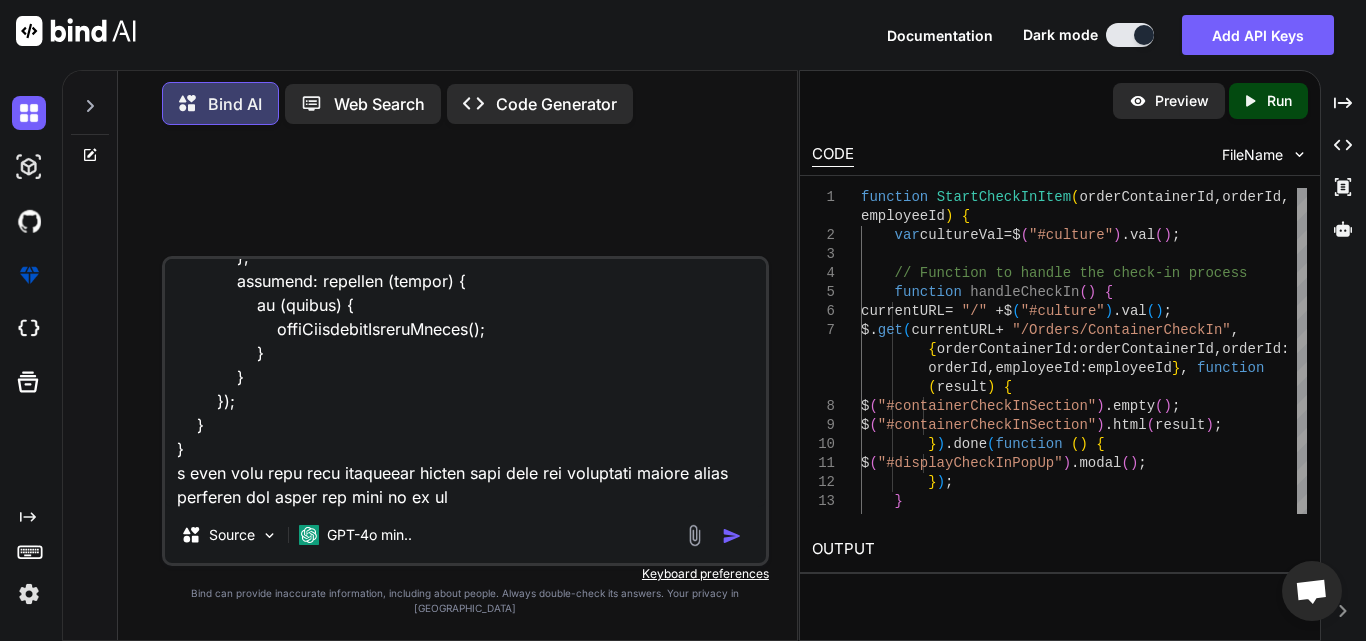 type on "function StartCheckInItem(orderContainerId, orderId, employeeId) {
var cultureVal = $("#culture").val();
// Function to handle the check-in process
function handleCheckIn() {
currentURL = "/" + $("#culture").val();
$.get(currentURL + "/Orders/ContainerCheckIn", { orderContainerId: orderContainerId, orderId: orderId, employeeId: employeeId }, function (result) {
$("#containerCheckInSection").empty();
$("#containerCheckInSection").html(result);
}).done(function () {
$("#displayCheckInPopUp").modal();
});
}
// Function to show the container number prompt
function showContainerNumberPrompt() {
bootbox.confirm({
message: "Do you have a container number?",
buttons: {
confirm: {
label: 'Yes',
className: 'btn-success'
},
cancel: {
label: 'No',
className: 'btn-dange..." 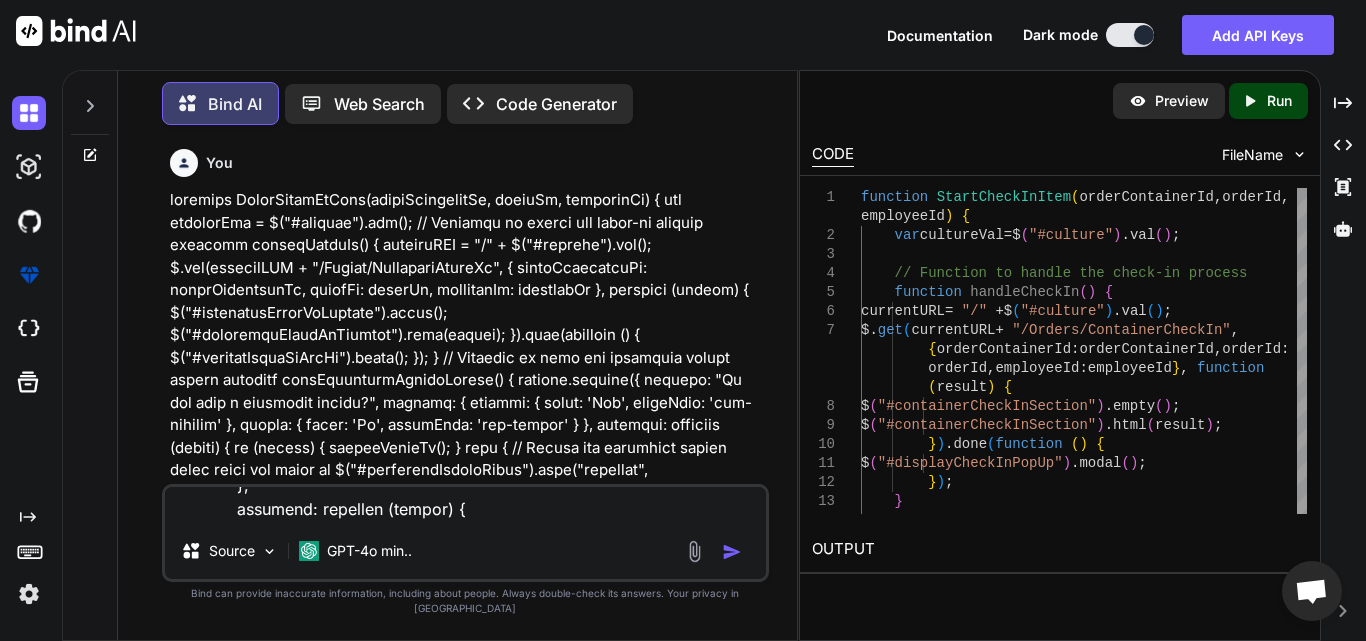 scroll, scrollTop: 0, scrollLeft: 0, axis: both 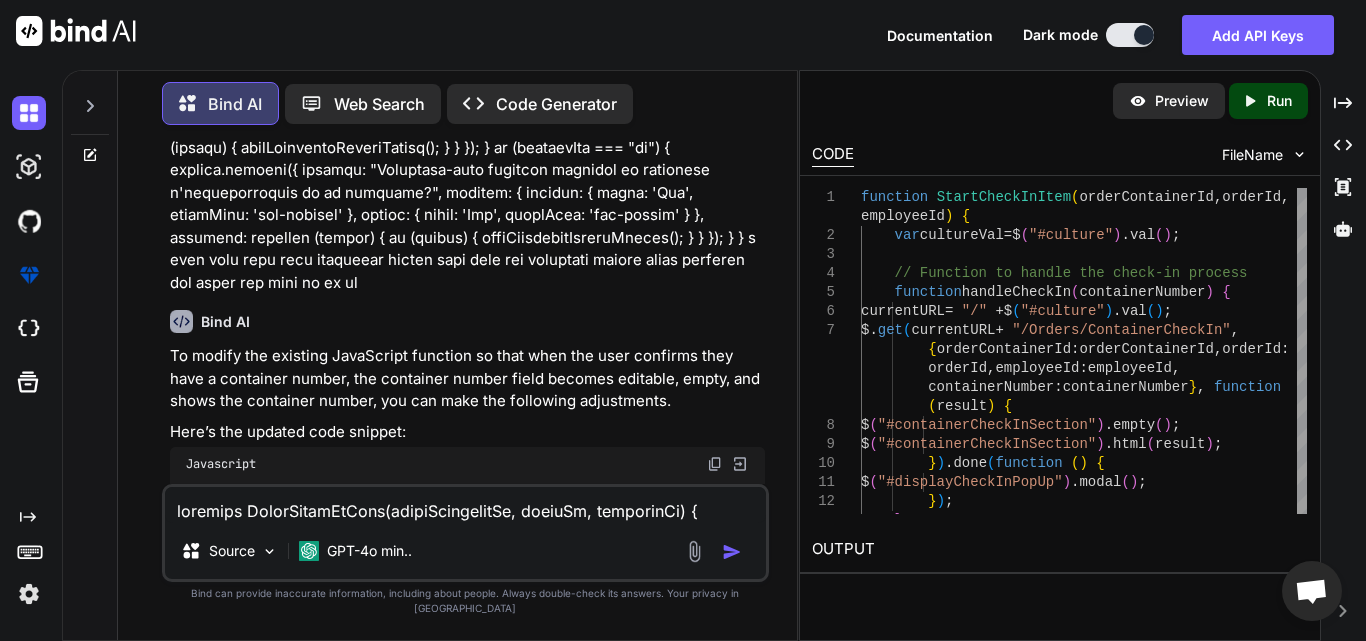 click at bounding box center [715, 464] 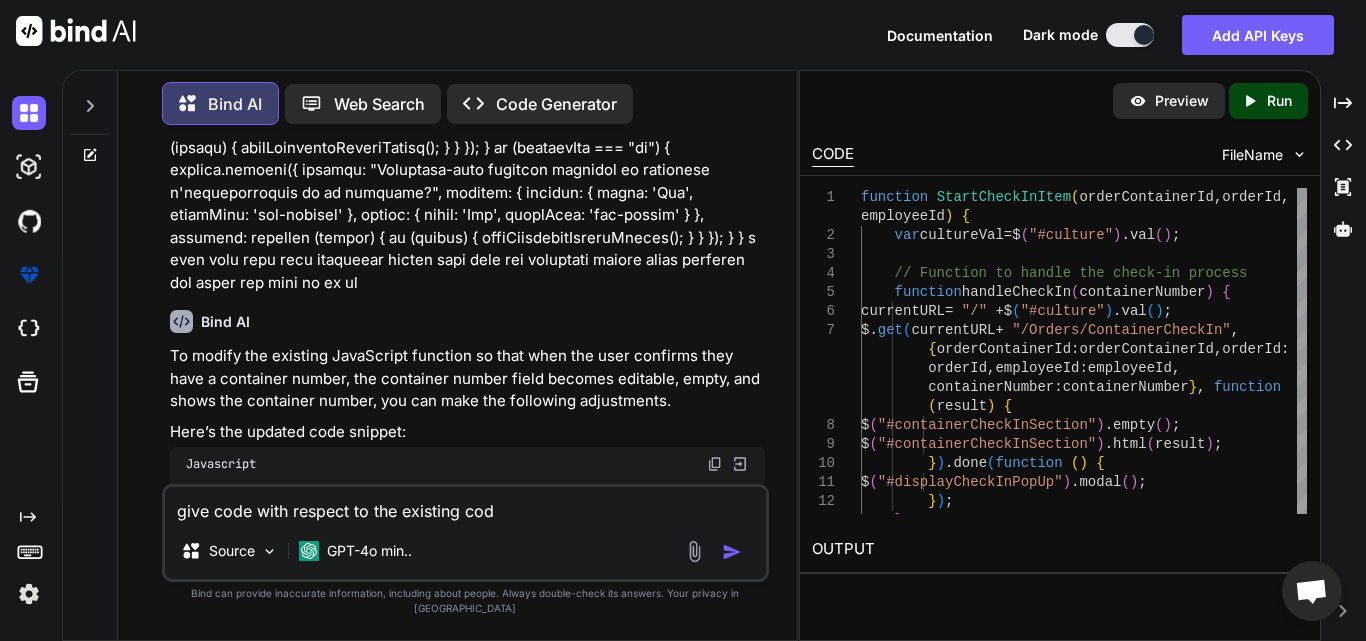 type on "give code with respect to the existing code" 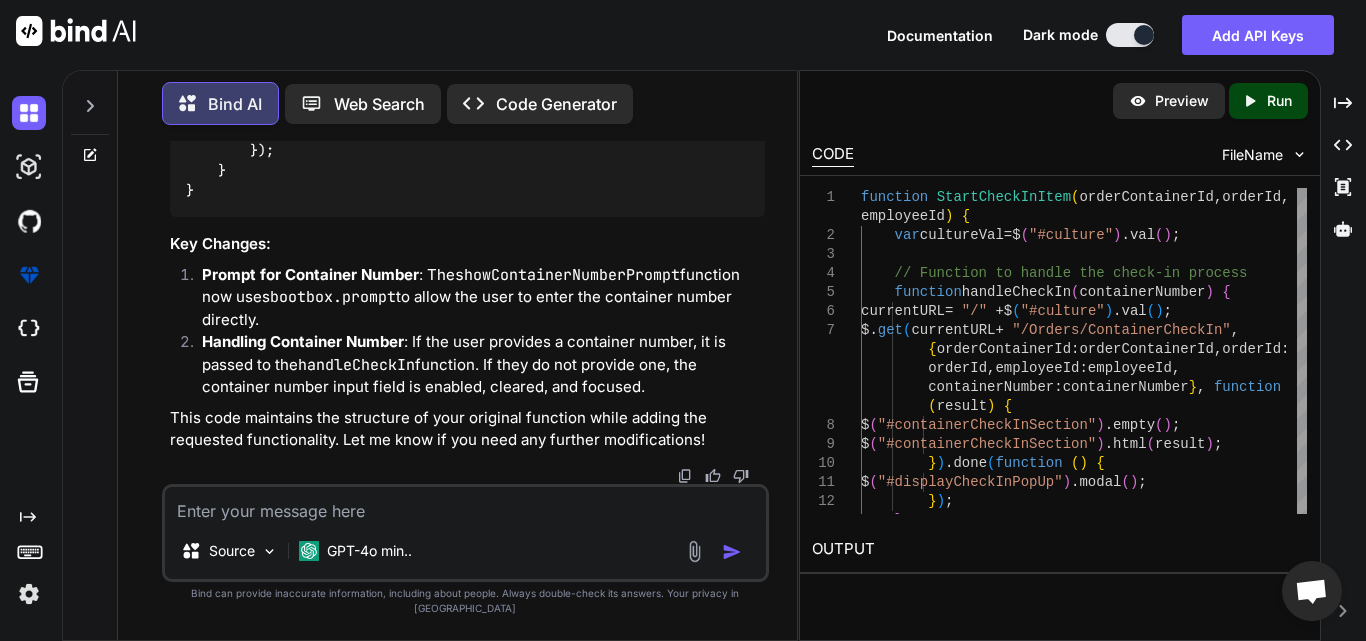 scroll, scrollTop: 3248, scrollLeft: 0, axis: vertical 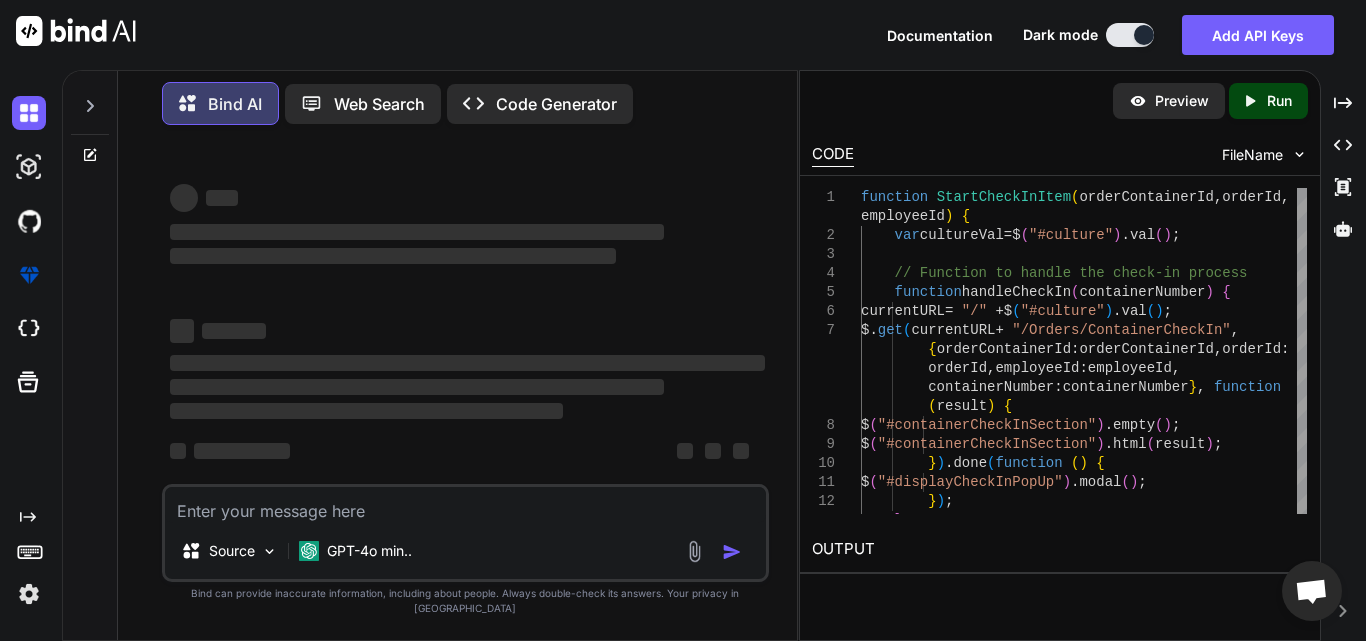 click at bounding box center [465, 505] 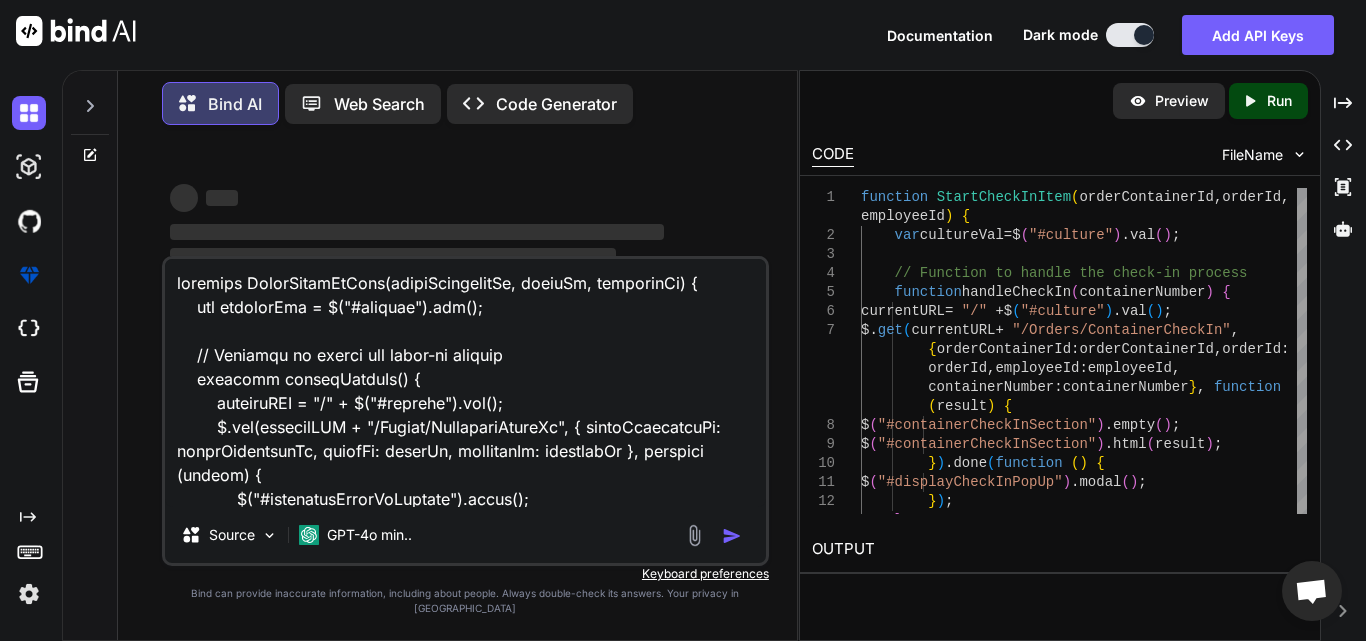 scroll, scrollTop: 2402, scrollLeft: 0, axis: vertical 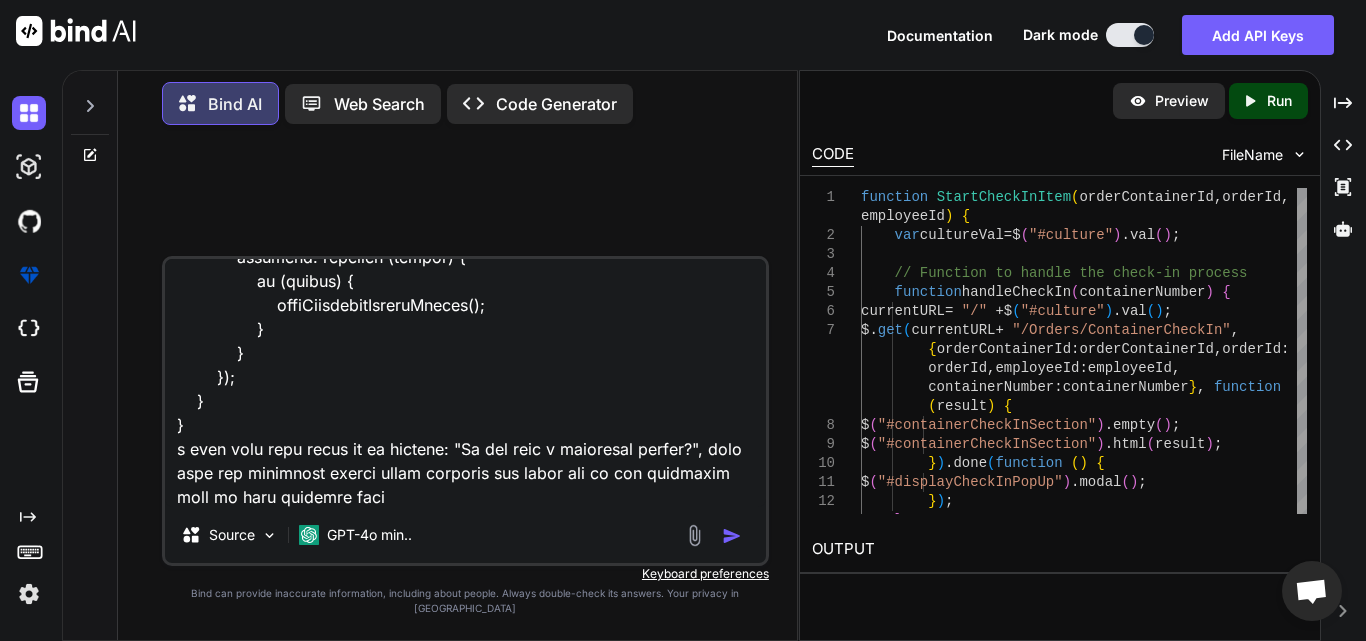 type on "function StartCheckInItem(orderContainerId, orderId, employeeId) {
var cultureVal = $("#culture").val();
// Function to handle the check-in process
function handleCheckIn() {
currentURL = "/" + $("#culture").val();
$.get(currentURL + "/Orders/ContainerCheckIn", { orderContainerId: orderContainerId, orderId: orderId, employeeId: employeeId }, function (result) {
$("#containerCheckInSection").empty();
$("#containerCheckInSection").html(result);
}).done(function () {
$("#displayCheckInPopUp").modal();
});
}
// Function to show the container number prompt
function showContainerNumberPrompt() {
bootbox.confirm({
message: "Do you have a container number?",
buttons: {
confirm: {
label: 'Yes',
className: 'btn-success'
},
cancel: {
label: 'No',
className: 'btn-dange..." 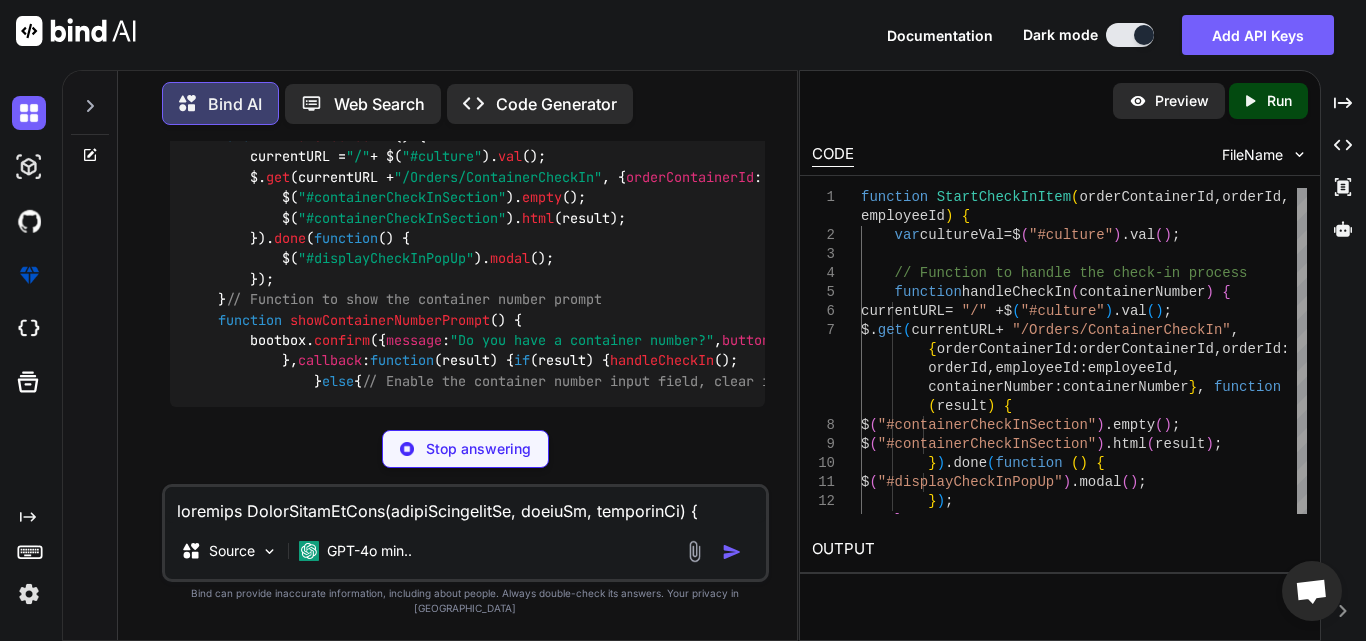 scroll, scrollTop: 1061, scrollLeft: 0, axis: vertical 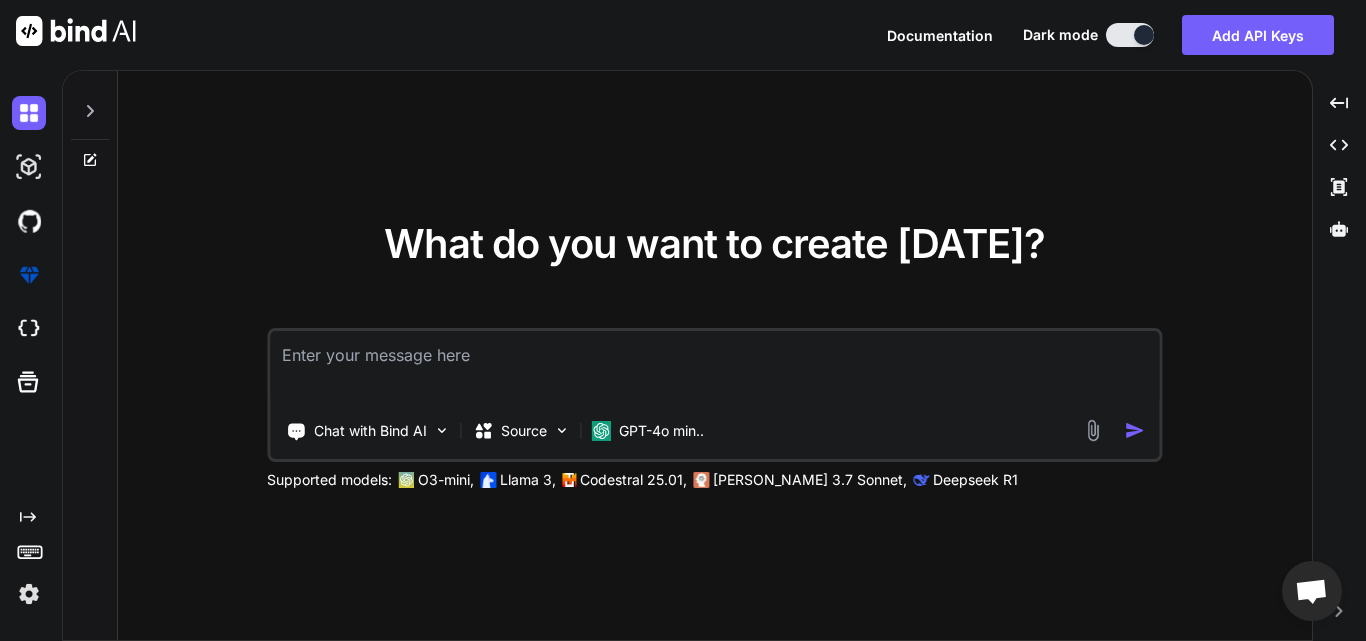 type on "x" 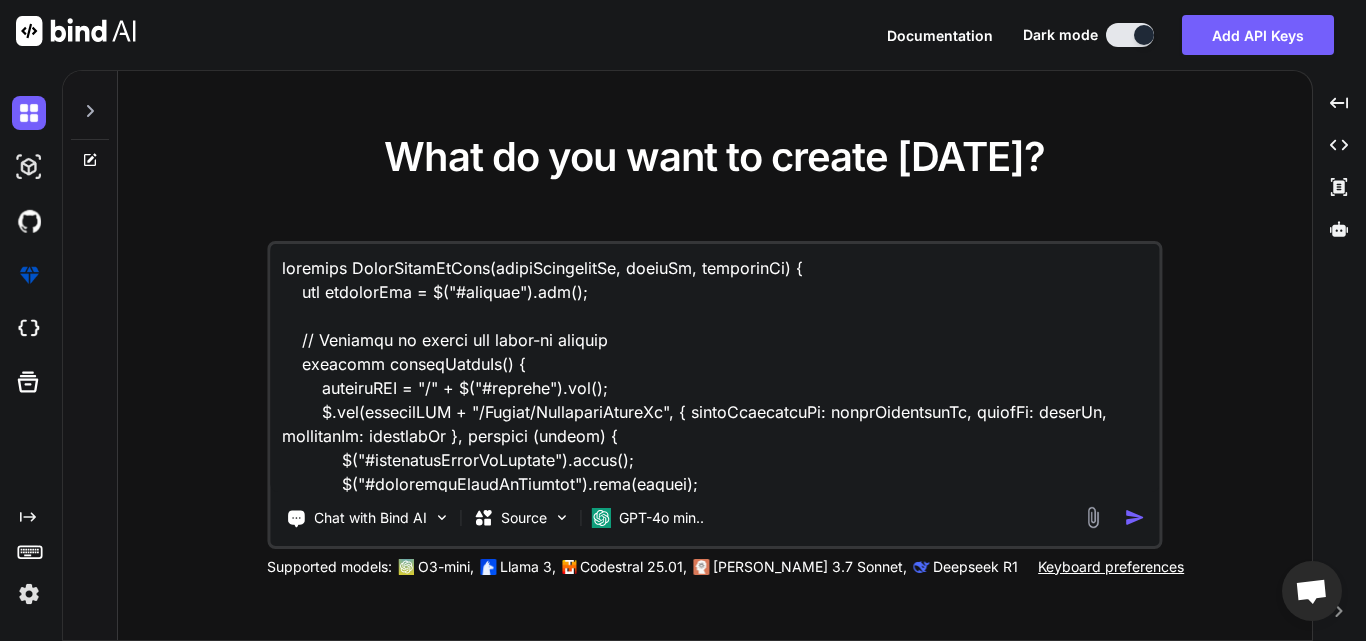 scroll, scrollTop: 2259, scrollLeft: 0, axis: vertical 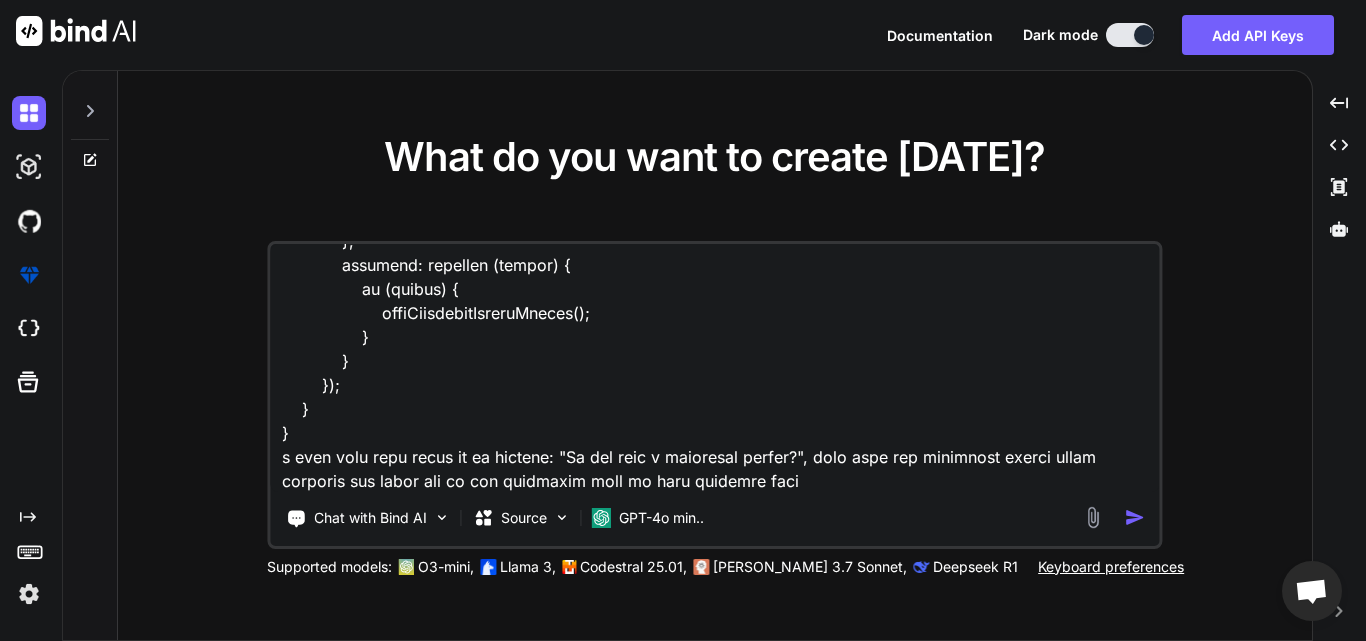 type on "function StartCheckInItem(orderContainerId, orderId, employeeId) {
var cultureVal = $("#culture").val();
// Function to handle the check-in process
function handleCheckIn() {
currentURL = "/" + $("#culture").val();
$.get(currentURL + "/Orders/ContainerCheckIn", { orderContainerId: orderContainerId, orderId: orderId, employeeId: employeeId }, function (result) {
$("#containerCheckInSection").empty();
$("#containerCheckInSection").html(result);
}).done(function () {
$("#displayCheckInPopUp").modal();
});
}
// Function to show the container number prompt
function showContainerNumberPrompt() {
bootbox.confirm({
message: "Do you have a container number?",
buttons: {
confirm: {
label: 'Yes',
className: 'btn-success'
},
cancel: {
label: 'No',
className: 'btn-dange..." 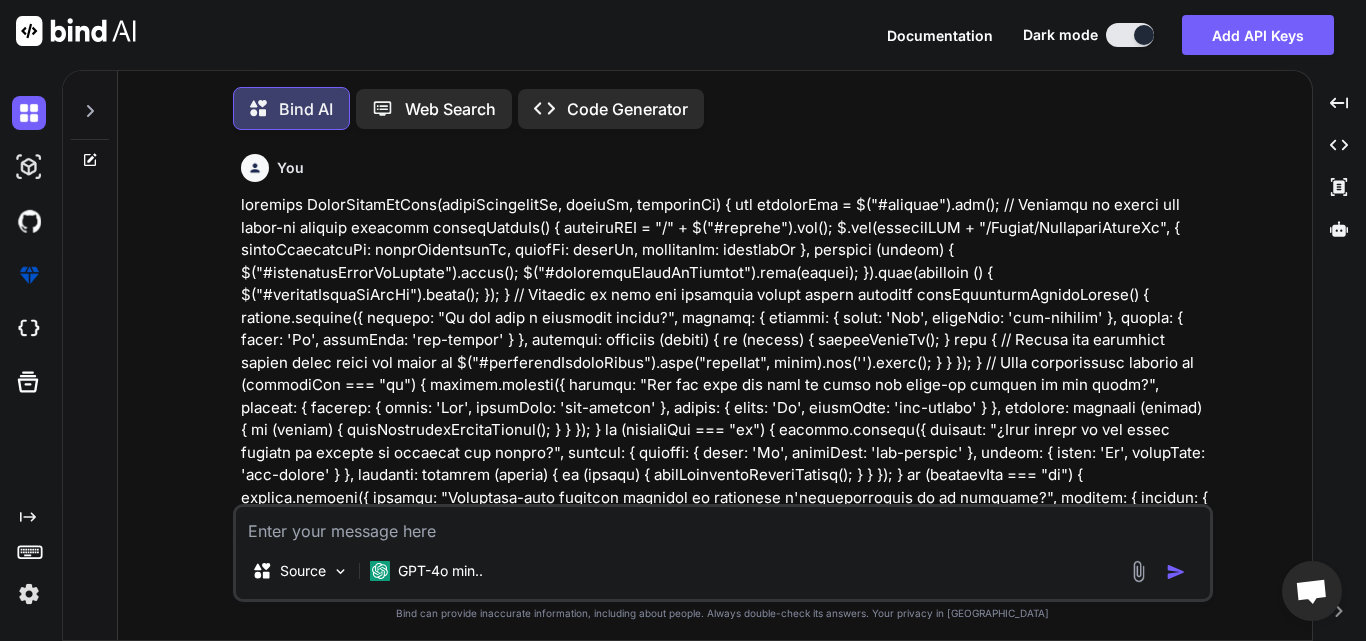 scroll, scrollTop: 10, scrollLeft: 0, axis: vertical 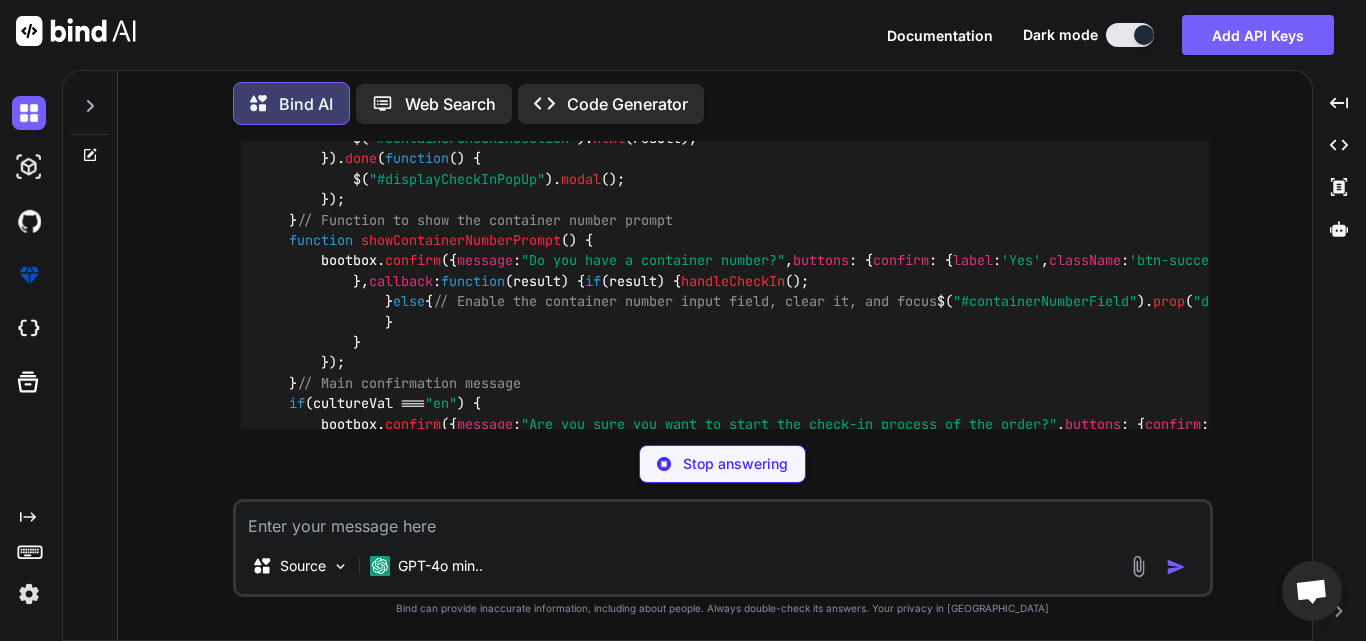 type on "x" 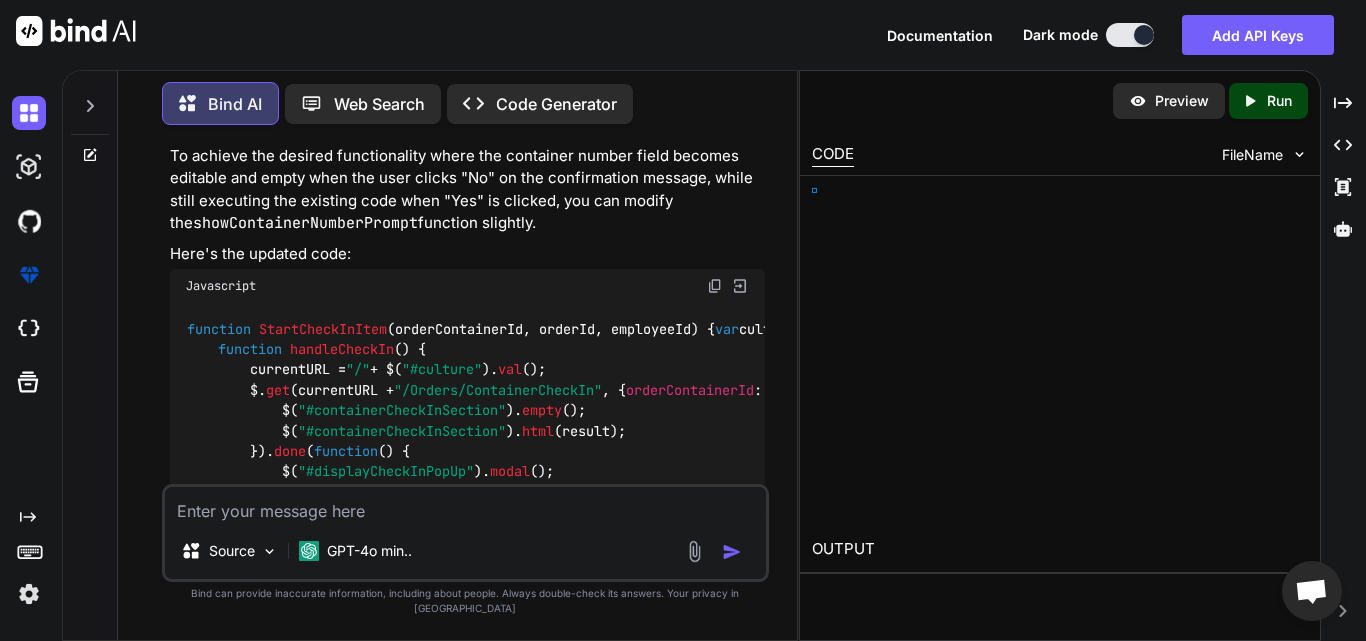 scroll, scrollTop: 1018, scrollLeft: 0, axis: vertical 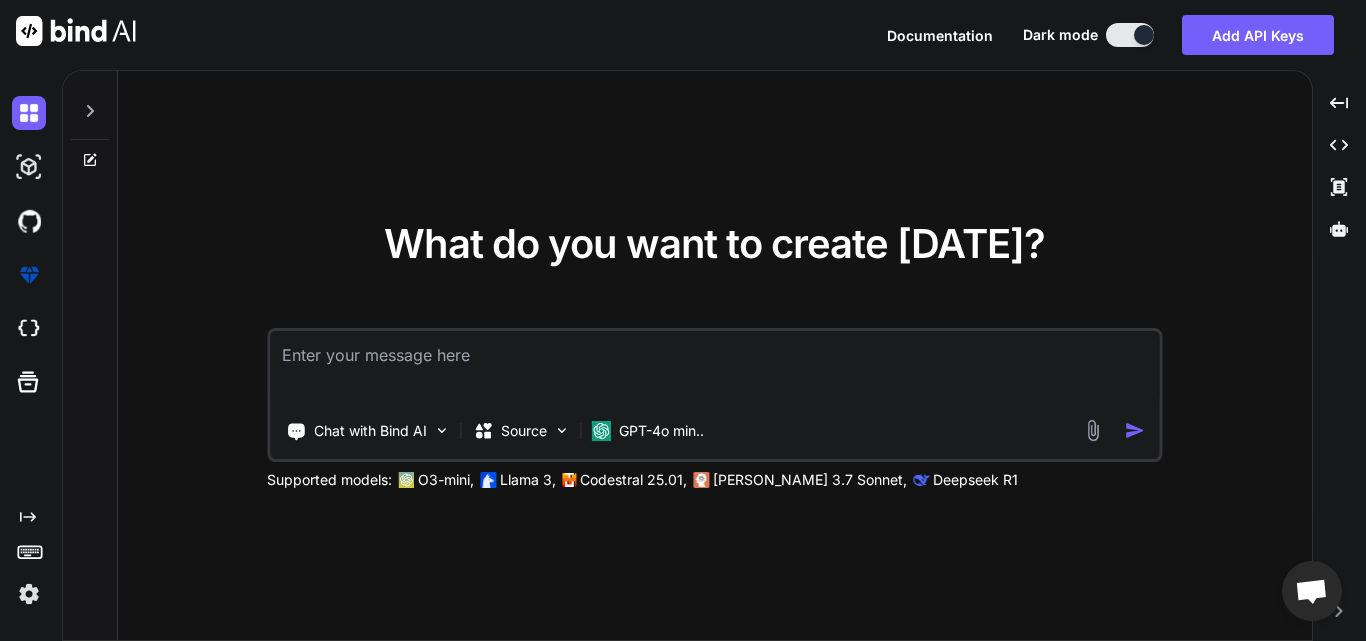 type on "x" 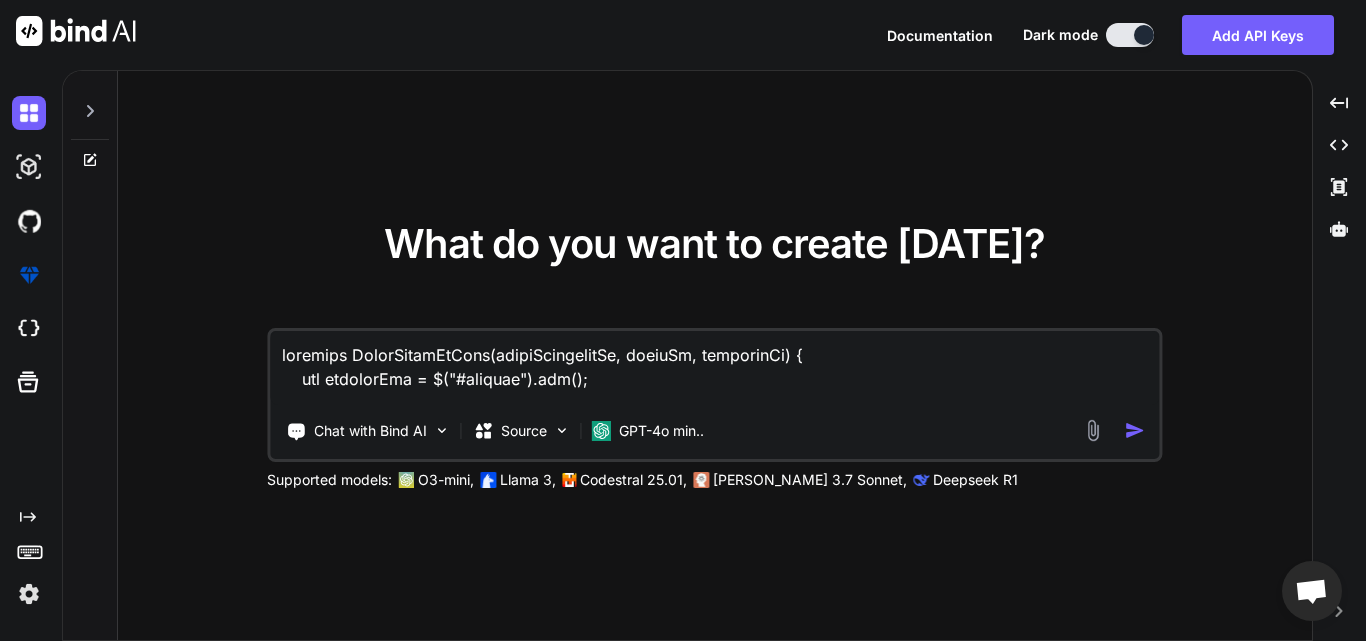 scroll, scrollTop: 1923, scrollLeft: 0, axis: vertical 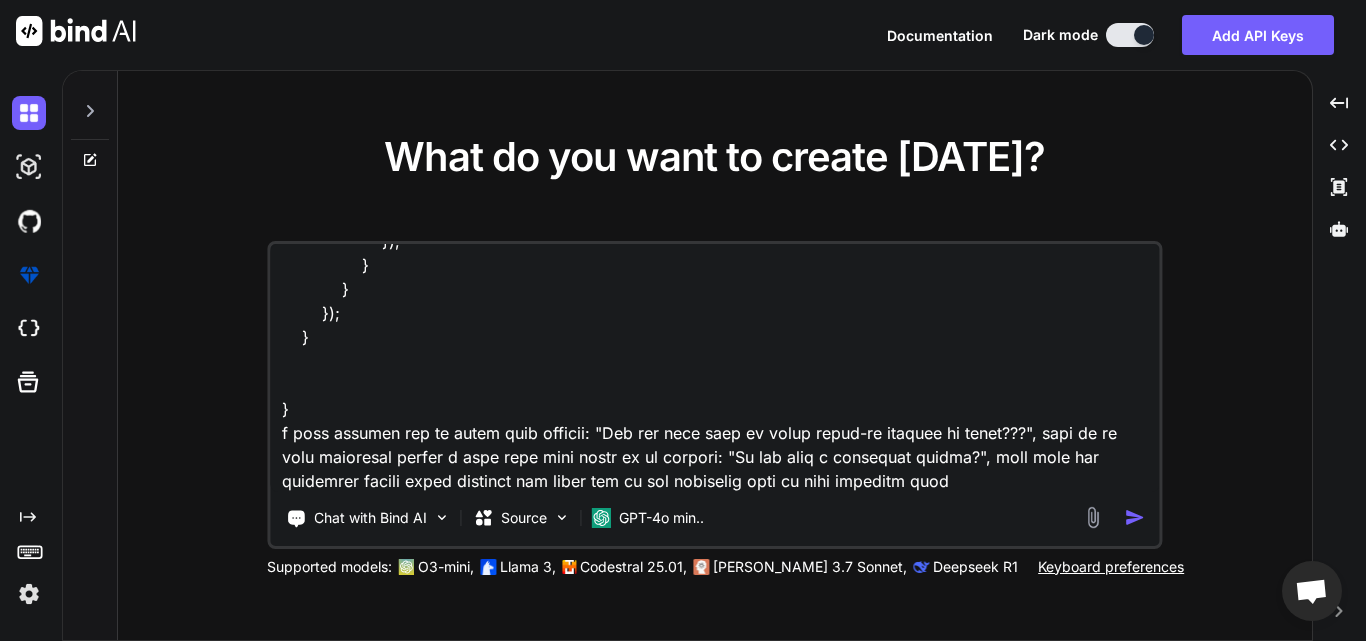 type on "function StartCheckInItem(orderContainerId, orderId, employeeId) {
var cultureVal = $("#culture").val();
if (cultureVal === "en") {
bootbox.confirm({
message: "Are you sure want to start check-in process of order???",
buttons: {
confirm: {
label: 'Yes',
className: 'btn-success'
},
cancel: {
label: 'No',
className: 'btn-danger'
}
},
callback: function (result) {
if (result) {
currentURL = "/" + $("#culture").val();
$.get(currentURL + "/Orders/ContainerCheckIn", { orderContainerId: orderContainerId, orderId: orderId, employeeId: employeeId }, function (result) {
$("#containerCheckInSection").empty();
$("#containerCheckInSection").html(result);
}).done(function () {
..." 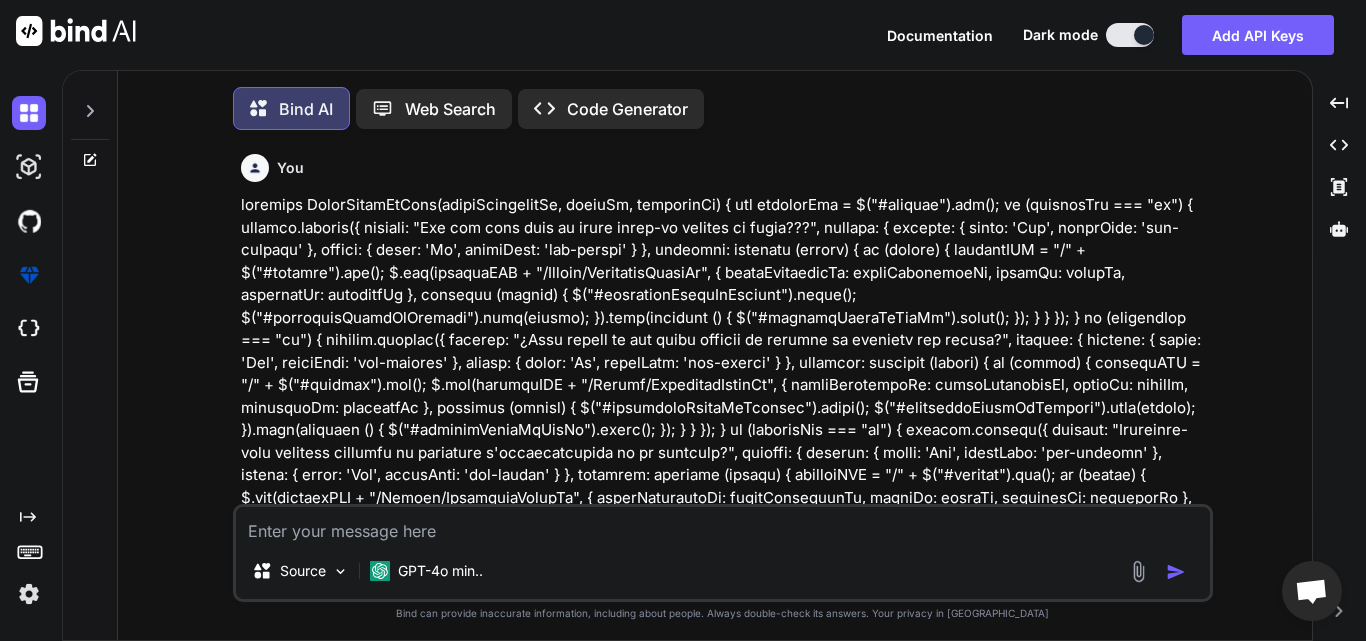 scroll, scrollTop: 10, scrollLeft: 0, axis: vertical 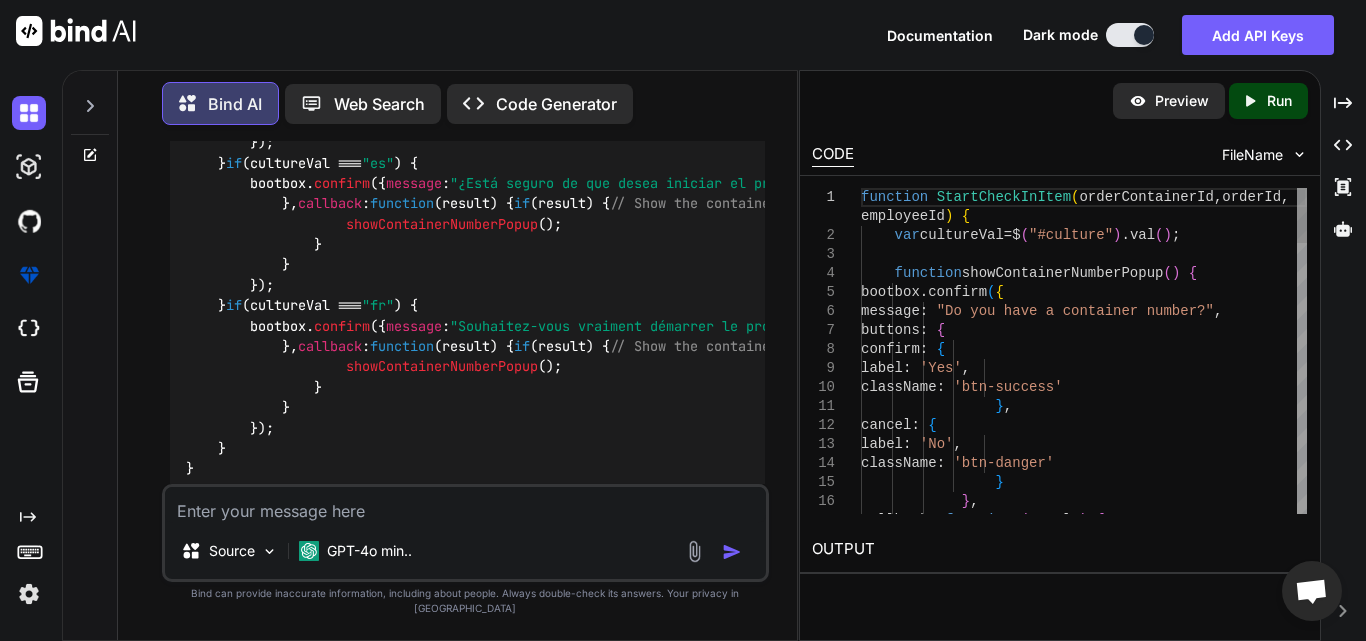 type on "x" 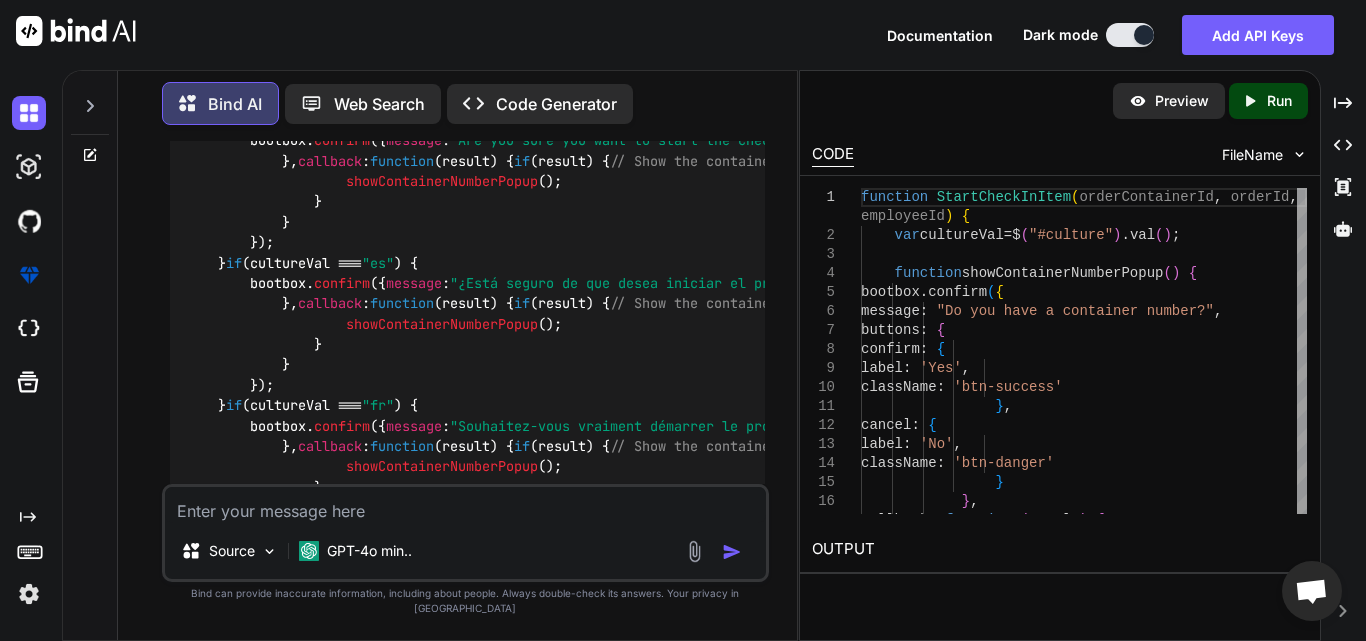 scroll, scrollTop: 970, scrollLeft: 0, axis: vertical 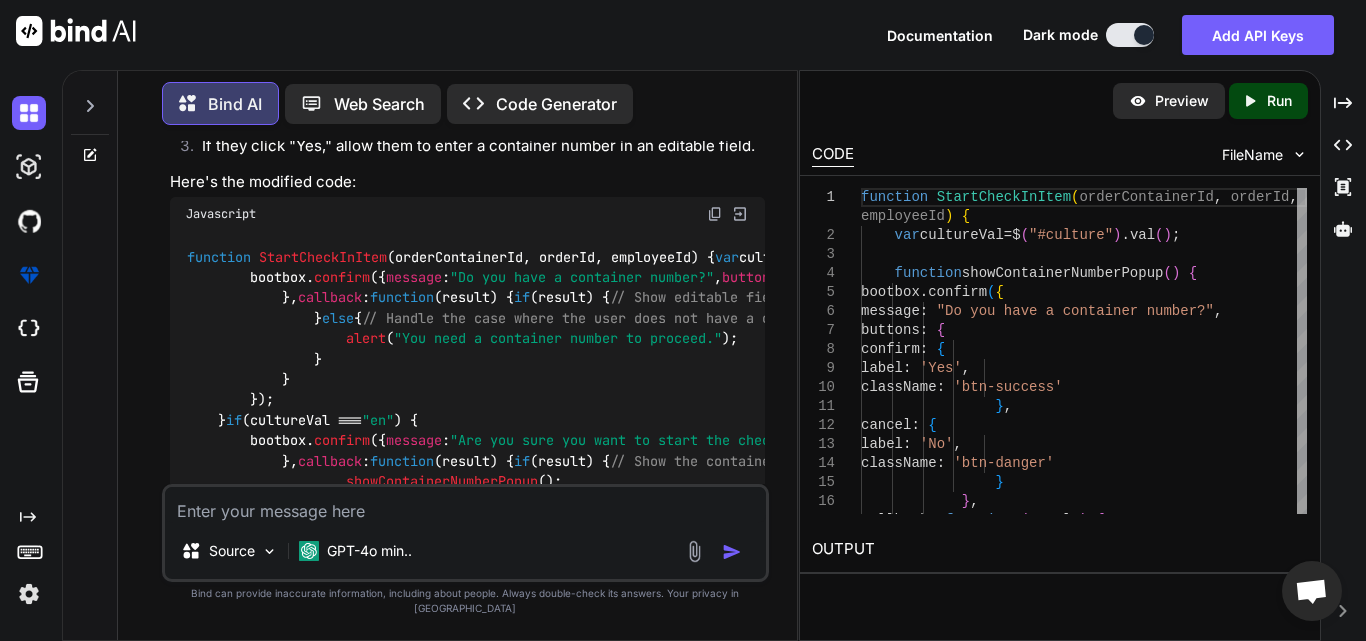 click at bounding box center (715, 214) 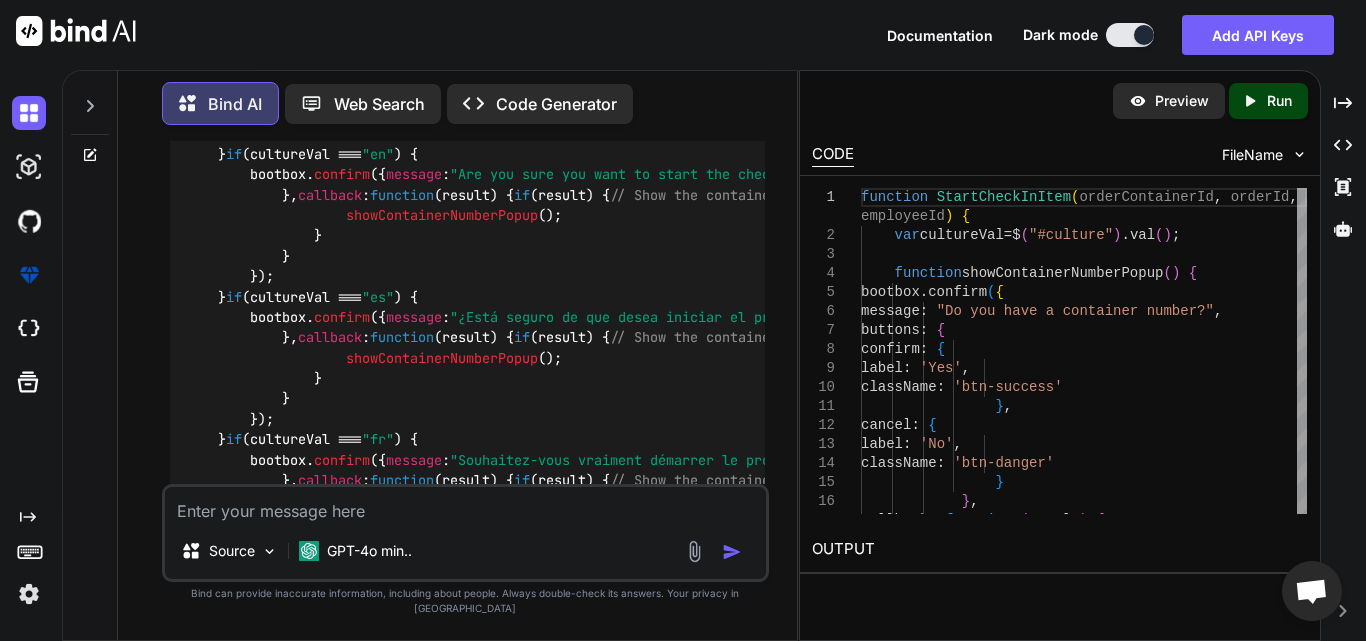 scroll, scrollTop: 1270, scrollLeft: 0, axis: vertical 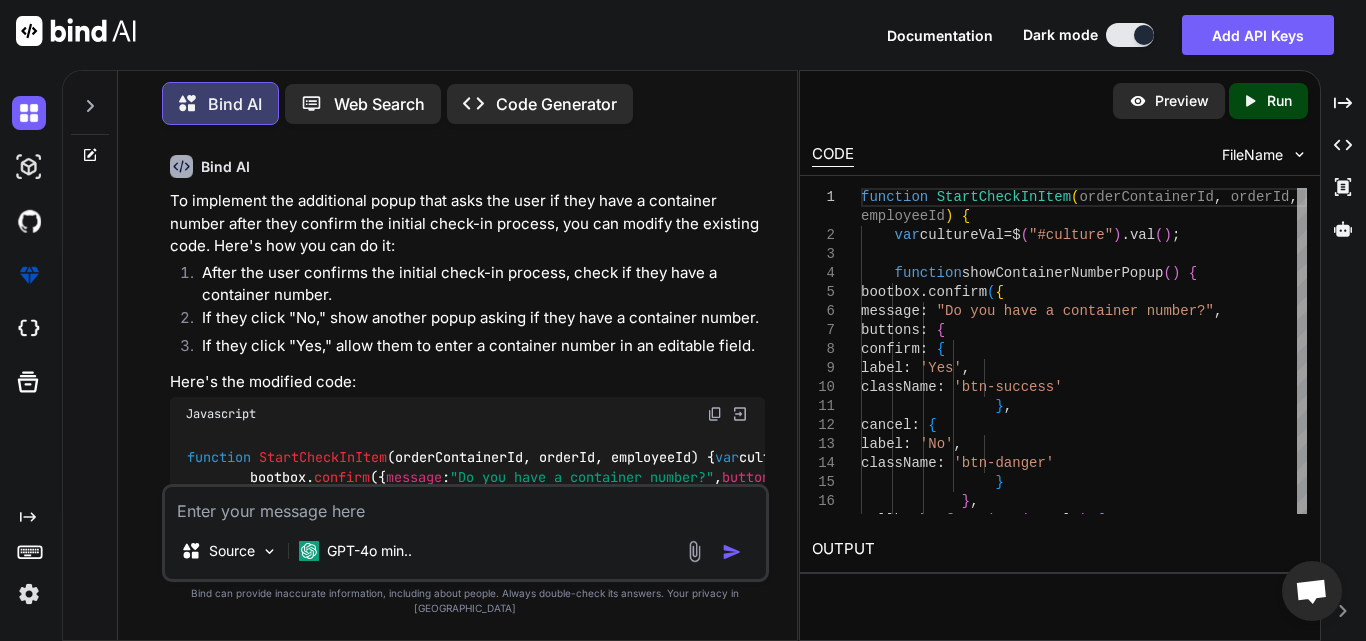 click at bounding box center [715, 414] 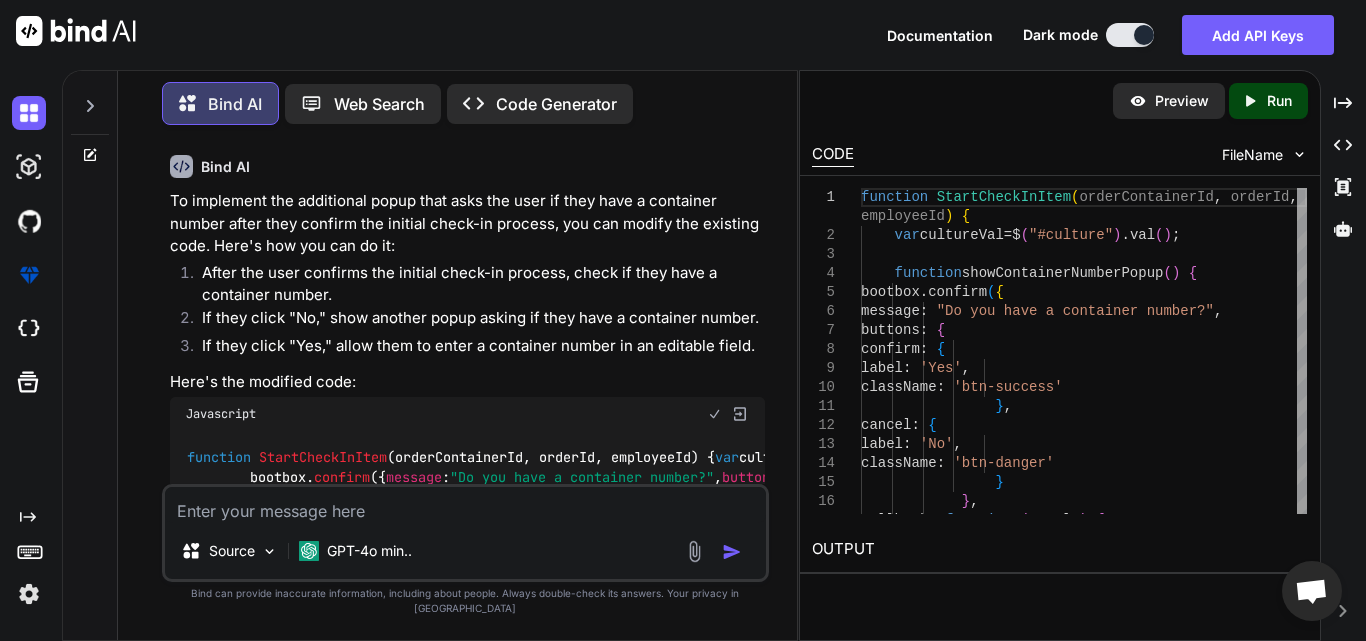 click at bounding box center (715, 414) 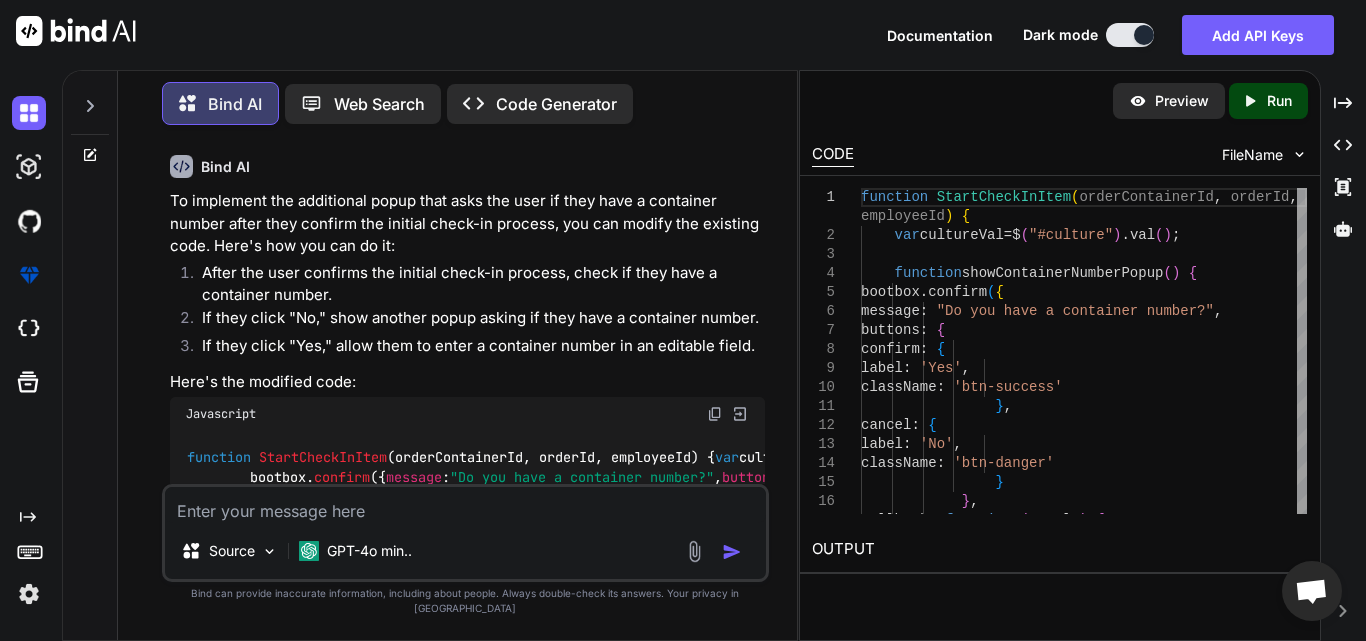 click at bounding box center [465, 505] 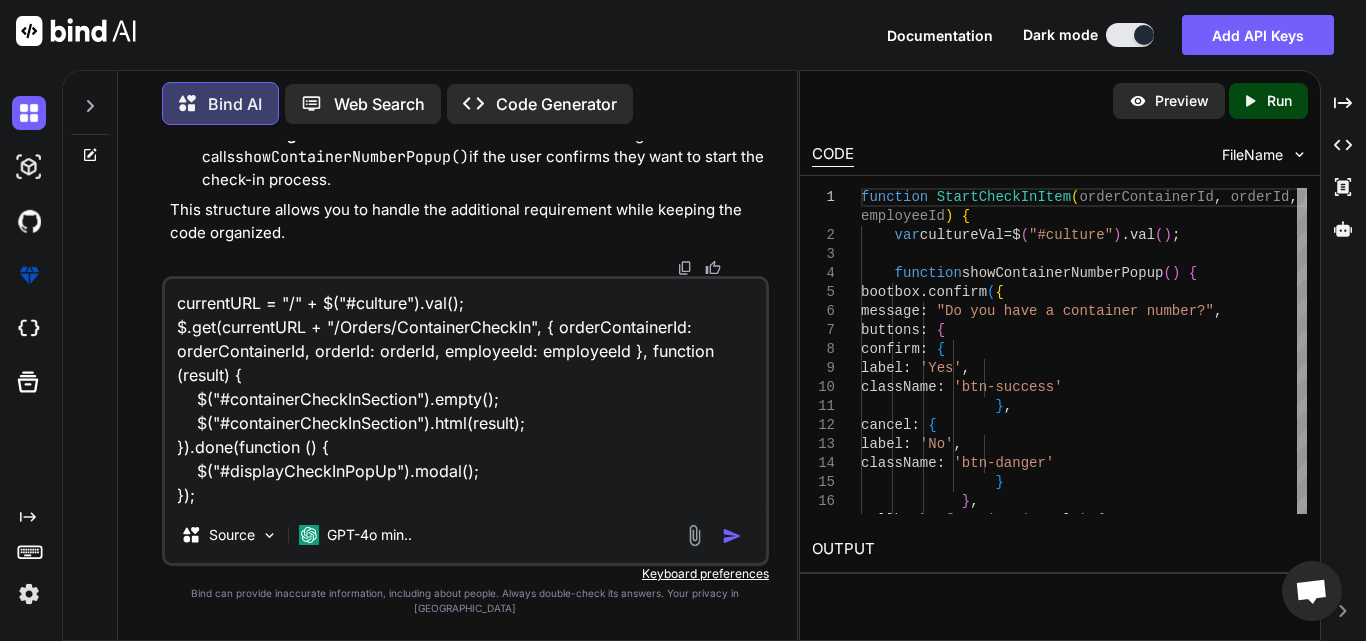 scroll, scrollTop: 3297, scrollLeft: 0, axis: vertical 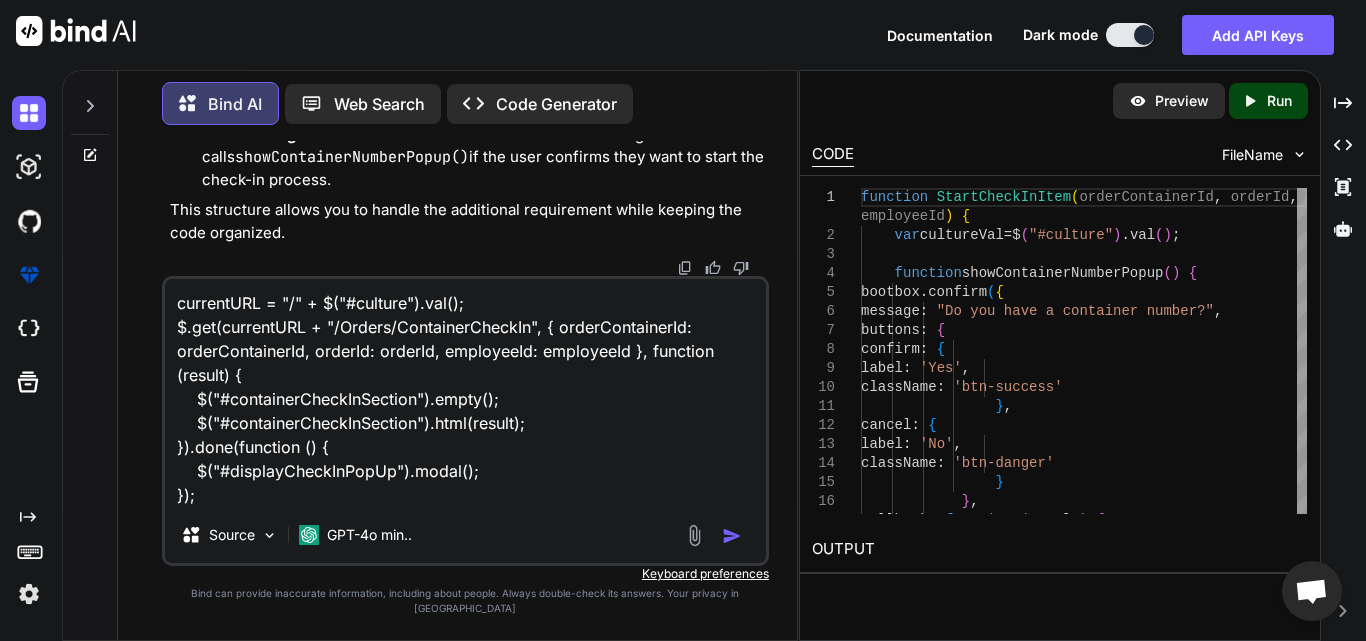click on "currentURL = "/" + $("#culture").val();
$.get(currentURL + "/Orders/ContainerCheckIn", { orderContainerId: orderContainerId, orderId: orderId, employeeId: employeeId }, function (result) {
$("#containerCheckInSection").empty();
$("#containerCheckInSection").html(result);
}).done(function () {
$("#displayCheckInPopUp").modal();
});" at bounding box center (465, 393) 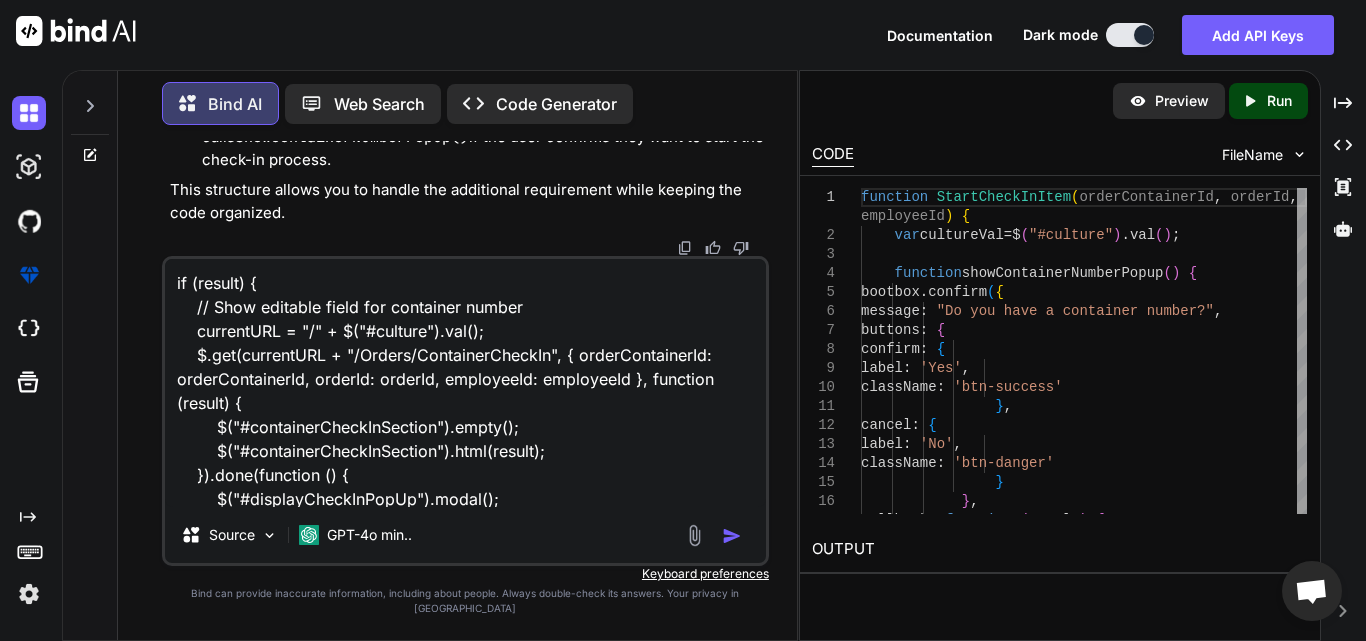 scroll, scrollTop: 314, scrollLeft: 0, axis: vertical 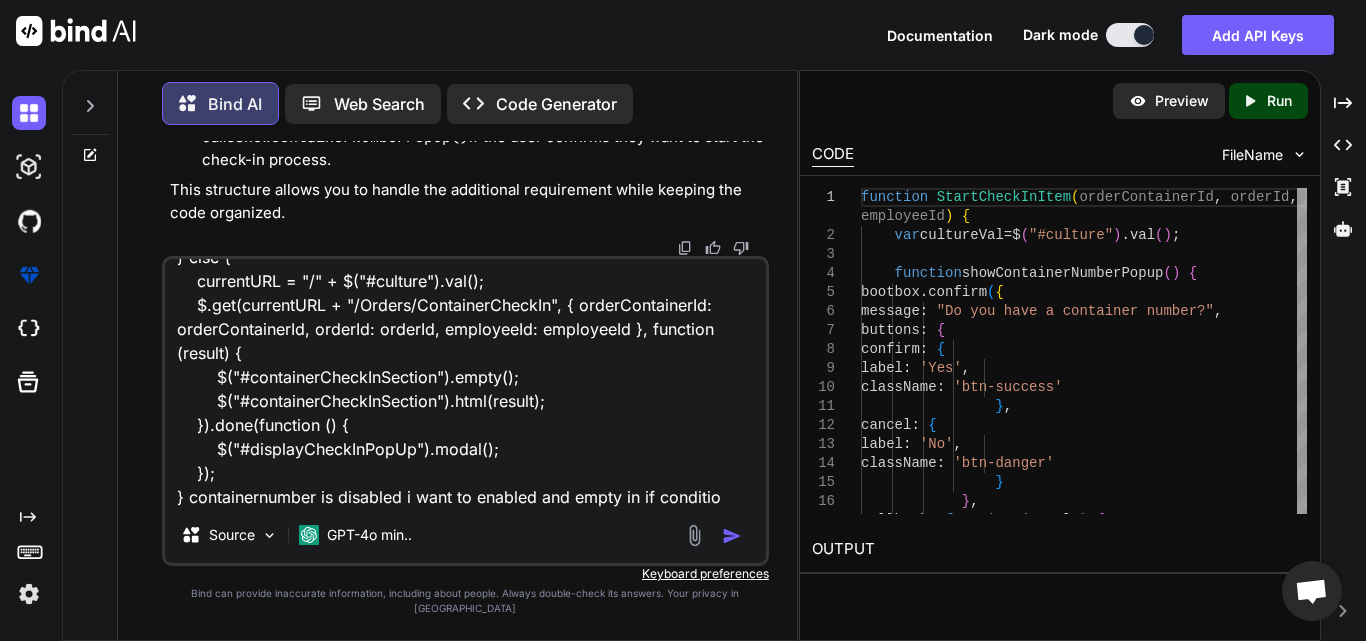 type on "if (result) {
// Show editable field for container number
currentURL = "/" + $("#culture").val();
$.get(currentURL + "/Orders/ContainerCheckIn", { orderContainerId: orderContainerId, orderId: orderId, employeeId: employeeId }, function (result) {
$("#containerCheckInSection").empty();
$("#containerCheckInSection").html(result);
}).done(function () {
$("#displayCheckInPopUp").modal();
});
$("#ContainerNumber").val('').prop('disabled', false).focus();
} else {
currentURL = "/" + $("#culture").val();
$.get(currentURL + "/Orders/ContainerCheckIn", { orderContainerId: orderContainerId, orderId: orderId, employeeId: employeeId }, function (result) {
$("#containerCheckInSection").empty();
$("#containerCheckInSection").html(result);
}).done(function () {
$("#displayCheckInPopUp").modal();
});
} containernumber is disabled i want to enabled and empty in if condition" 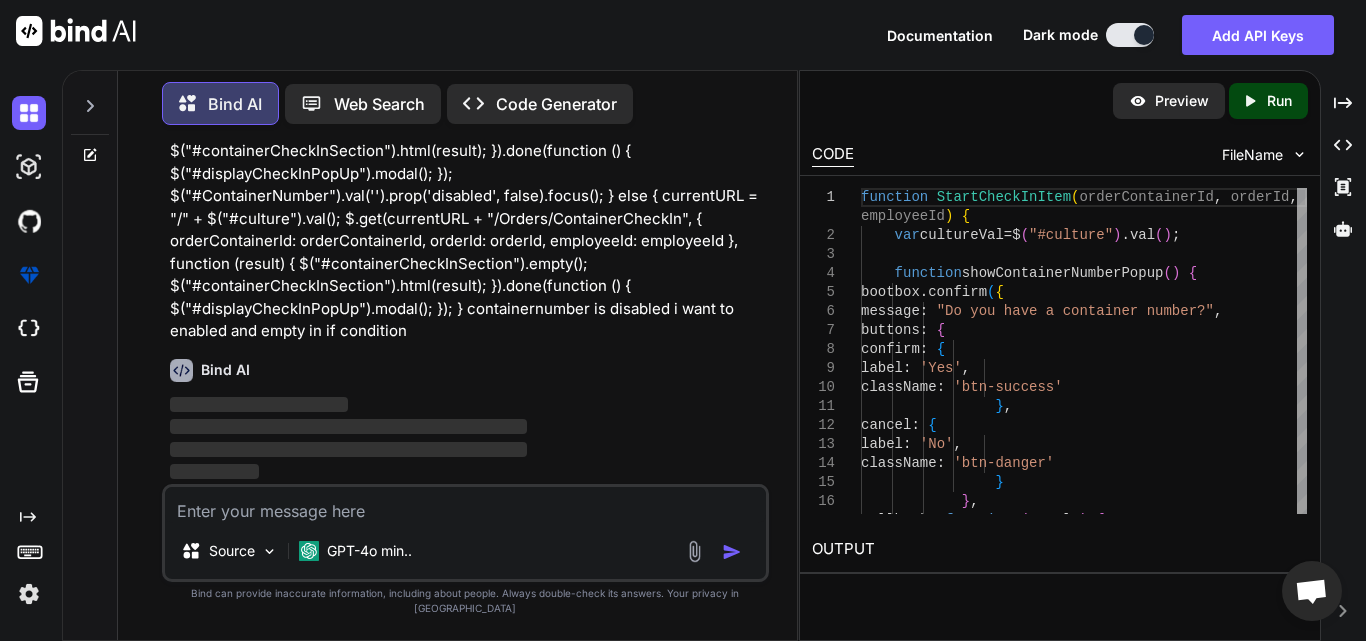 scroll, scrollTop: 0, scrollLeft: 0, axis: both 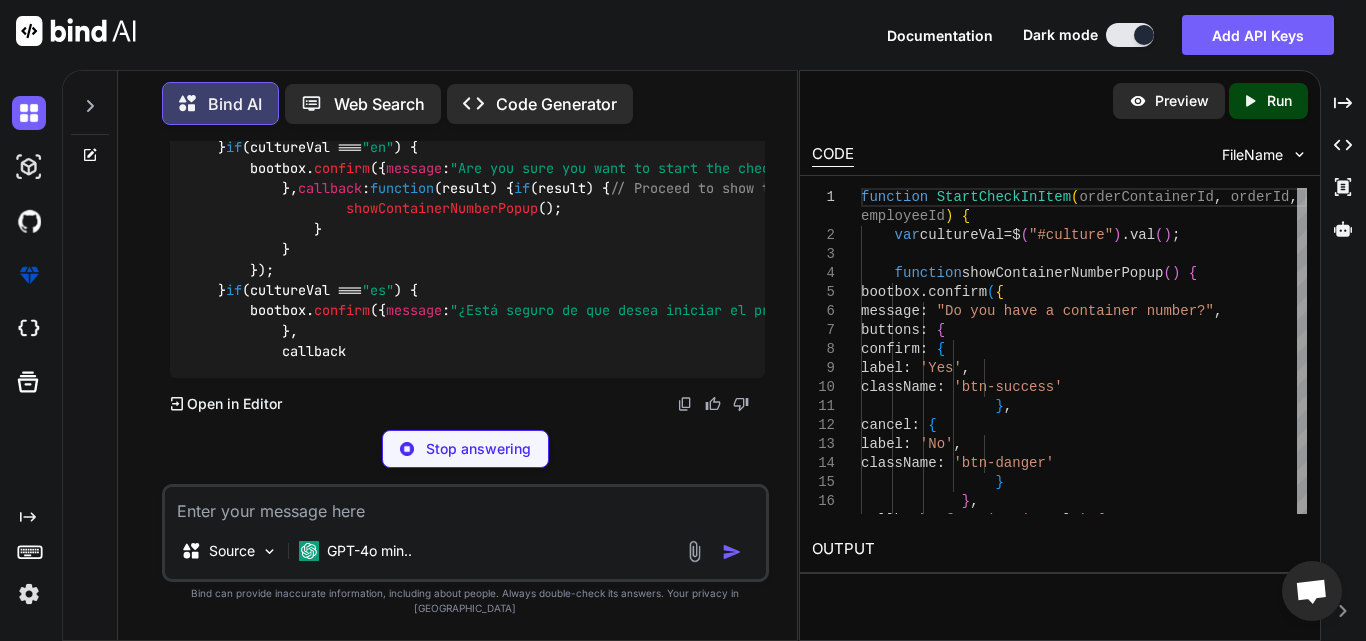 type 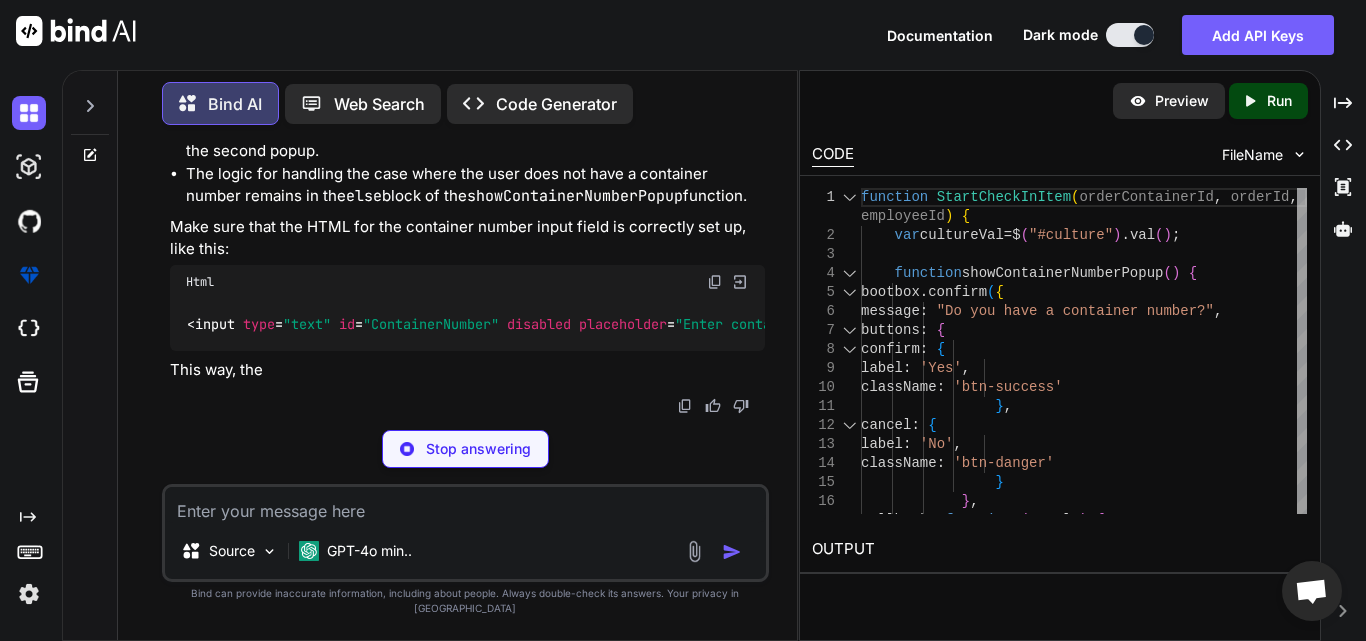 scroll, scrollTop: 0, scrollLeft: 269, axis: horizontal 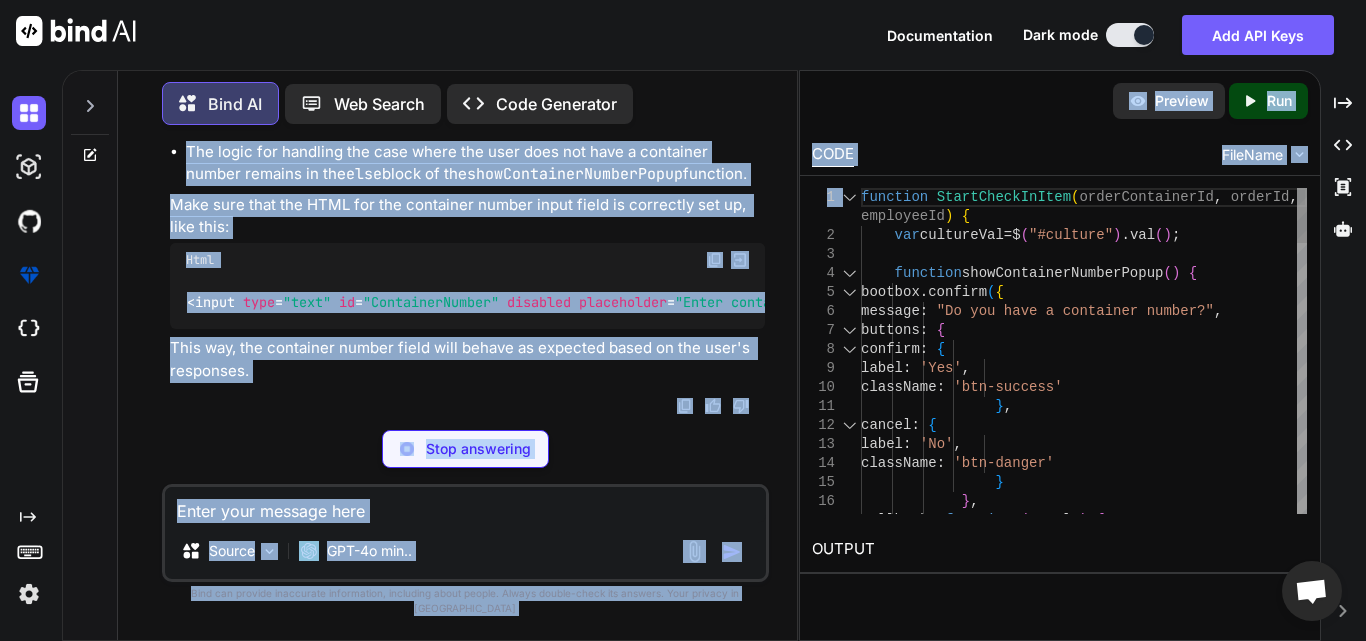 drag, startPoint x: 593, startPoint y: 234, endPoint x: 847, endPoint y: 234, distance: 254 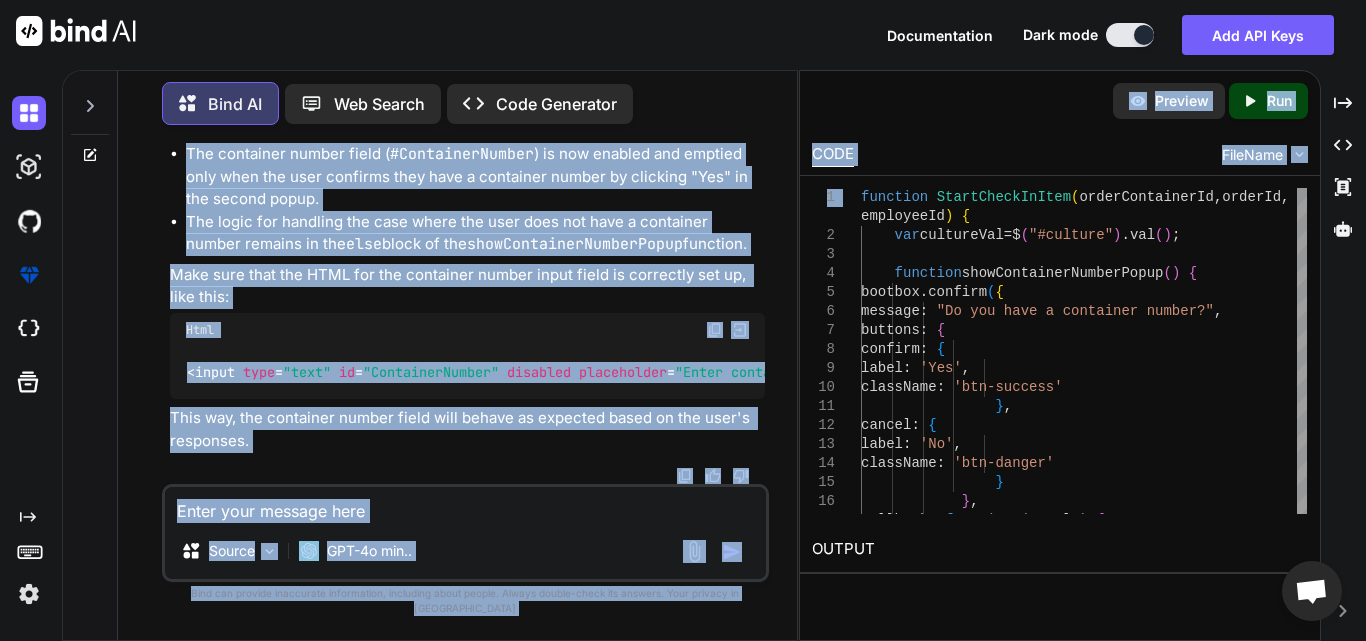 click on "function   StartCheckInItem ( orderContainerId, orderId, employeeId ) {
var  cultureVal = $( "#culture" ). val ();
function   showContainerNumberPopup ( ) {
bootbox. confirm ({
message :  "Do you have a container number?" ,
buttons : {
confirm : {
label :  'Yes' ,
className :  'btn-success'
},
cancel : {
label :  'No' ,
className :  'btn-danger'
}
},
callback :  function  ( result ) {
if  (result) {
// Enable and empty the container number field
$( "#ContainerNumber" ). val ( '' ). prop ( 'disabled' ,  false ). focus ();
}  else  {
// Handle the case where the user does not have a container number
alert ( "You need a container number to proceed." if  (cultureVal ===  "en" :" at bounding box center [467, -235] 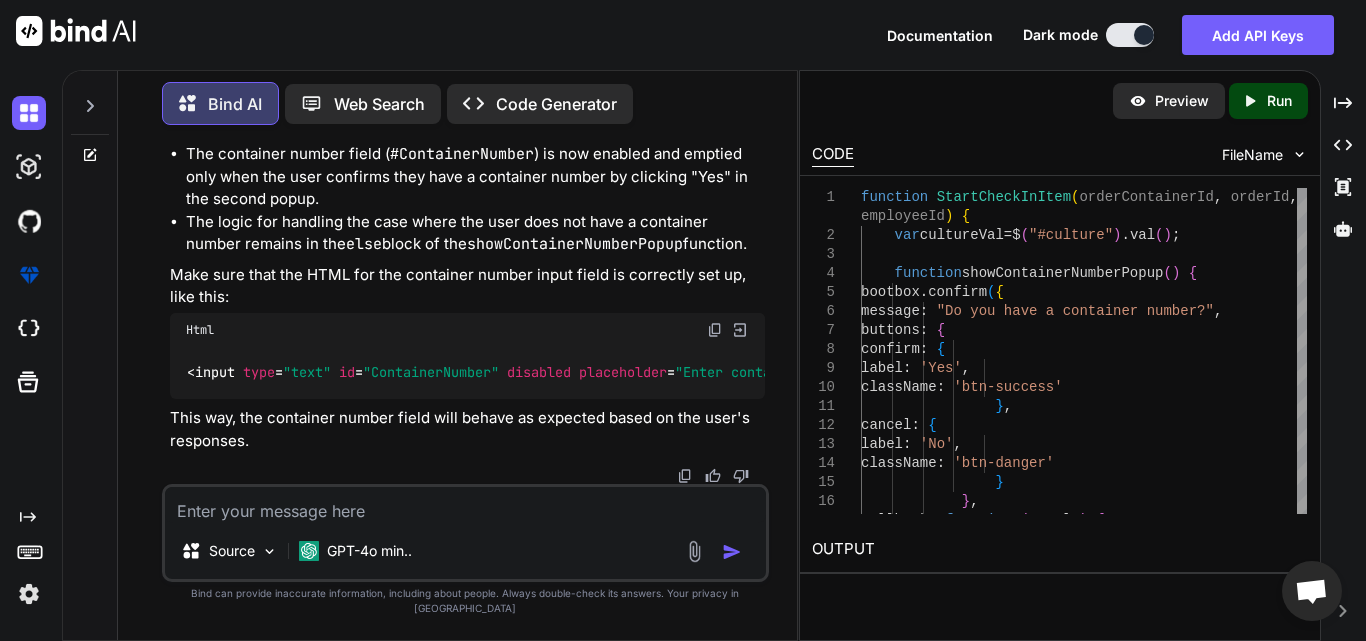 scroll, scrollTop: 0, scrollLeft: 0, axis: both 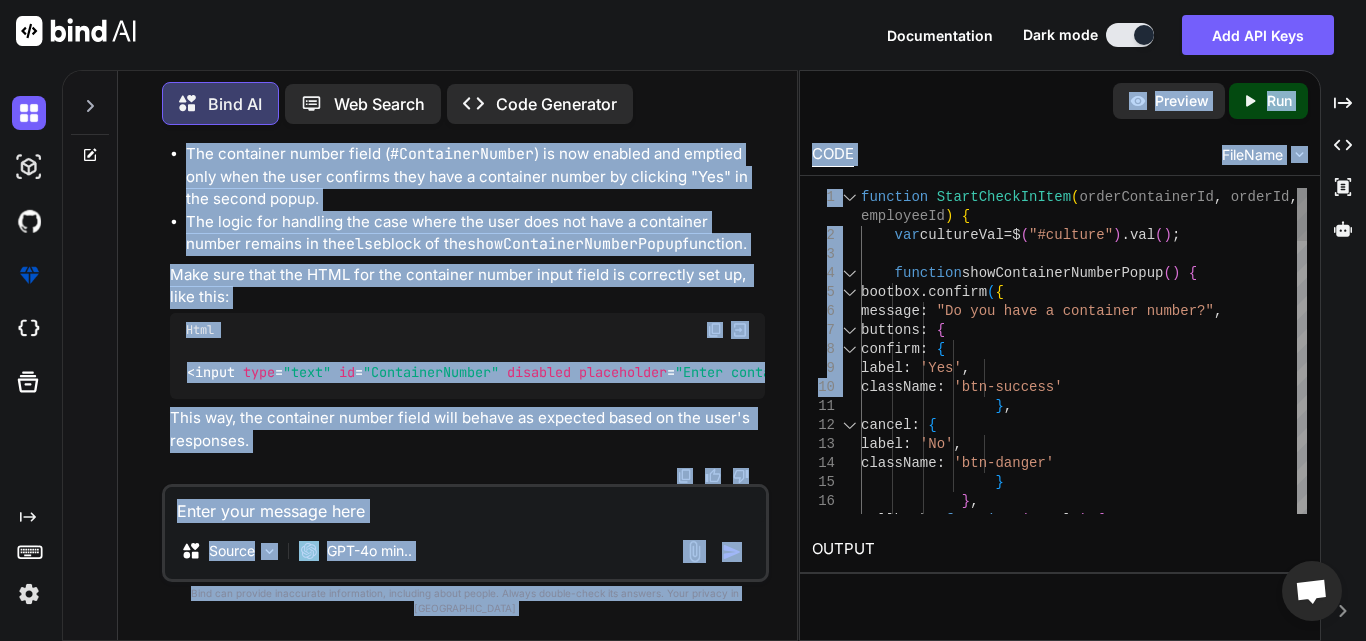 drag, startPoint x: 441, startPoint y: 416, endPoint x: 848, endPoint y: 413, distance: 407.01105 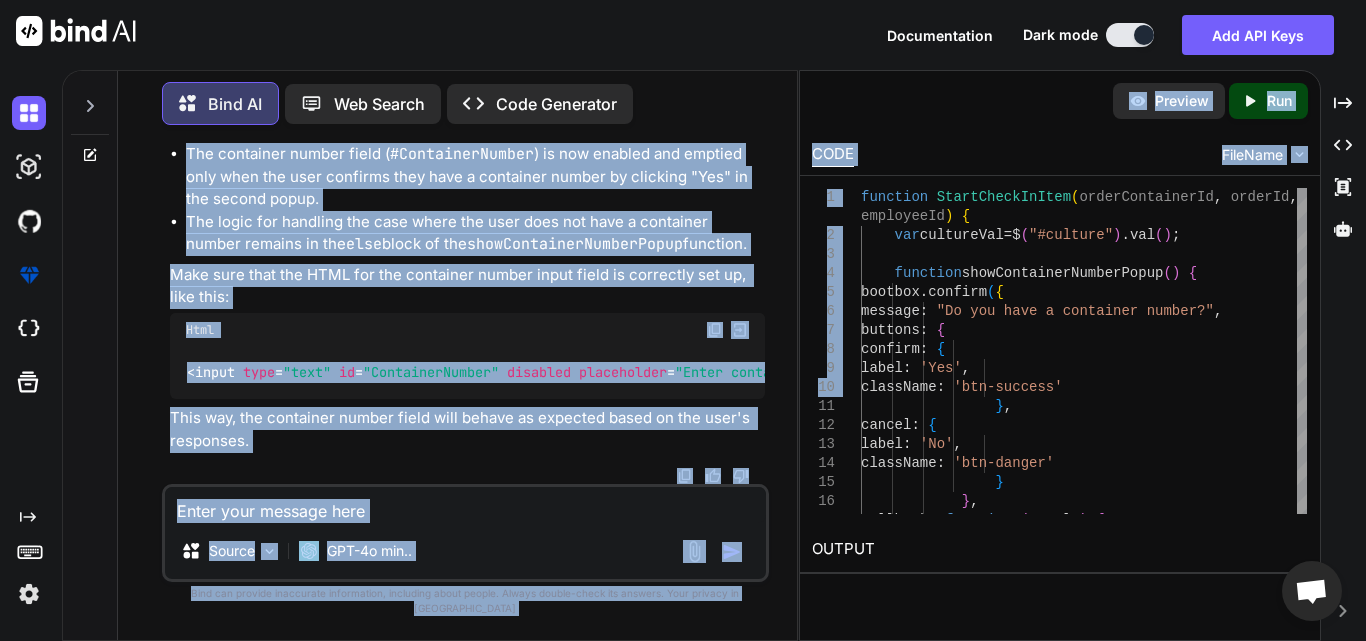 click on "function   StartCheckInItem ( orderContainerId, orderId, employeeId ) {
var  cultureVal = $( "#culture" ). val ();
function   showContainerNumberPopup ( ) {
bootbox. confirm ({
message :  "Do you have a container number?" ,
buttons : {
confirm : {
label :  'Yes' ,
className :  'btn-success'
},
cancel : {
label :  'No' ,
className :  'btn-danger'
}
},
callback :  function  ( result ) {
if  (result) {
// Enable and empty the container number field
$( "#ContainerNumber" ). val ( '' ). prop ( 'disabled' ,  false ). focus ();
}  else  {
// Handle the case where the user does not have a container number
alert ( "You need a container number to proceed." if  (cultureVal ===  "en" :" at bounding box center (467, -235) 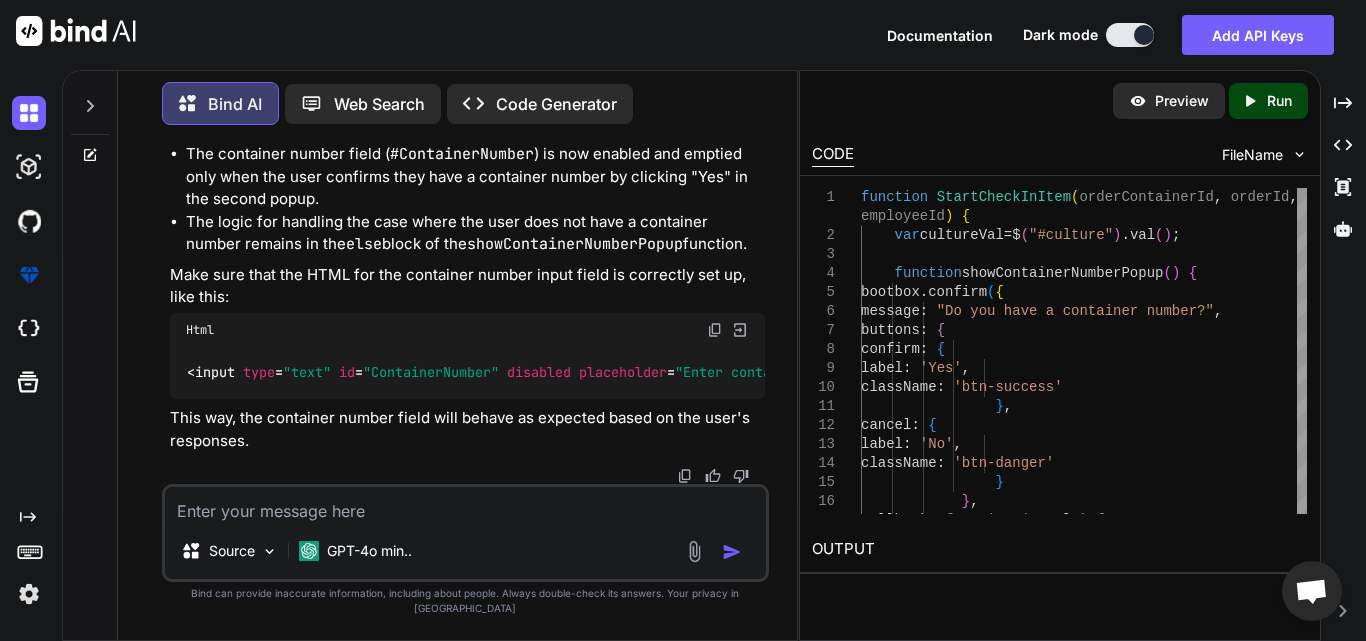 scroll, scrollTop: 0, scrollLeft: 0, axis: both 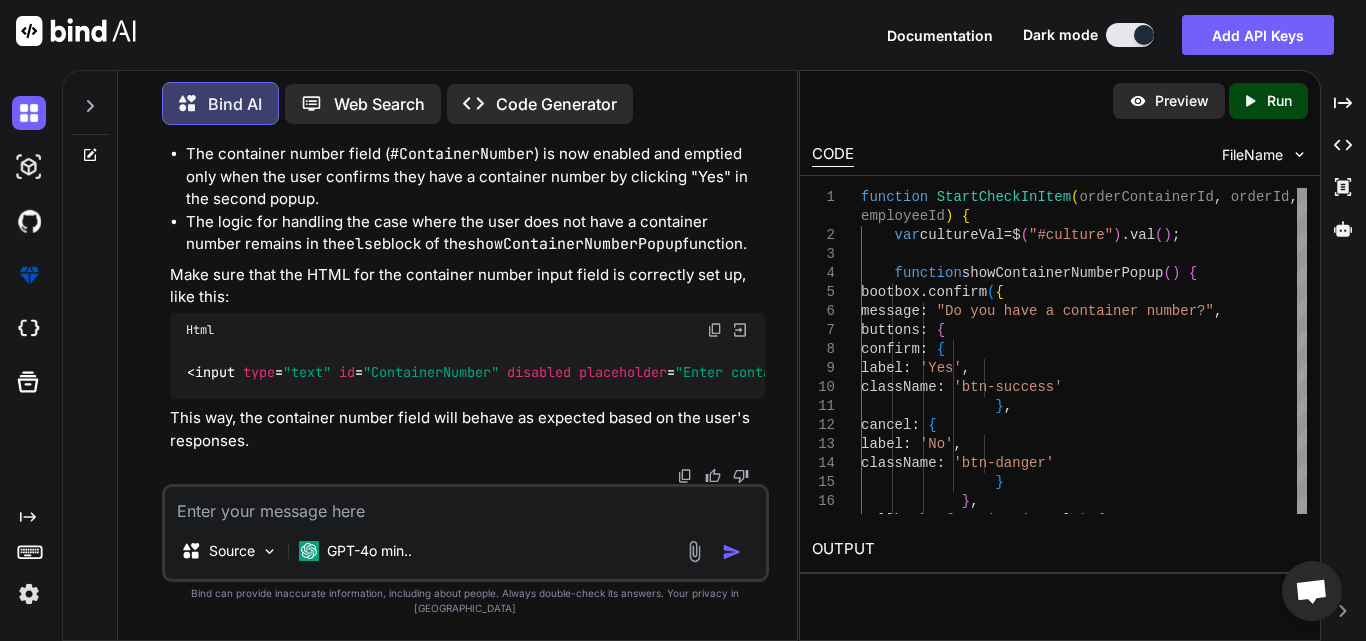 click on ""#ContainerNumber"" at bounding box center (1066, -501) 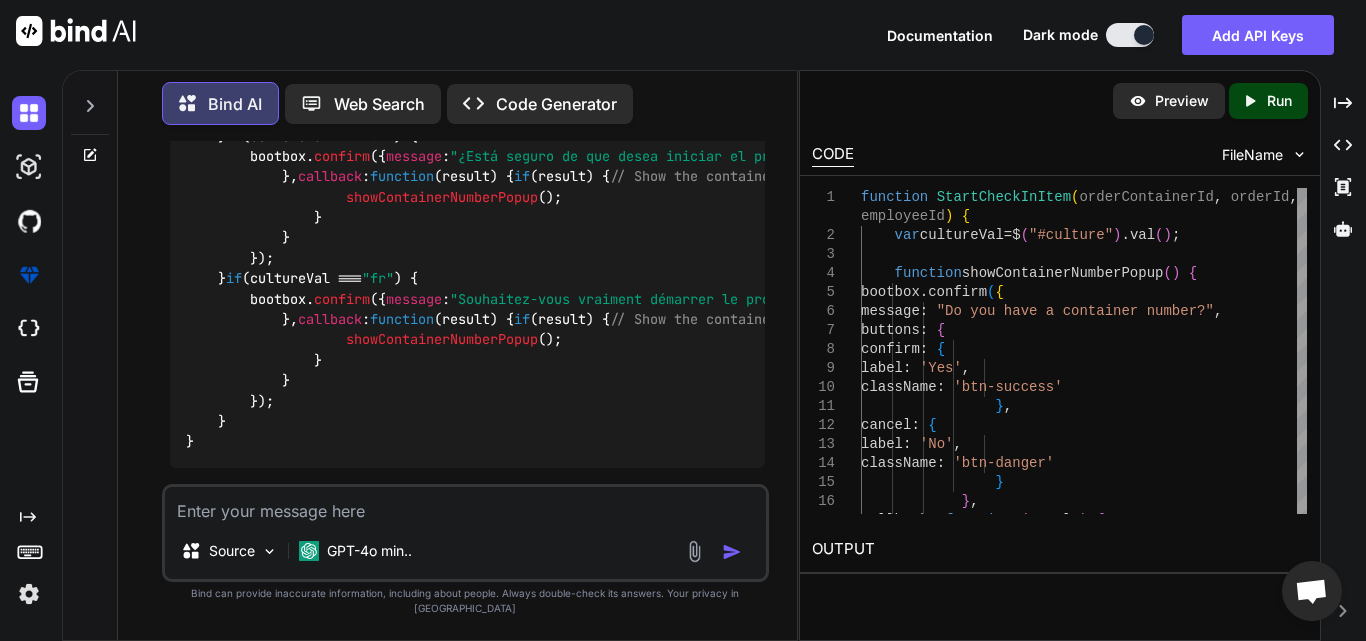 scroll, scrollTop: 1297, scrollLeft: 0, axis: vertical 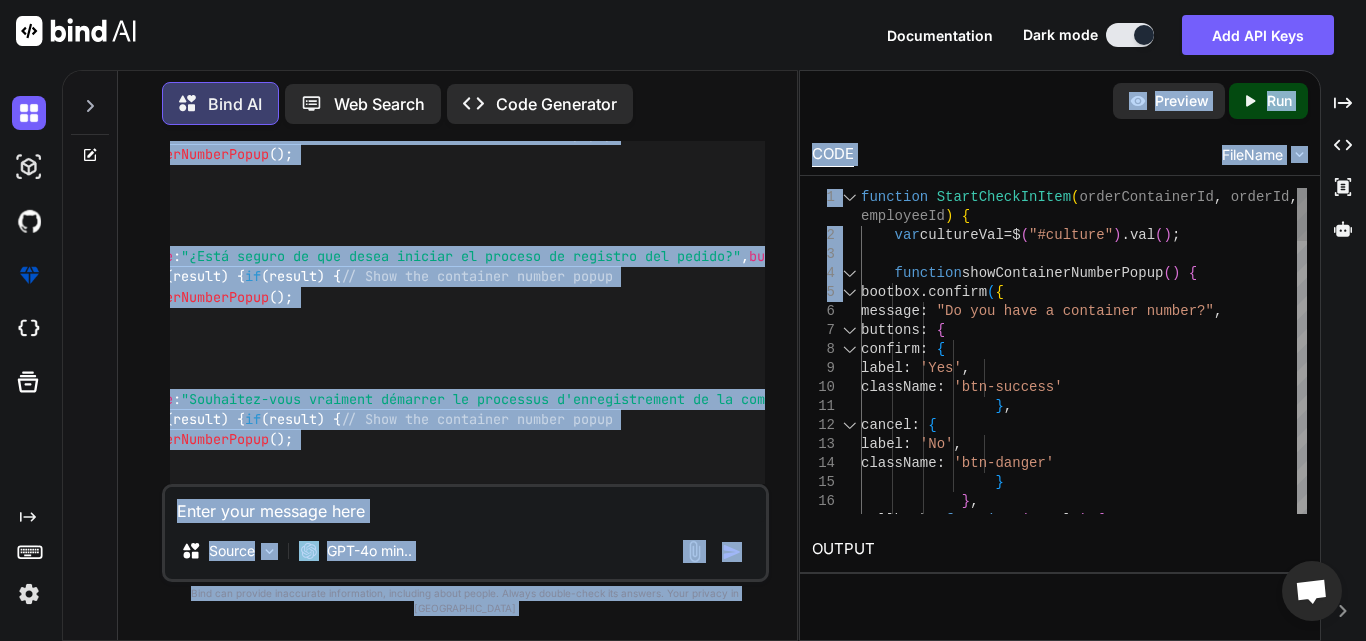 drag, startPoint x: 572, startPoint y: 311, endPoint x: 837, endPoint y: 314, distance: 265.01697 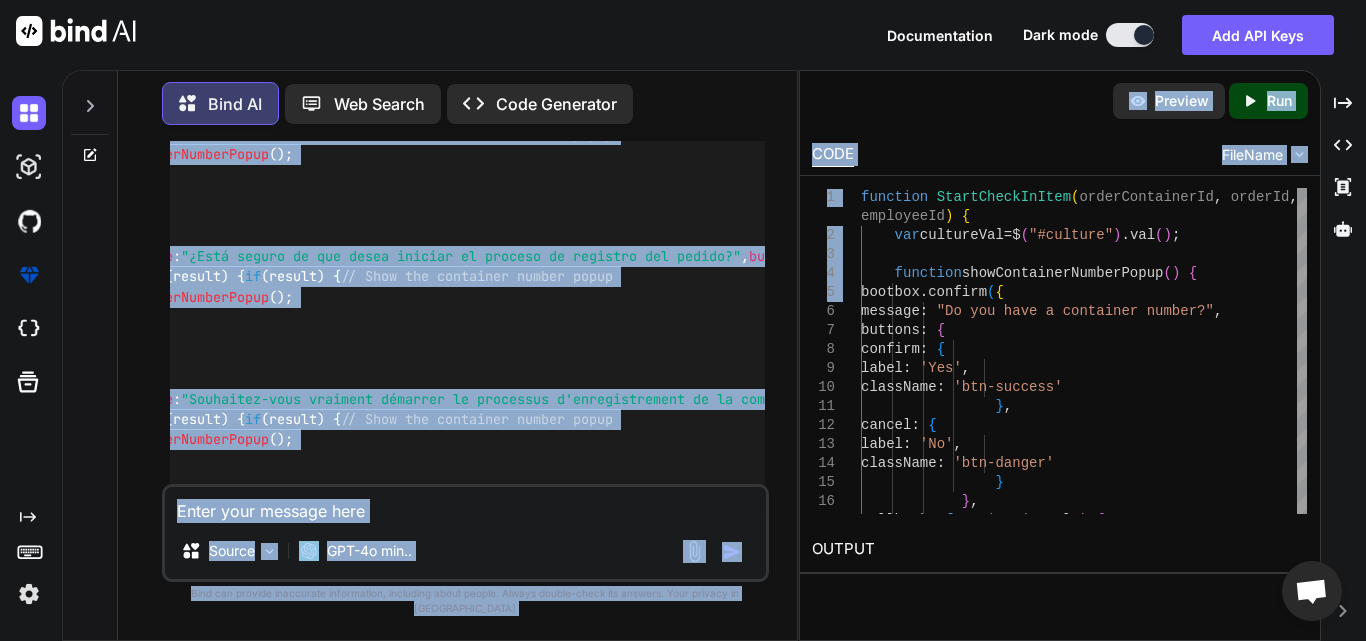 click on "function   StartCheckInItem ( orderContainerId, orderId, employeeId ) {
var  cultureVal = $( "#culture" ). val ();
function   showContainerNumberPopup ( ) {
bootbox. confirm ({
message :  "Do you have a container number?" ,
buttons : {
confirm : {
label :  'Yes' ,
className :  'btn-success'
},
cancel : {
label :  'No' ,
className :  'btn-danger'
}
},
callback :  function  ( result ) {
if  (result) {
// Show editable field for container number
$( "#containerNumberField" ). val ( '' ). prop ( 'disabled' ,  false ). focus ();
}  else  {
// Handle the case where the user does not have a container number
alert ( "You need a container number to proceed." if  (cultureVal ===  "en"" at bounding box center (467, 236) 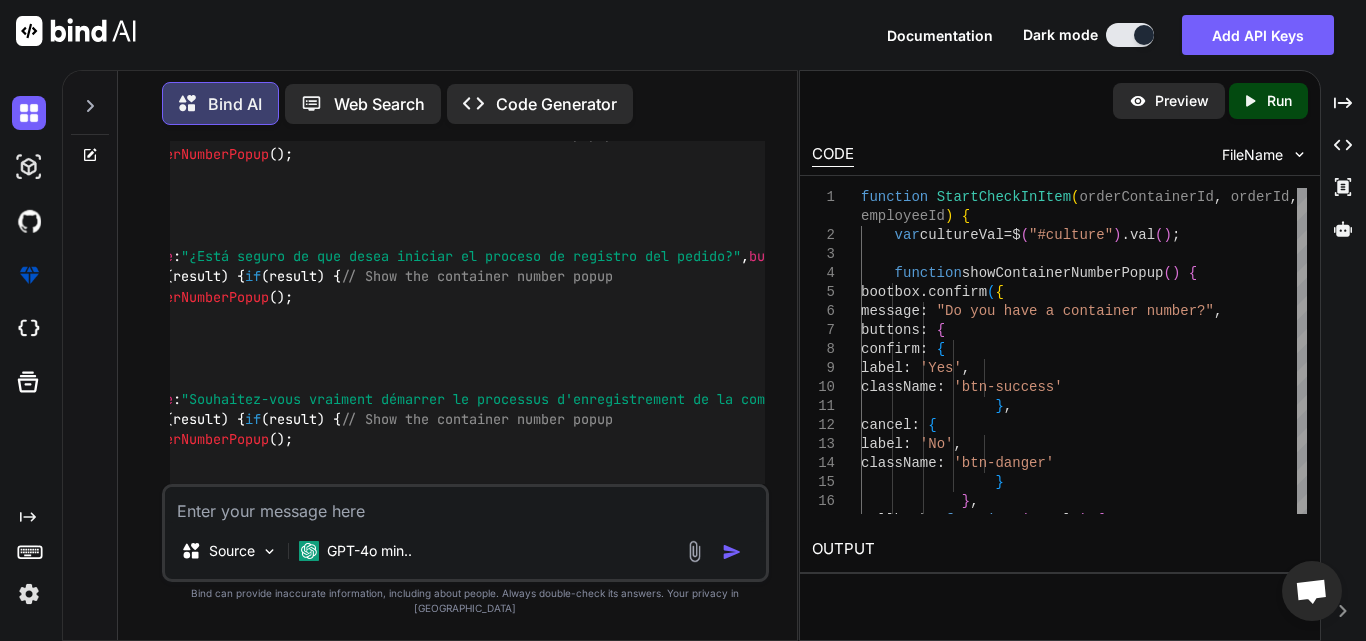 drag, startPoint x: 654, startPoint y: 315, endPoint x: 556, endPoint y: 318, distance: 98.045906 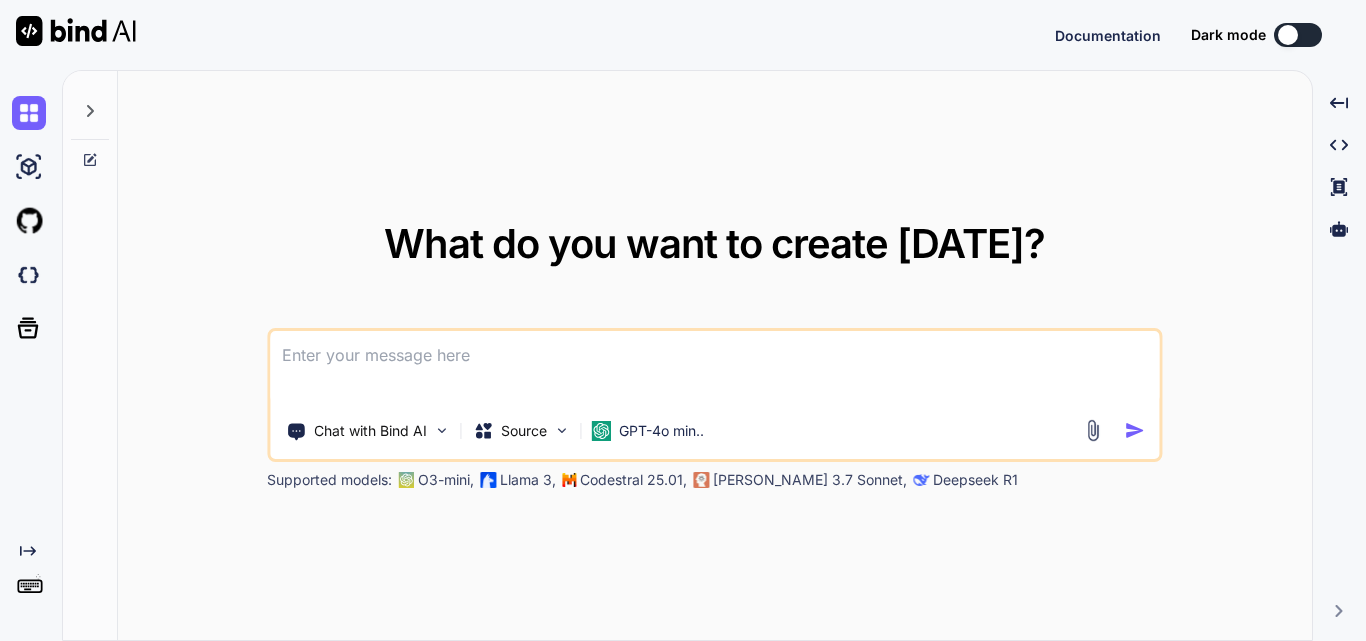 scroll, scrollTop: 0, scrollLeft: 0, axis: both 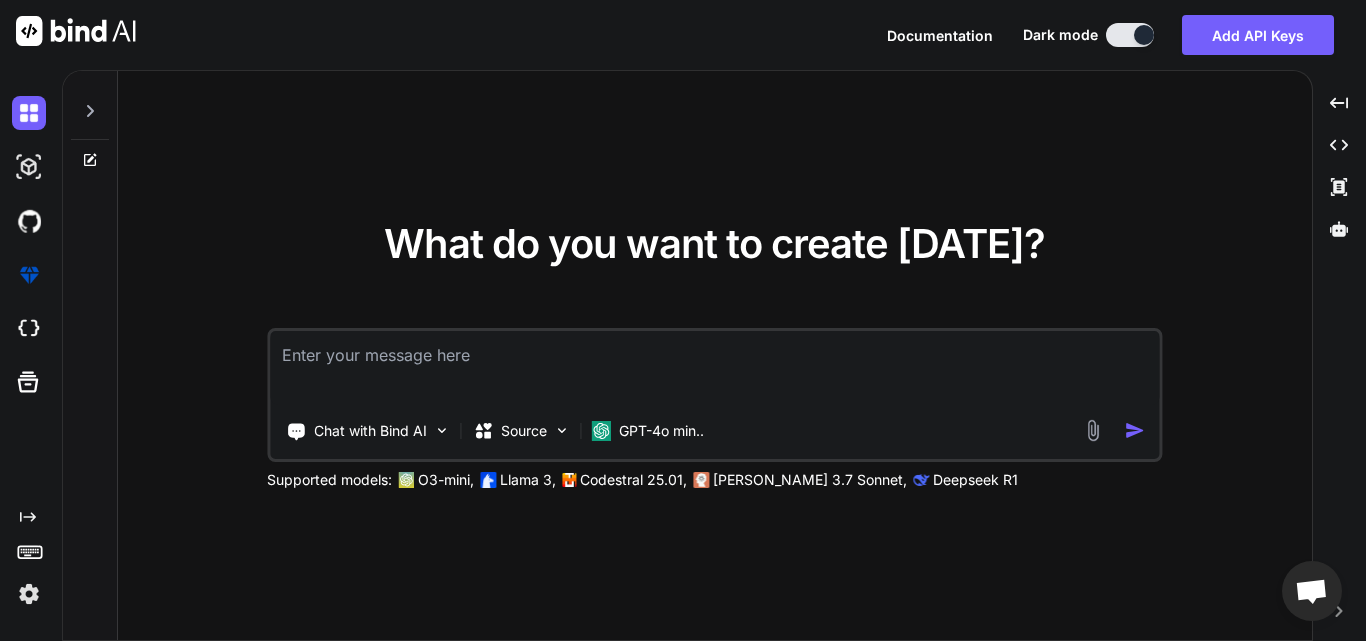 type on "x" 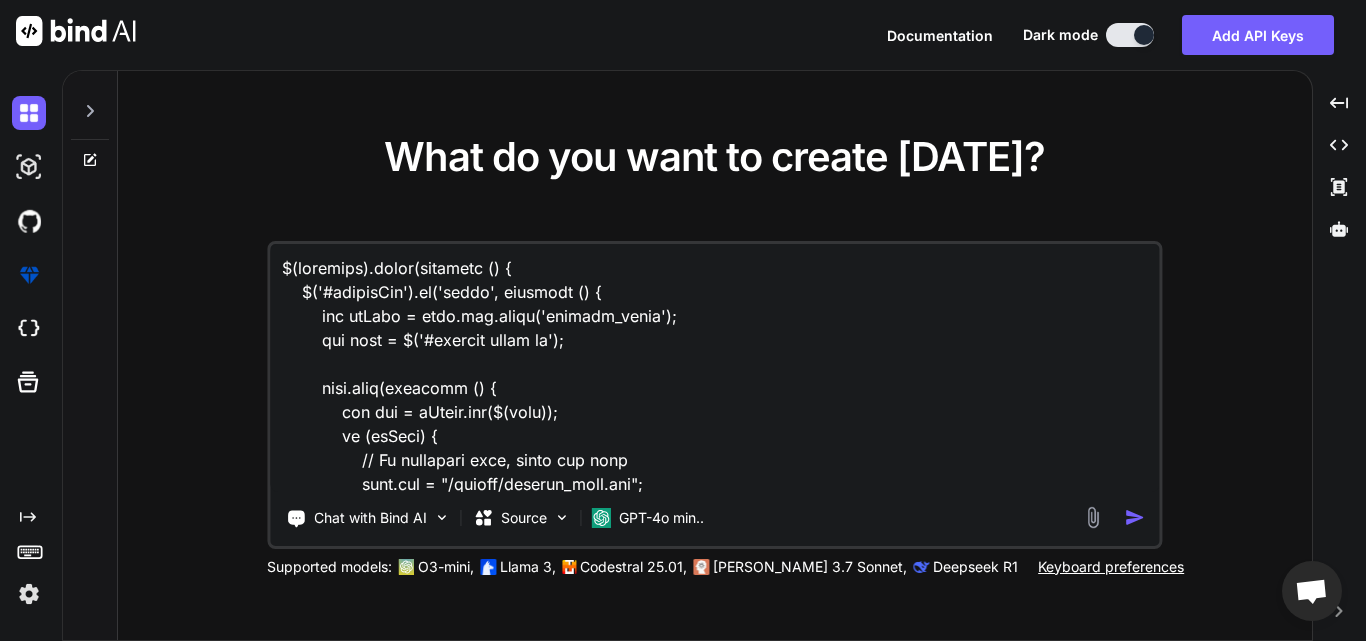 scroll, scrollTop: 939, scrollLeft: 0, axis: vertical 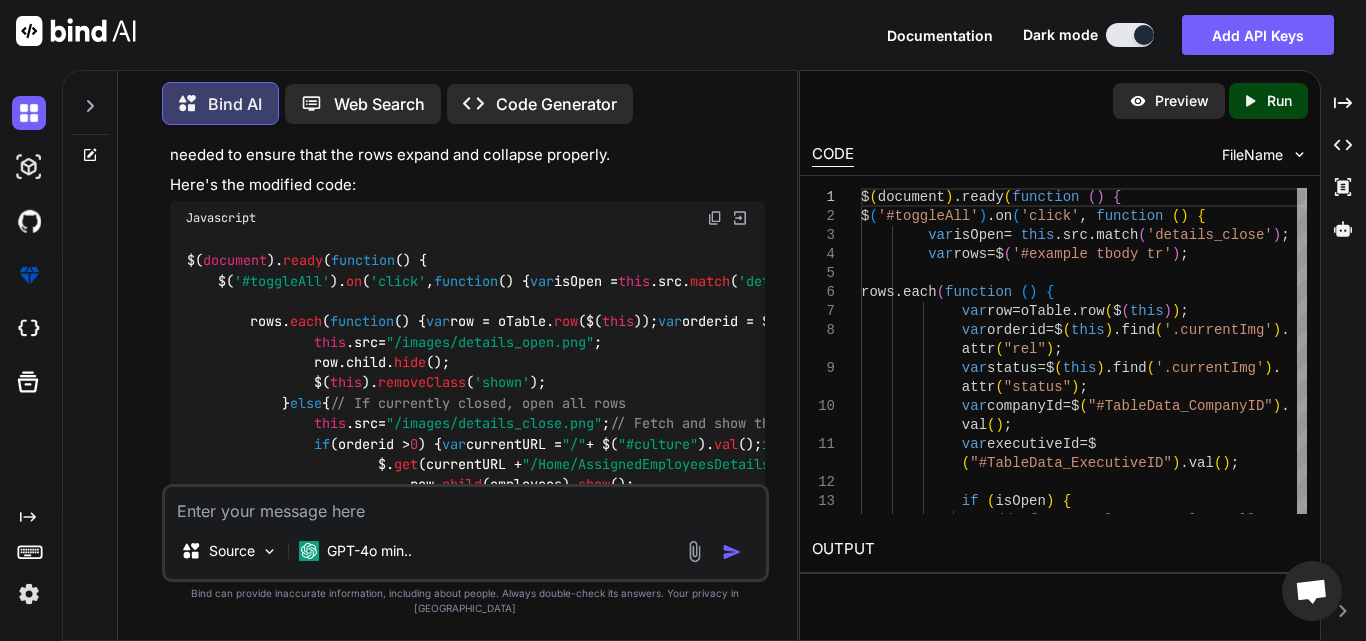 click at bounding box center [715, 218] 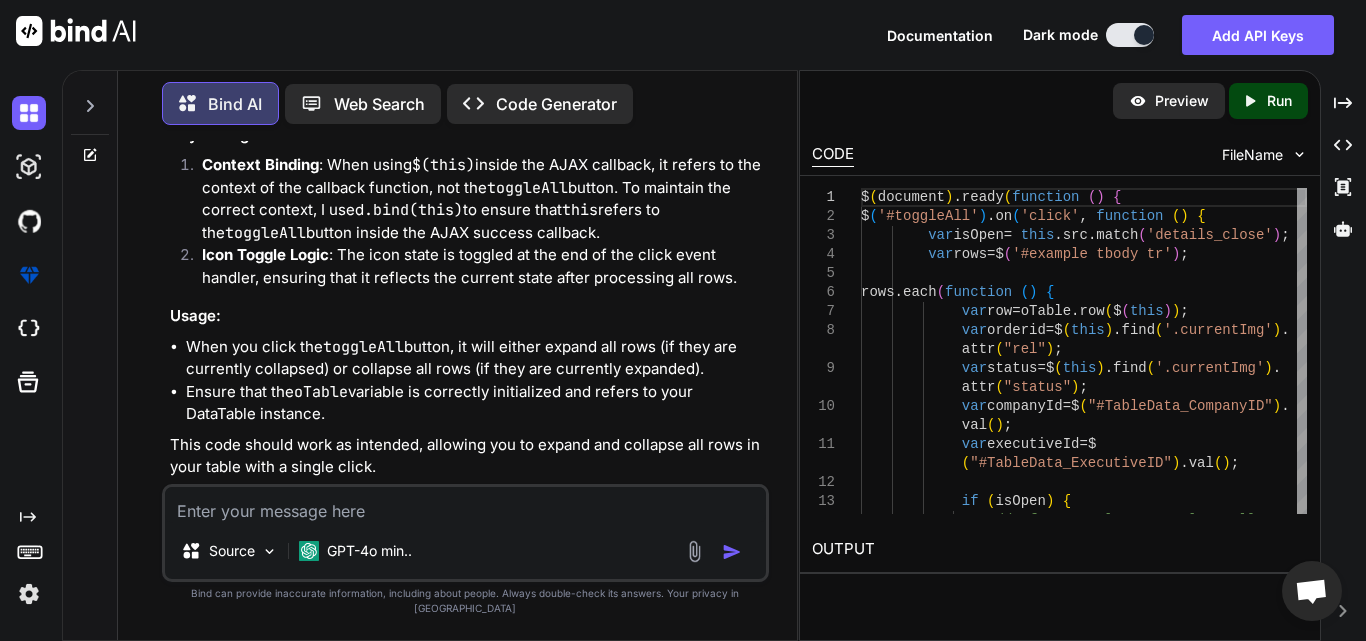 scroll, scrollTop: 1488, scrollLeft: 0, axis: vertical 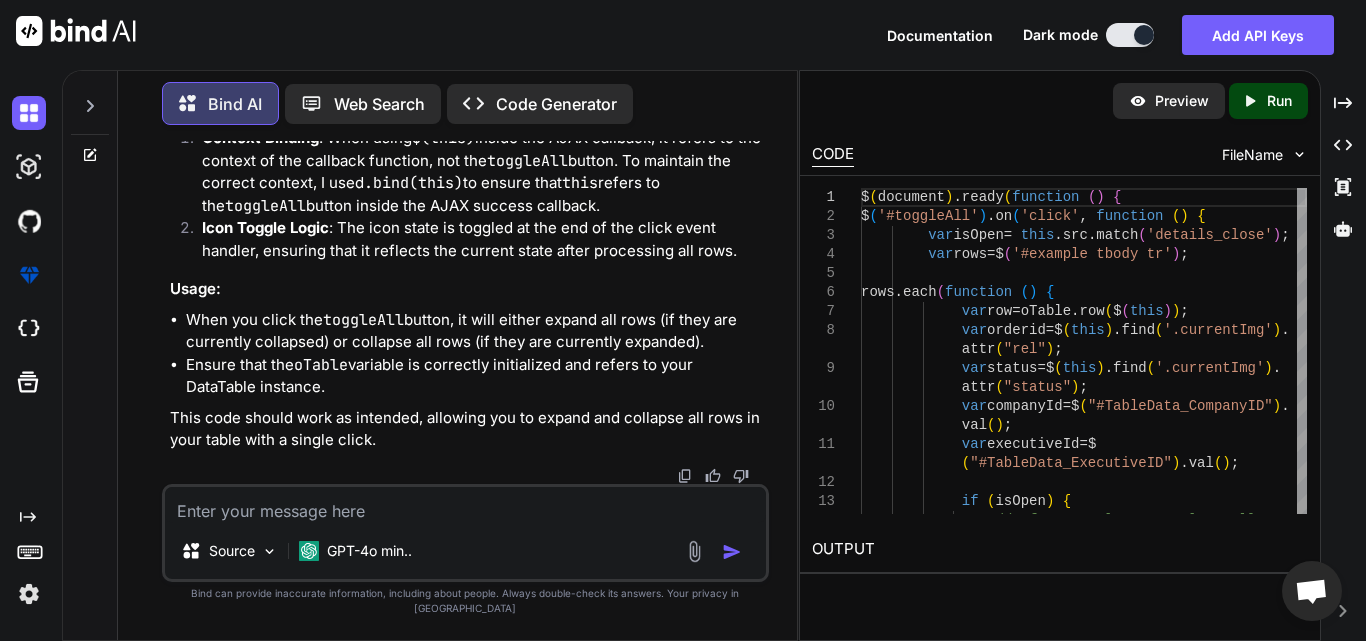 click at bounding box center (465, 505) 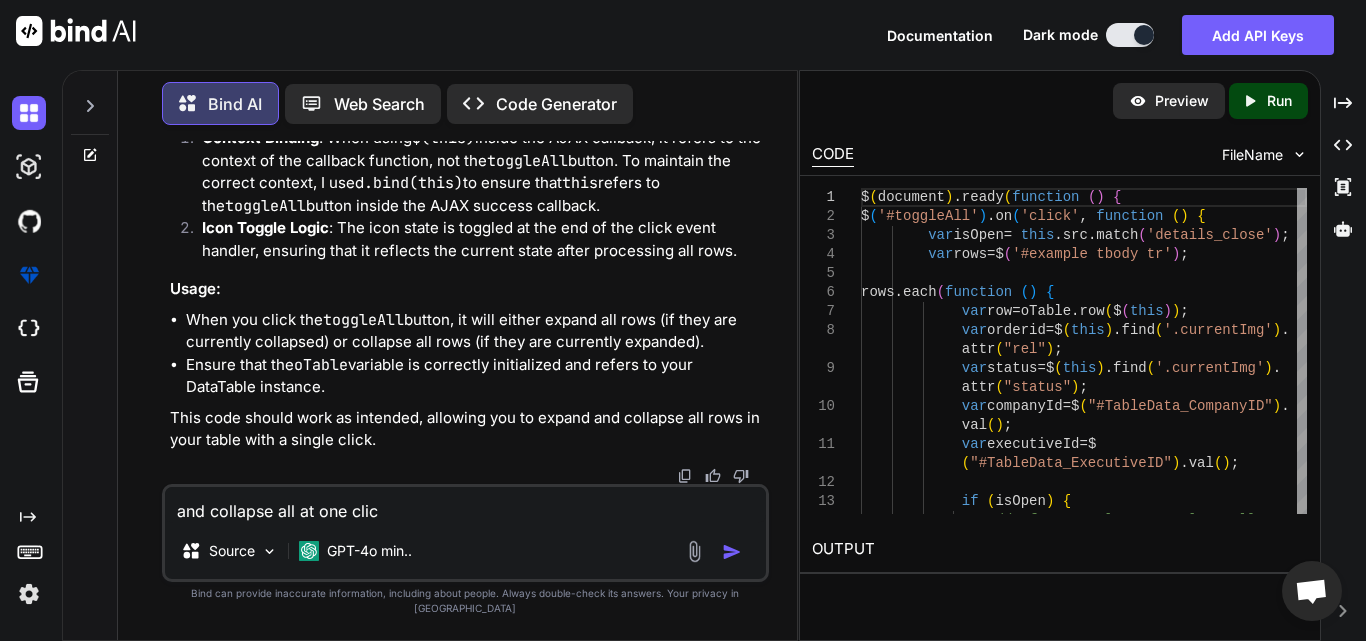 type on "and collapse all at one click" 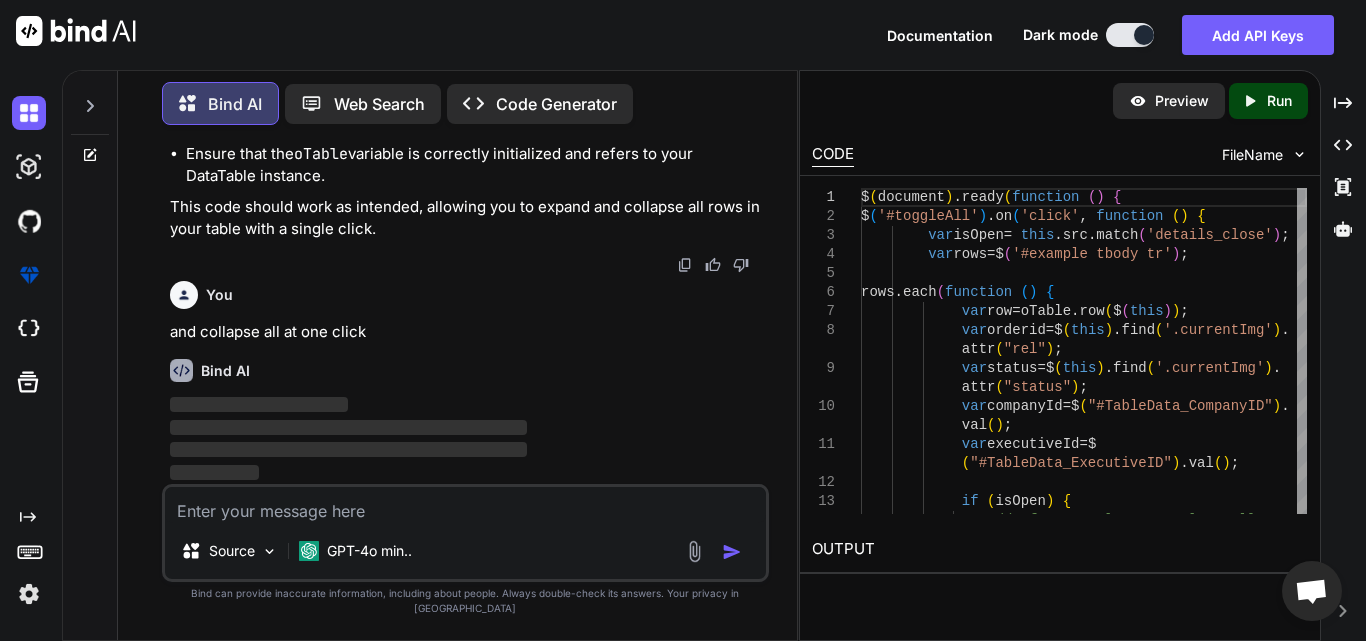 scroll, scrollTop: 1899, scrollLeft: 0, axis: vertical 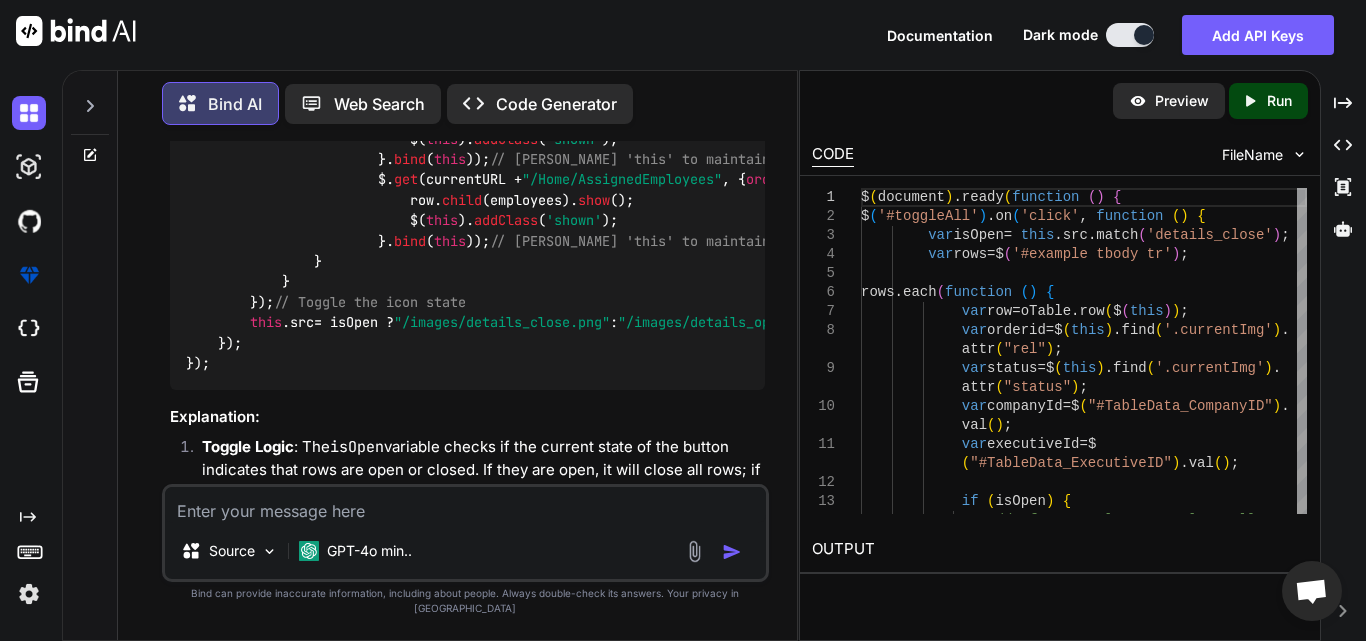 click at bounding box center [715, -149] 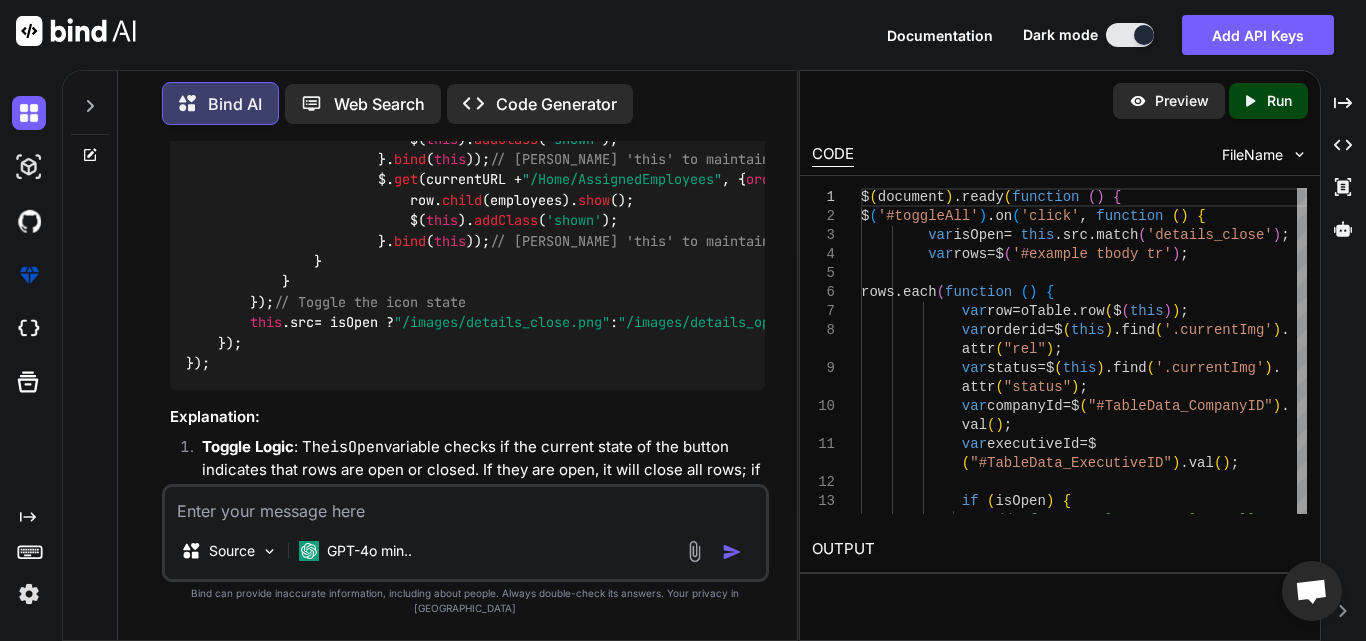 click at bounding box center (465, 505) 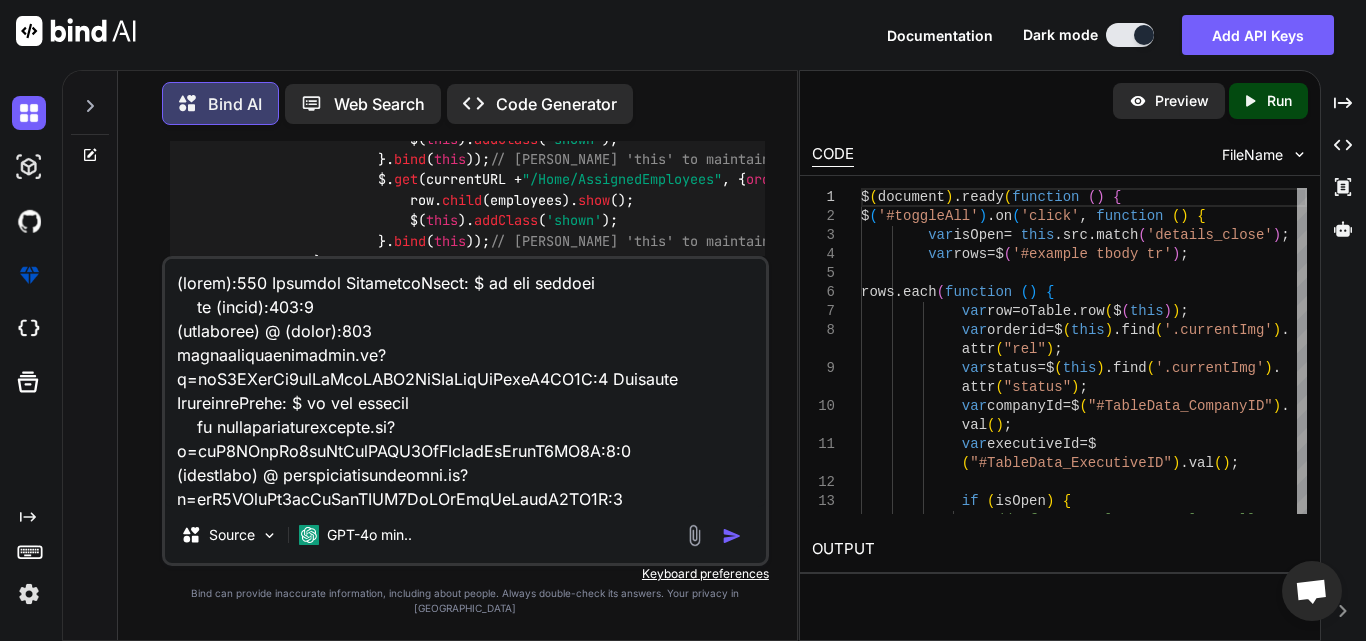 scroll, scrollTop: 2810, scrollLeft: 0, axis: vertical 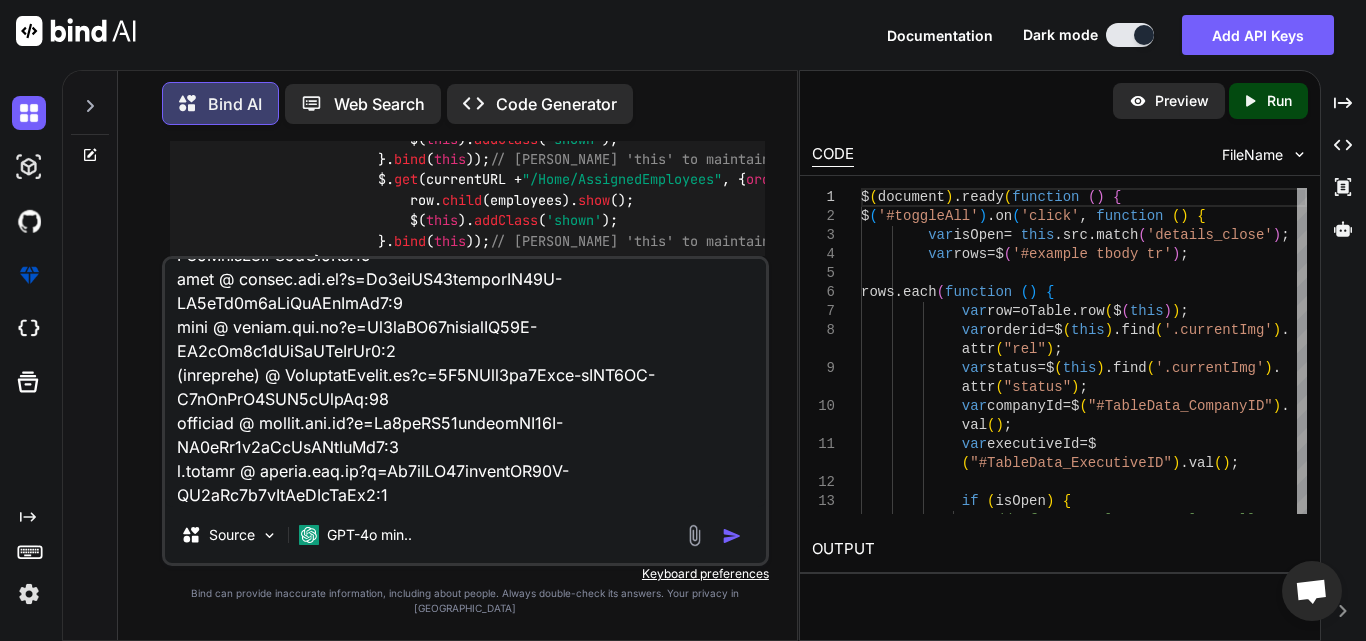 type 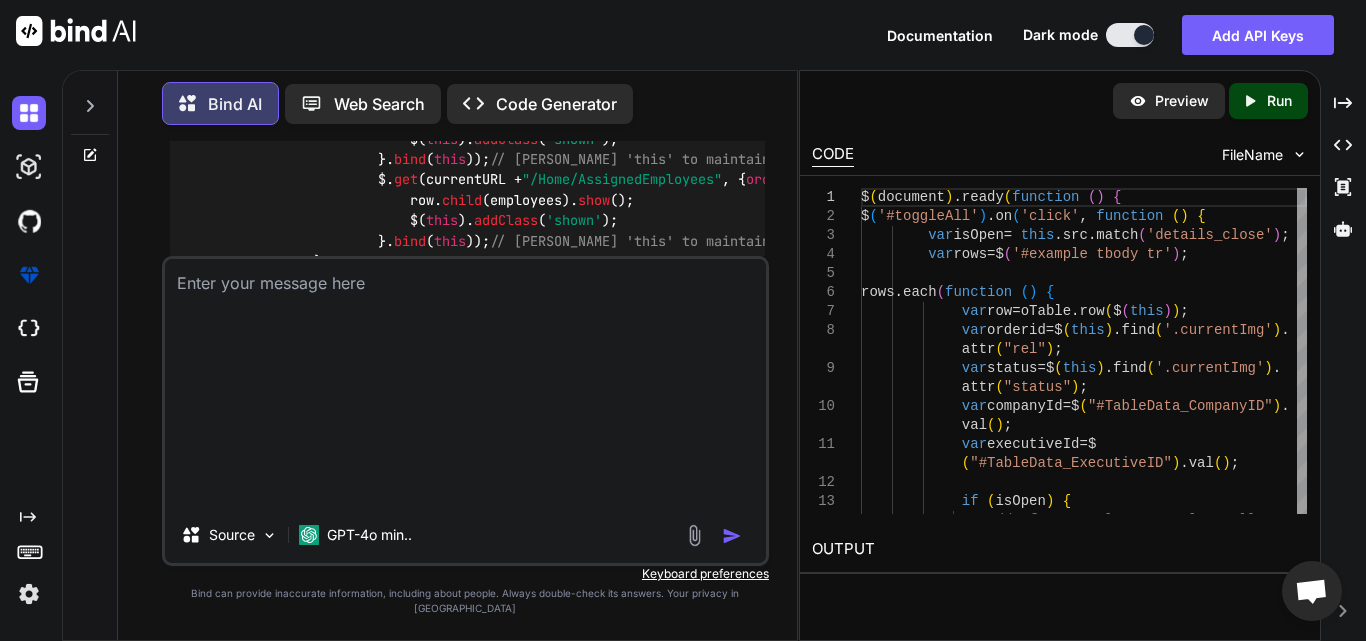 scroll, scrollTop: 0, scrollLeft: 0, axis: both 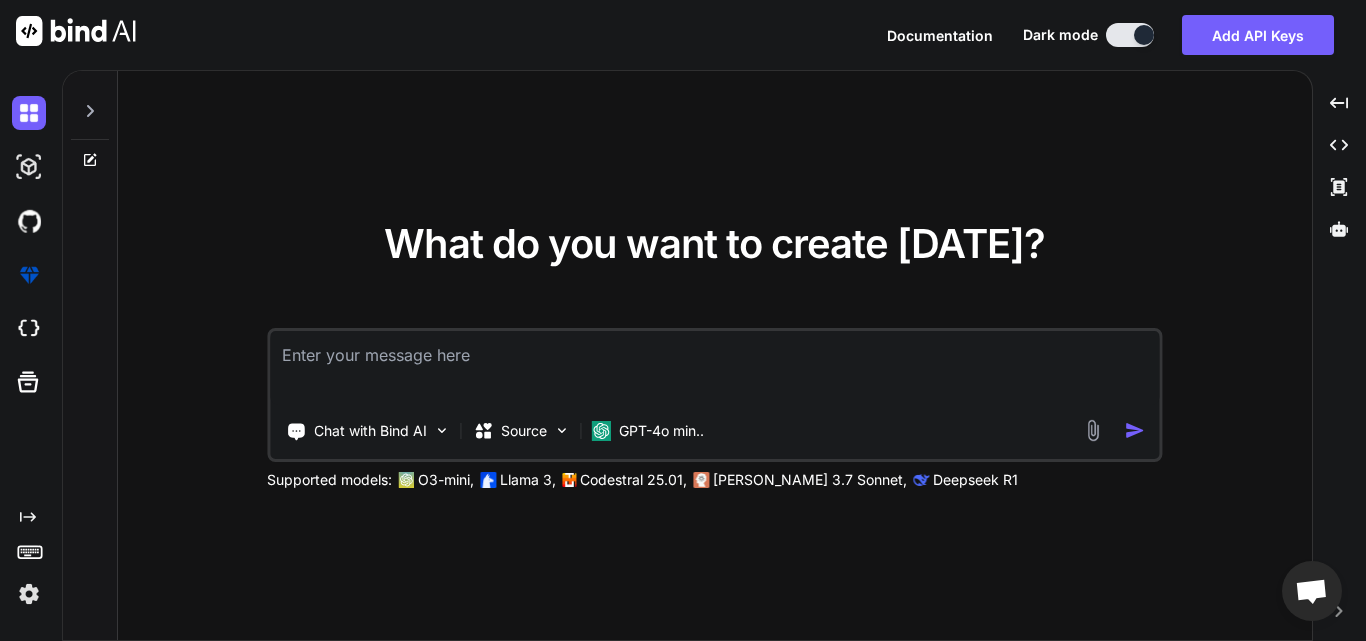 type on "x" 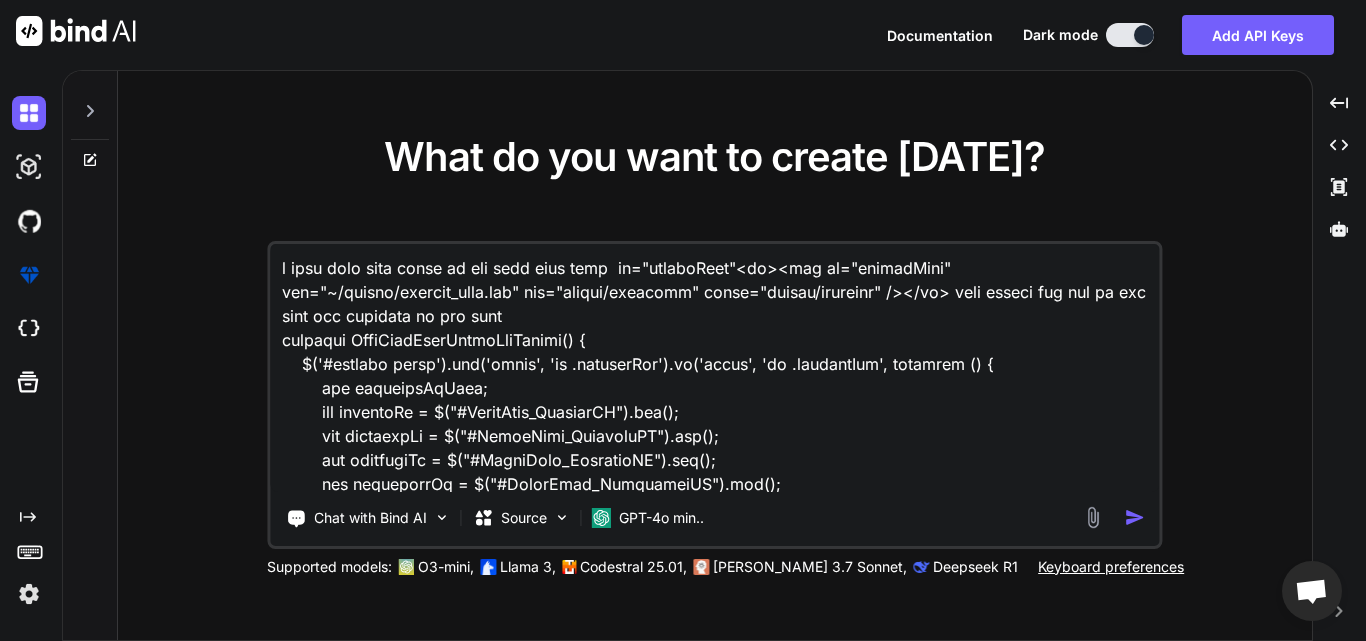 scroll, scrollTop: 4659, scrollLeft: 0, axis: vertical 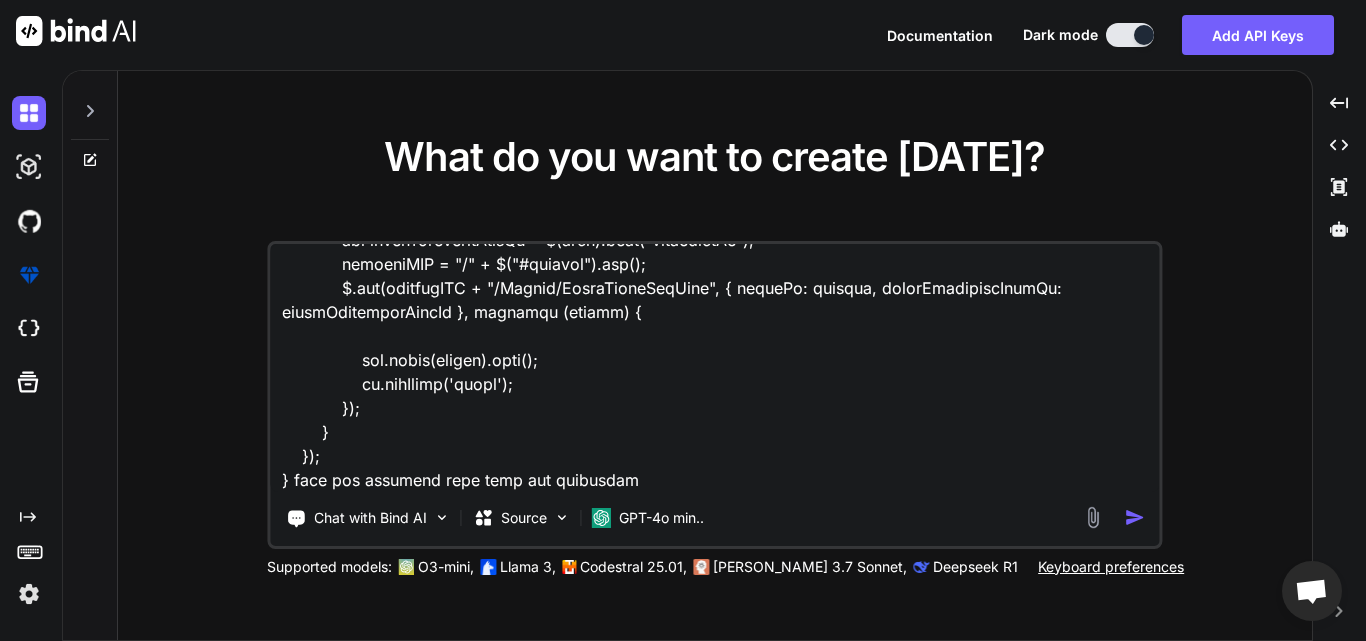 type on "i want when user click on the this plus icon  id="toggleAlll"<td><img id="toggleAlll" src="~/images/details_open.png" alt="expand/collapse" title="expand/collapse" /></td> then expand all the at one time and collapse at one time
function BindPlusIconEventForOrders() {
$('#example tbody').off('click', 'tr .currentImg').on('click', 'tr .currentImg', function () {
var locationIdAttr;
var companyId = $("#TableData_CompanyID").val();
var locationId = $("#TableData_LocationID").val();
var employeeId = $("#TableData_EmployeeID").val();
var executiveId = $("#TableData_ExecutiveID").val();
var orderid = $(this).attr("rel");
var status = $(this).attr("status");
var locationIdAttr = $(this).attr("location");
if (orderid > 0) {
switch (status) {
case "Approved":
case "Completed":
case "In-Progress":
case "Accepted":
case "Billed":
..." 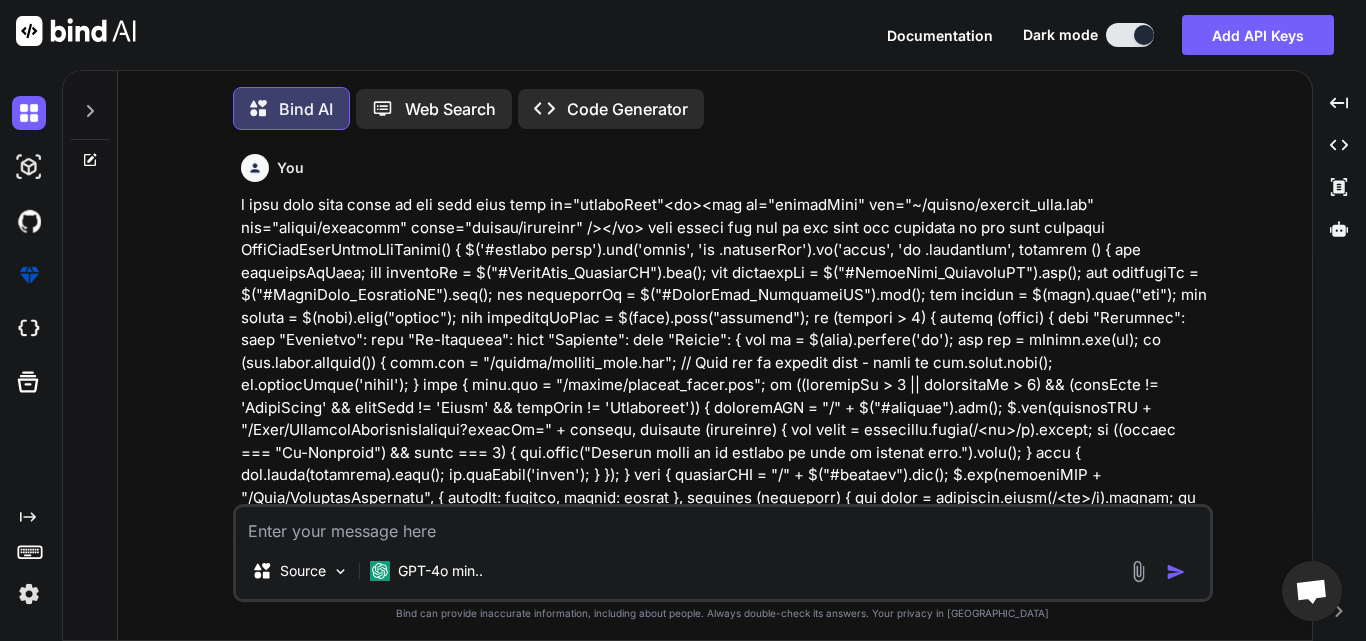 scroll, scrollTop: 10, scrollLeft: 0, axis: vertical 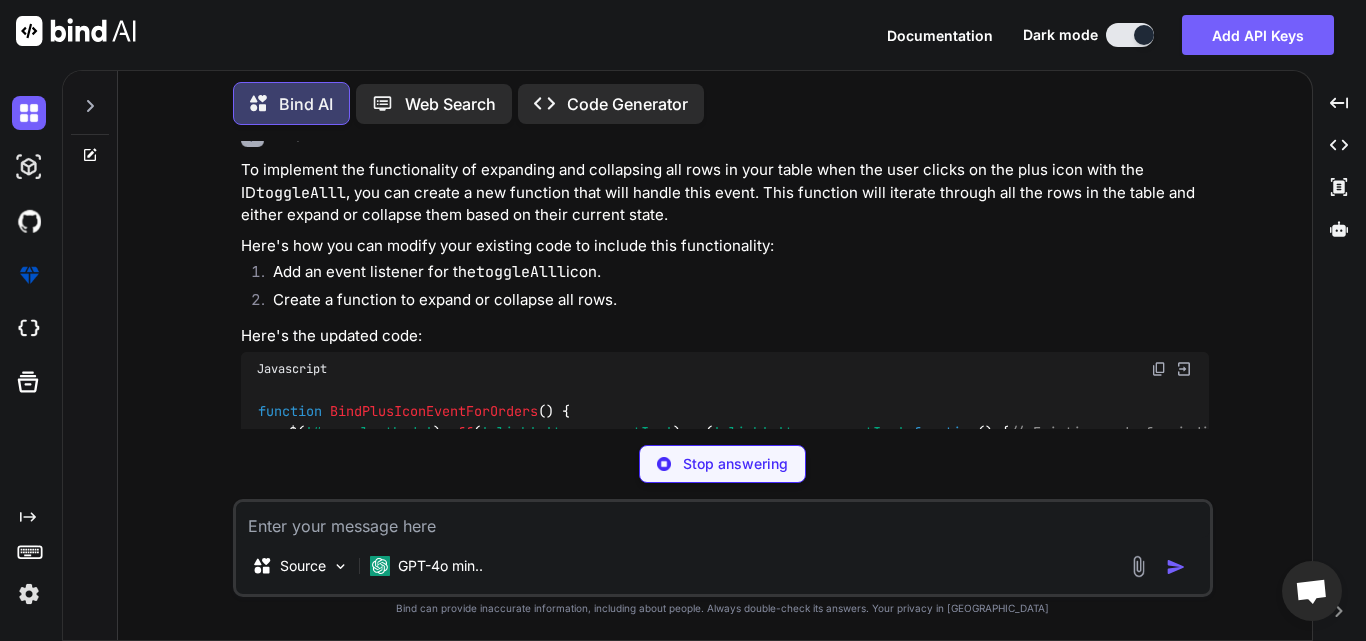 type on "x" 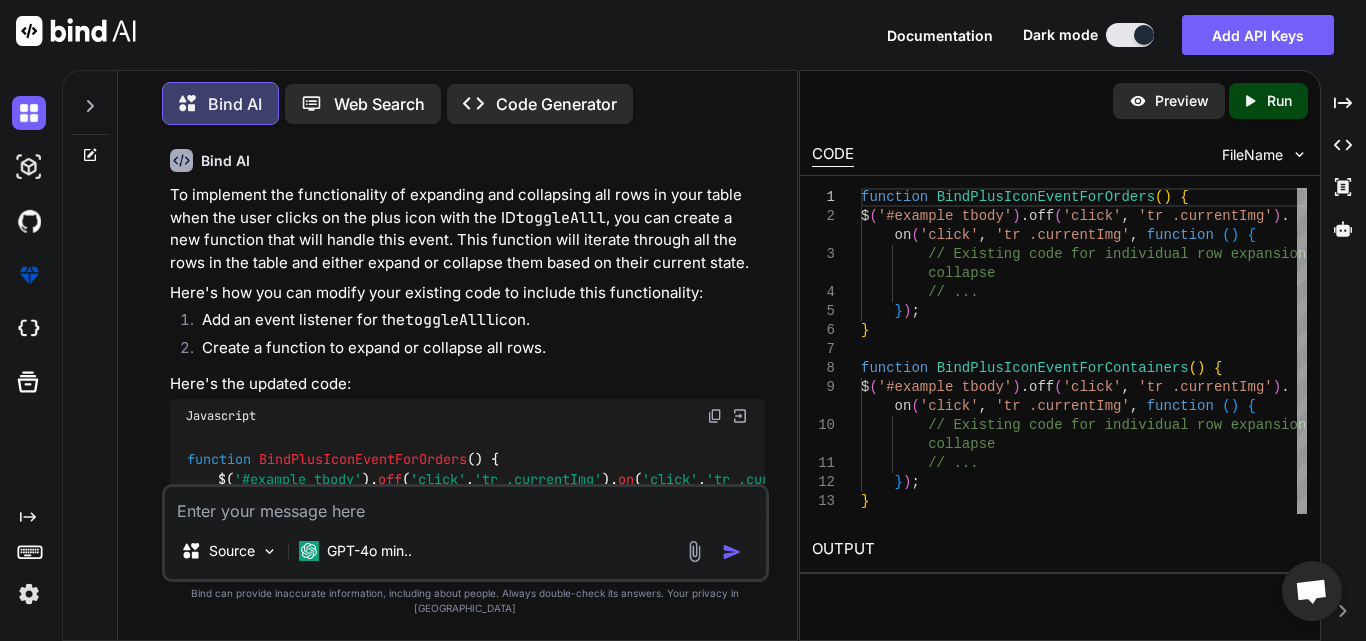scroll, scrollTop: 1668, scrollLeft: 0, axis: vertical 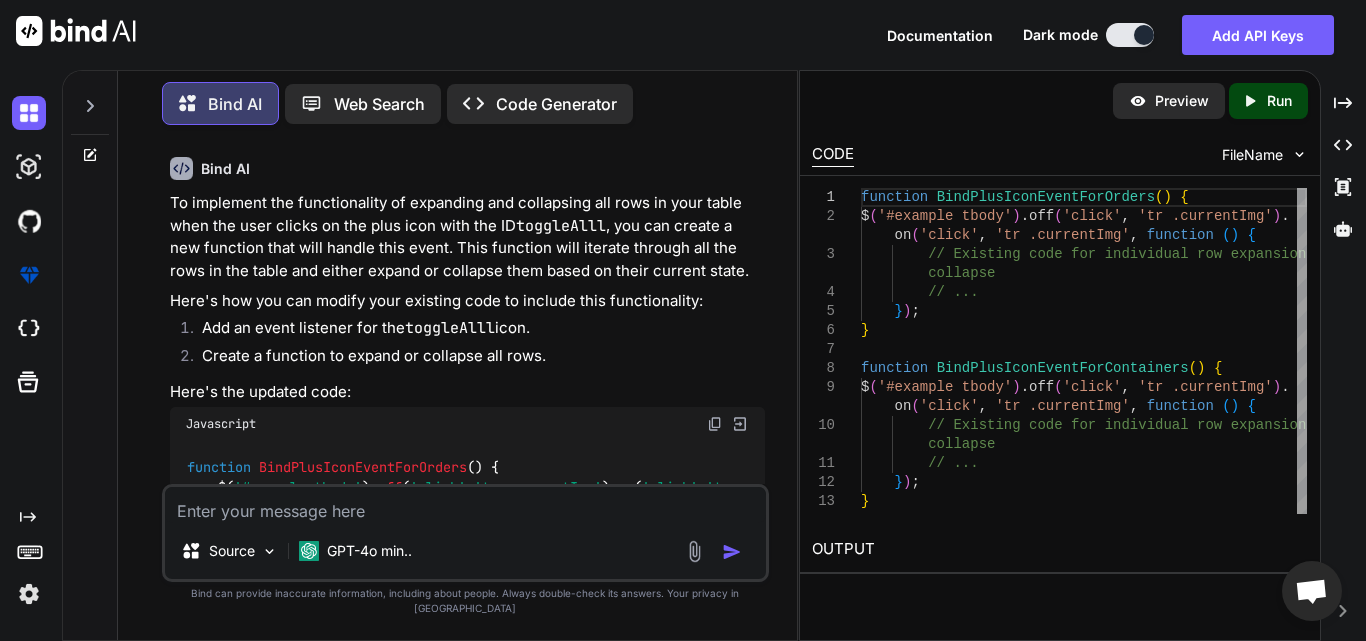 click at bounding box center (715, 424) 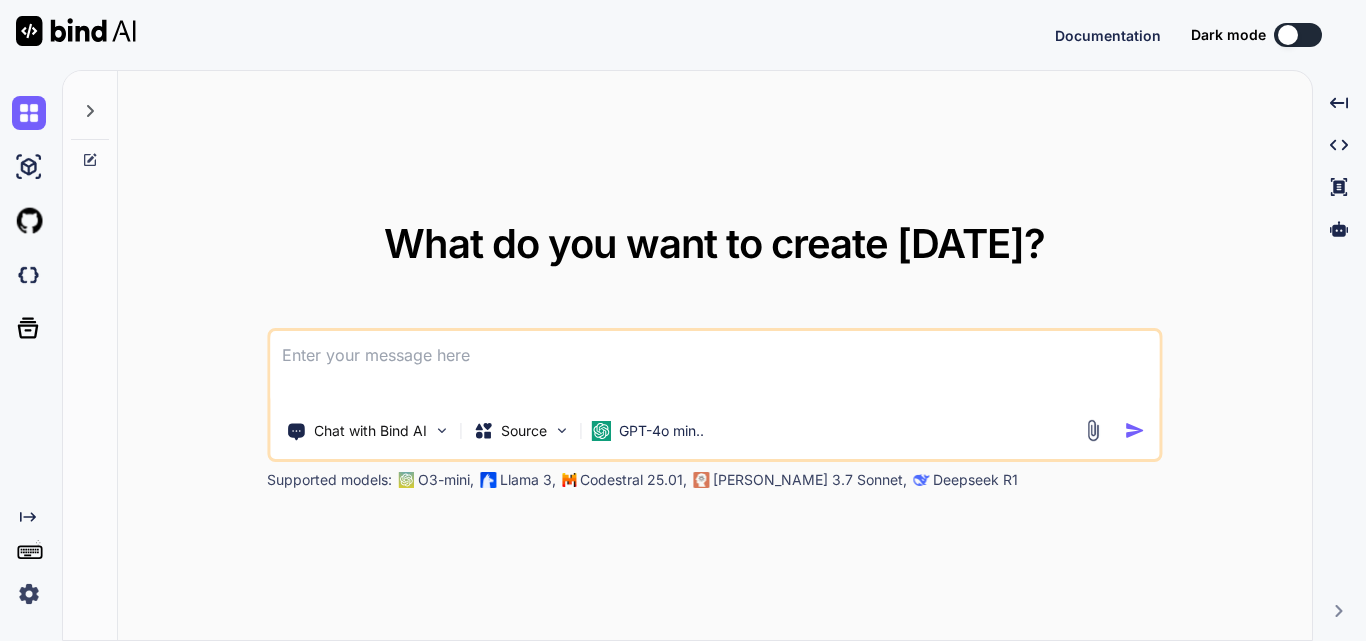 scroll, scrollTop: 0, scrollLeft: 0, axis: both 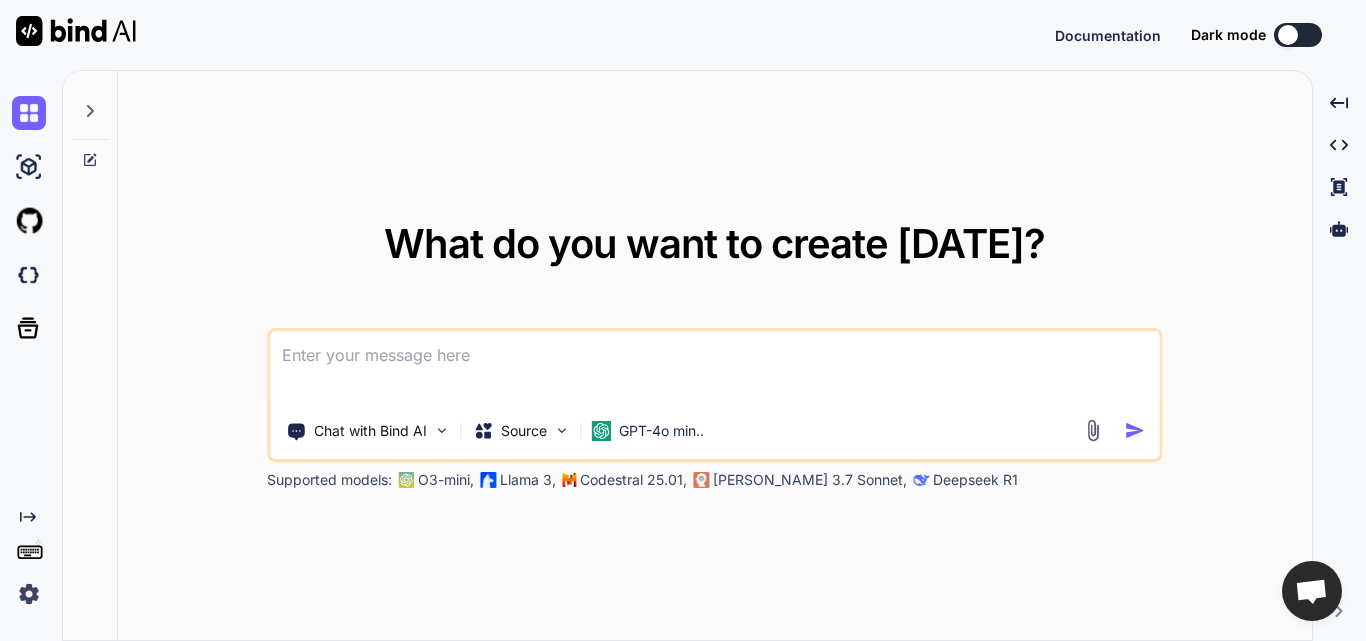 type on "x" 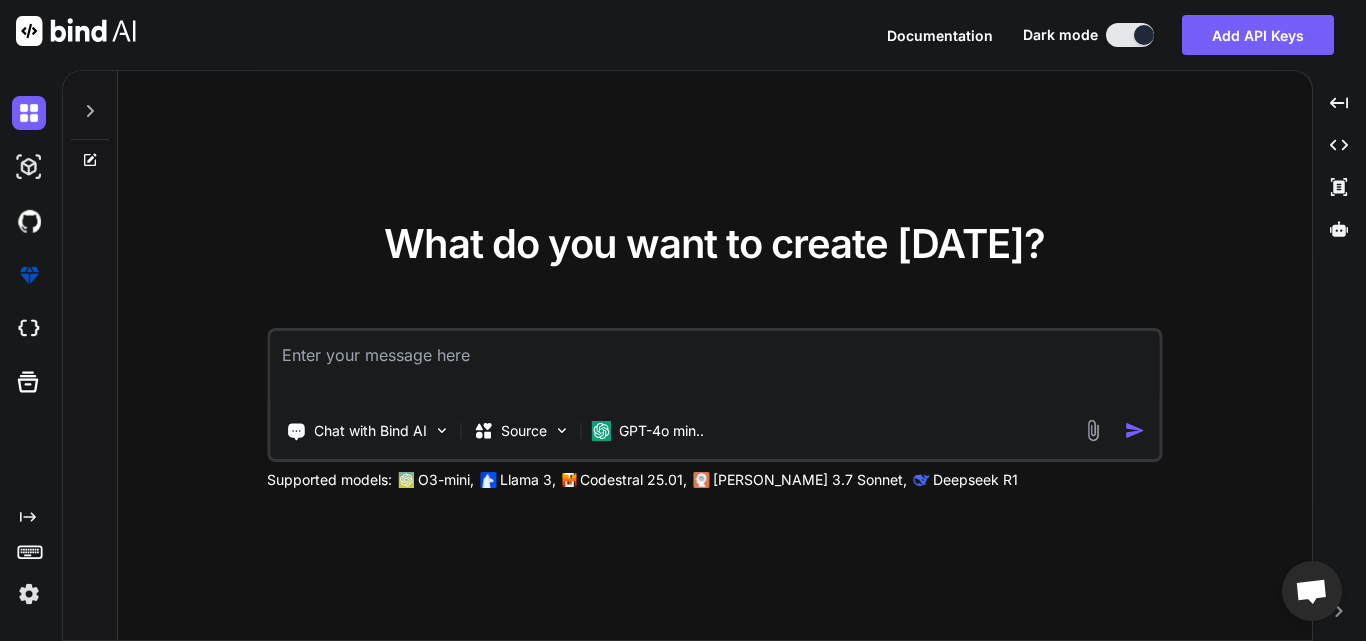 type on "$('#toggleAll').on('click', function () {
var isOpen = this.src.match('details_close');
var rows = $('#example tbody tr');
rows.each(function () {
var row = oTable.row($(this));
if (isOpen) {
// If currently open, close all rows
this.src = "/images/details_open.png";
row.child.hide();
$(this).removeClass('shown');
} else {
// If currently closed, open all rows
this.src = "/images/details_close.png";
var orderid = $(this).find('.currentImg').attr("rel");
var status = $(this).find('.currentImg').attr("status");
var companyId = $("#TableData_CompanyID").val();
var executiveId = $("#TableData_ExecutiveID").val();
// Fetch and show the details for each row
if (orderid > 0) {
if ((companyId > 0 || executiveId > 0) && (roleType != 'SuperAdmin' ..." 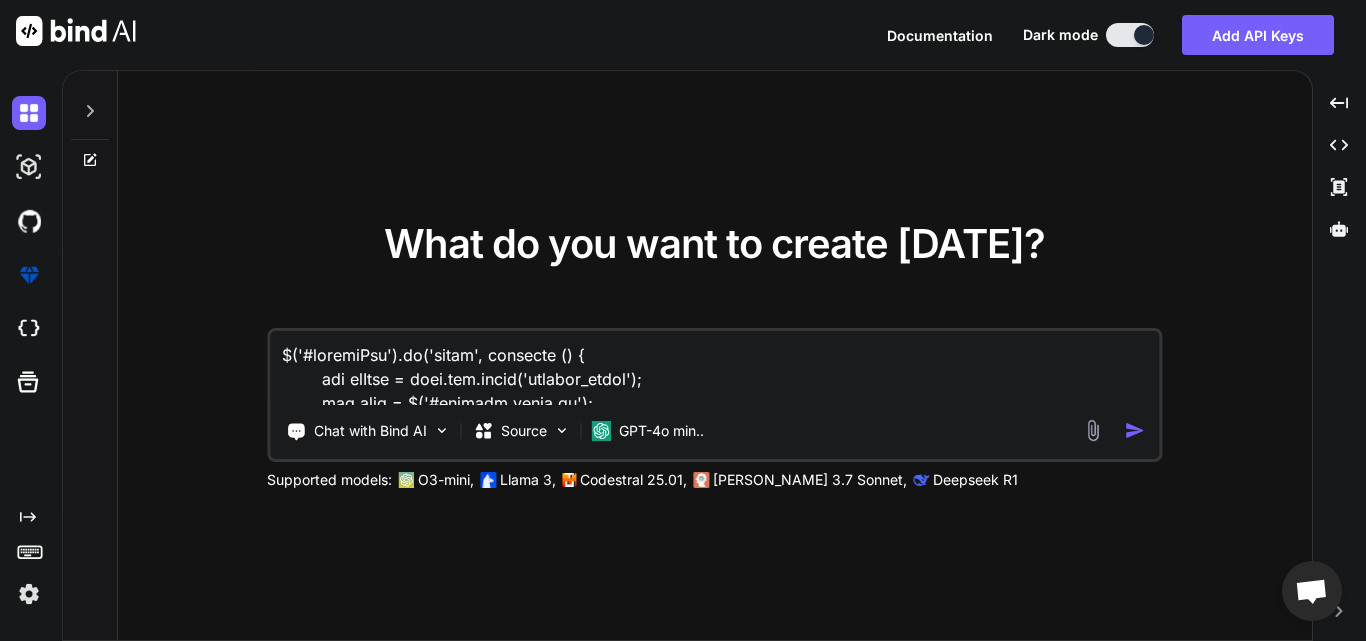 scroll, scrollTop: 819, scrollLeft: 0, axis: vertical 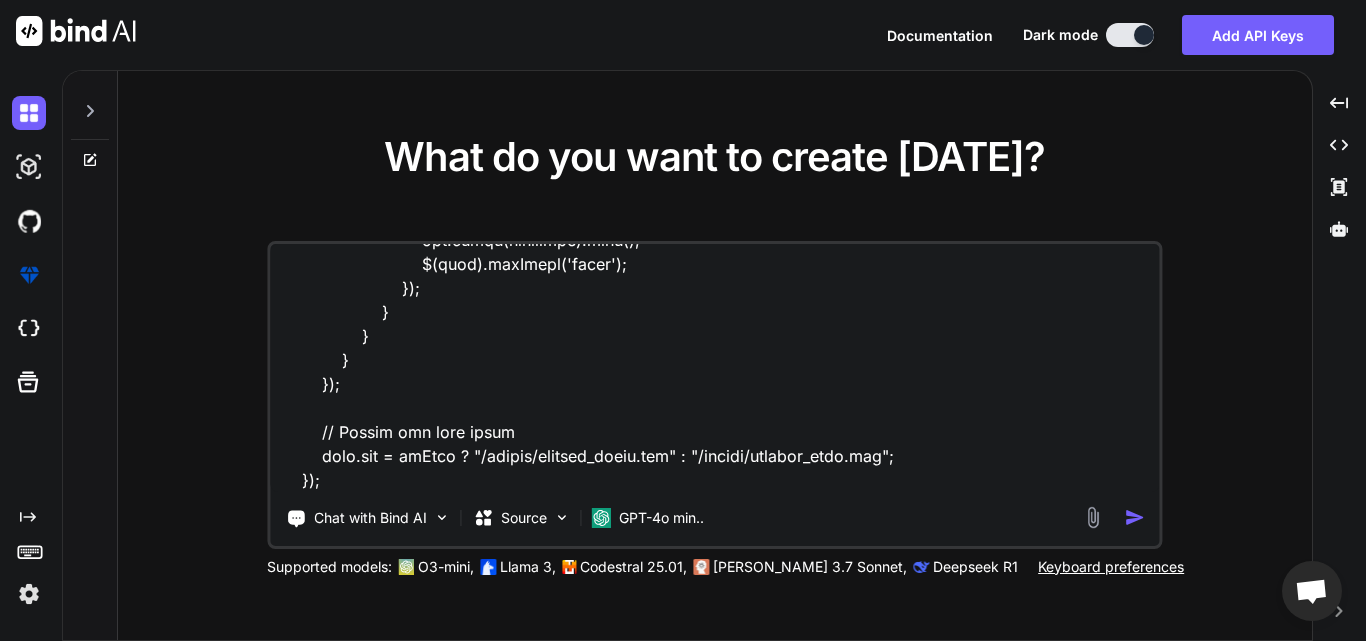 paste on "$('#toggleAll').on('click', function () {
var isOpen = this.src.match('details_close');
var rows = $('#example tbody tr');
rows.each(function () {
var row = oTable.row($(this));
if (isOpen) {
// If currently open, close all rows
this.src = "/images/details_open.png";
row.child.hide();
$(this).removeClass('shown');
} else {
// If currently closed, open all rows
this.src = "/images/details_close.png";
var orderid = $(this).find('.currentImg').attr("rel");
var status = $(this).find('.currentImg').attr("status");
var companyId = $("#TableData_CompanyID").val();
var executiveId = $("#TableData_ExecutiveID").val();
// Fetch and show the details for each row
if (orderid > 0) {
if ((companyId > 0 || executiveId > 0) && (roleType != 'SuperAd..." 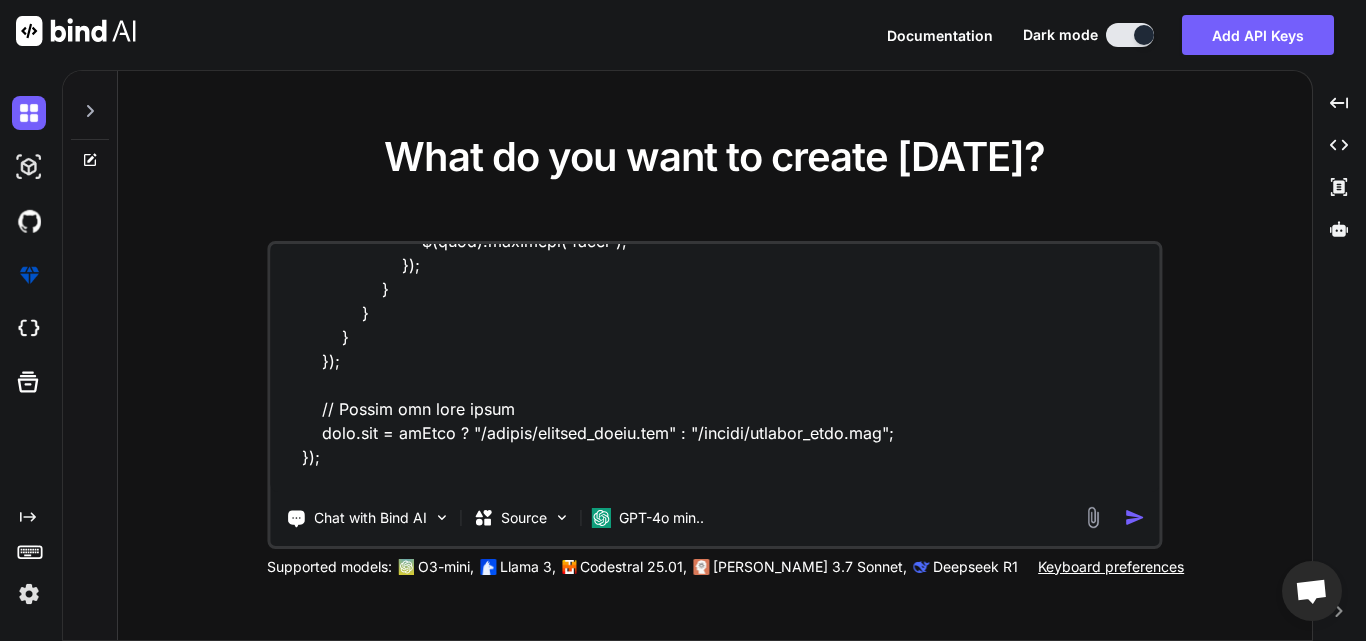 scroll, scrollTop: 939, scrollLeft: 0, axis: vertical 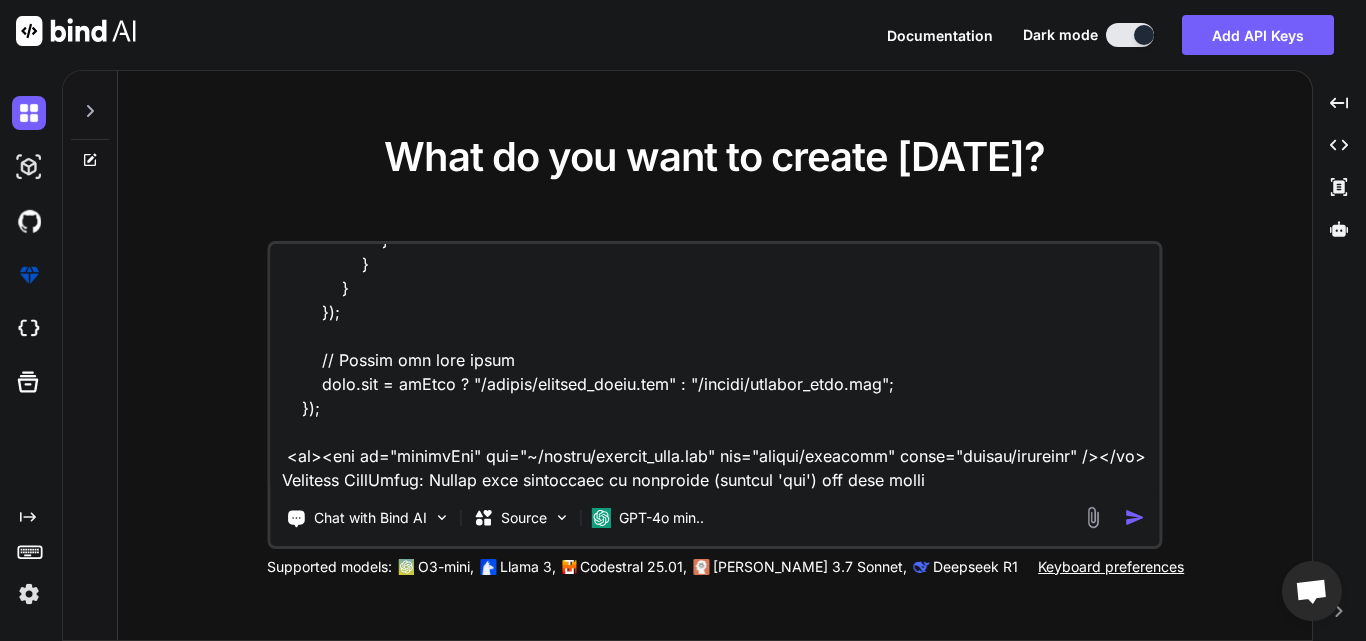 type on "$('#toggleAll').on('click', function () {
var isOpen = this.src.match('details_close');
var rows = $('#example tbody tr');
rows.each(function () {
var row = oTable.row($(this));
if (isOpen) {
// If currently open, close all rows
this.src = "/images/details_open.png";
row.child.hide();
$(this).removeClass('shown');
} else {
// If currently closed, open all rows
this.src = "/images/details_close.png";
var orderid = $(this).find('.currentImg').attr("rel");
var status = $(this).find('.currentImg').attr("status");
var companyId = $("#TableData_CompanyID").val();
var executiveId = $("#TableData_ExecutiveID").val();
// Fetch and show the details for each row
if (orderid > 0) {
if ((companyId > 0 || executiveId > 0) && (roleType != 'SuperAd..." 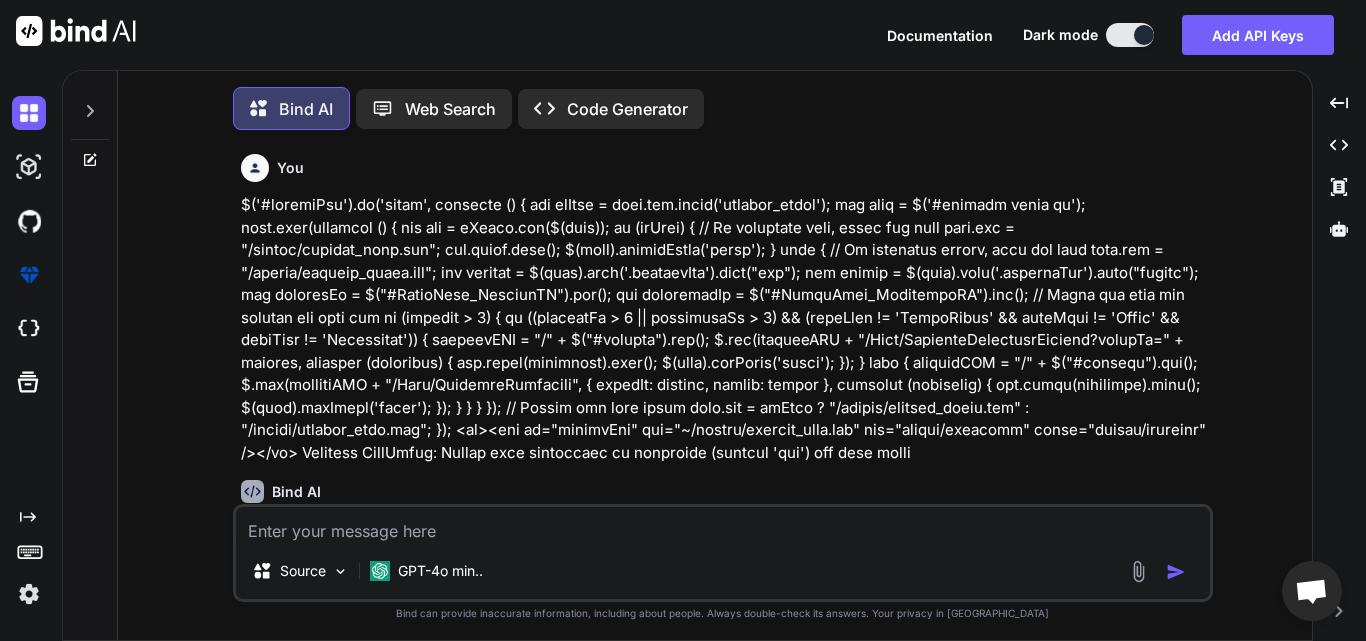 scroll, scrollTop: 124, scrollLeft: 0, axis: vertical 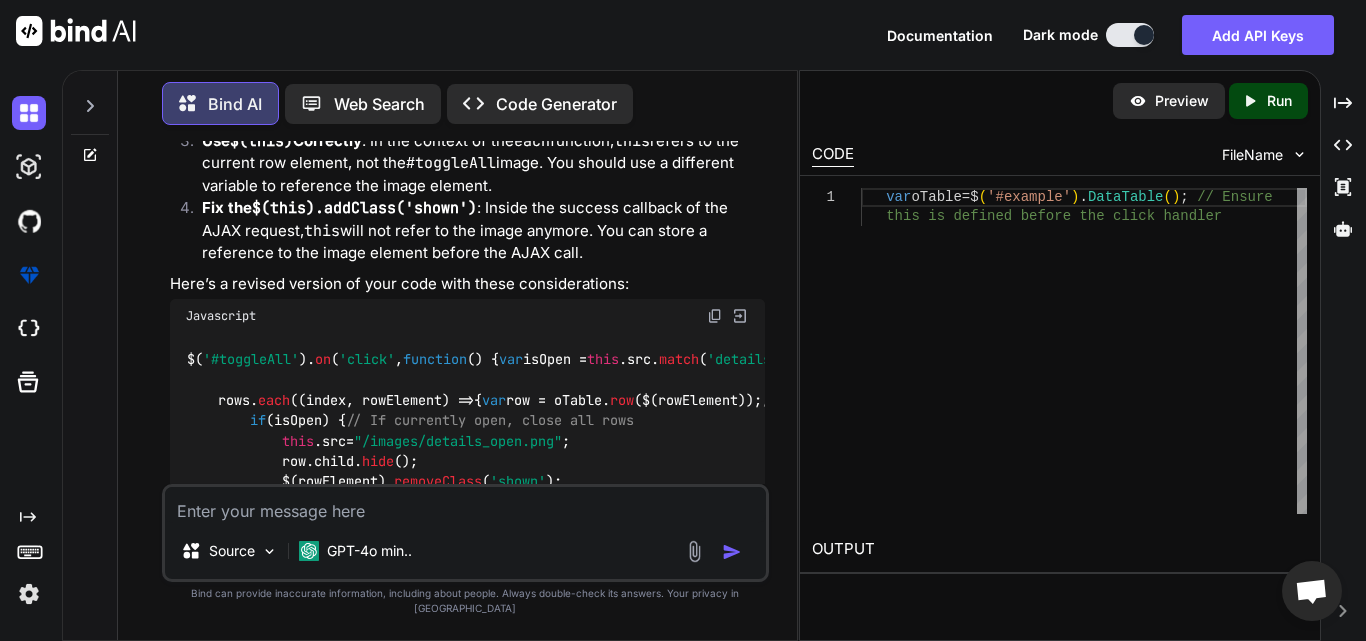 click at bounding box center (715, 316) 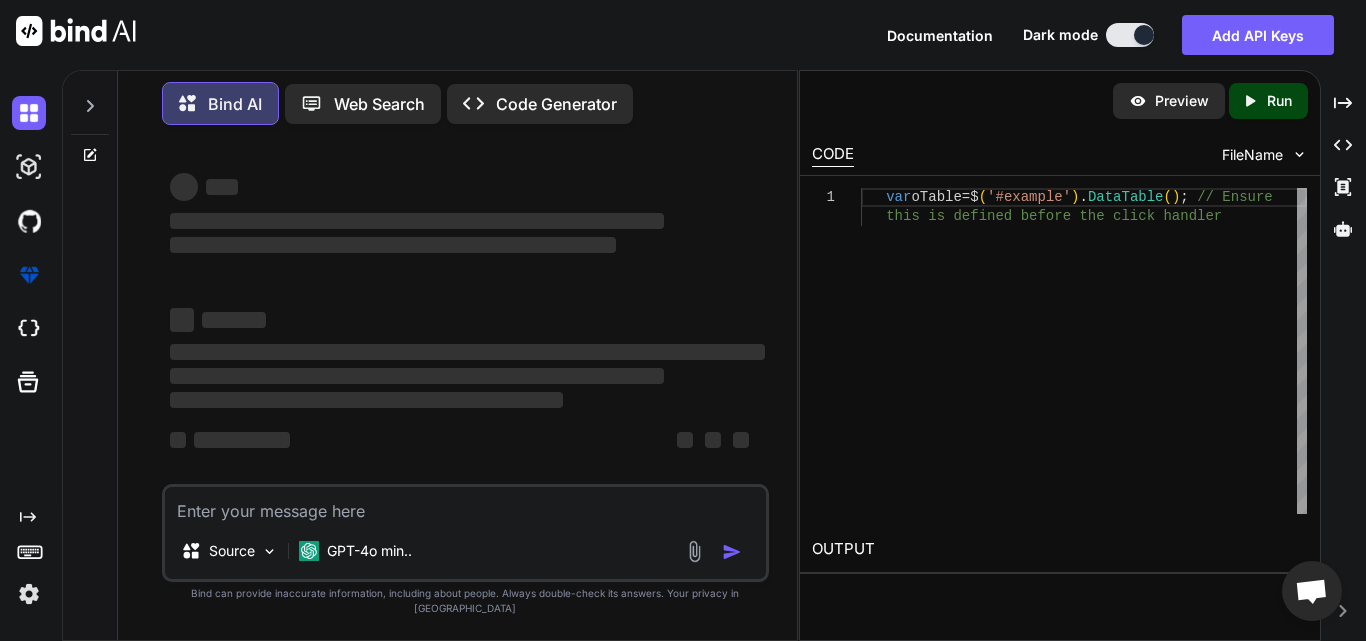 scroll, scrollTop: 0, scrollLeft: 0, axis: both 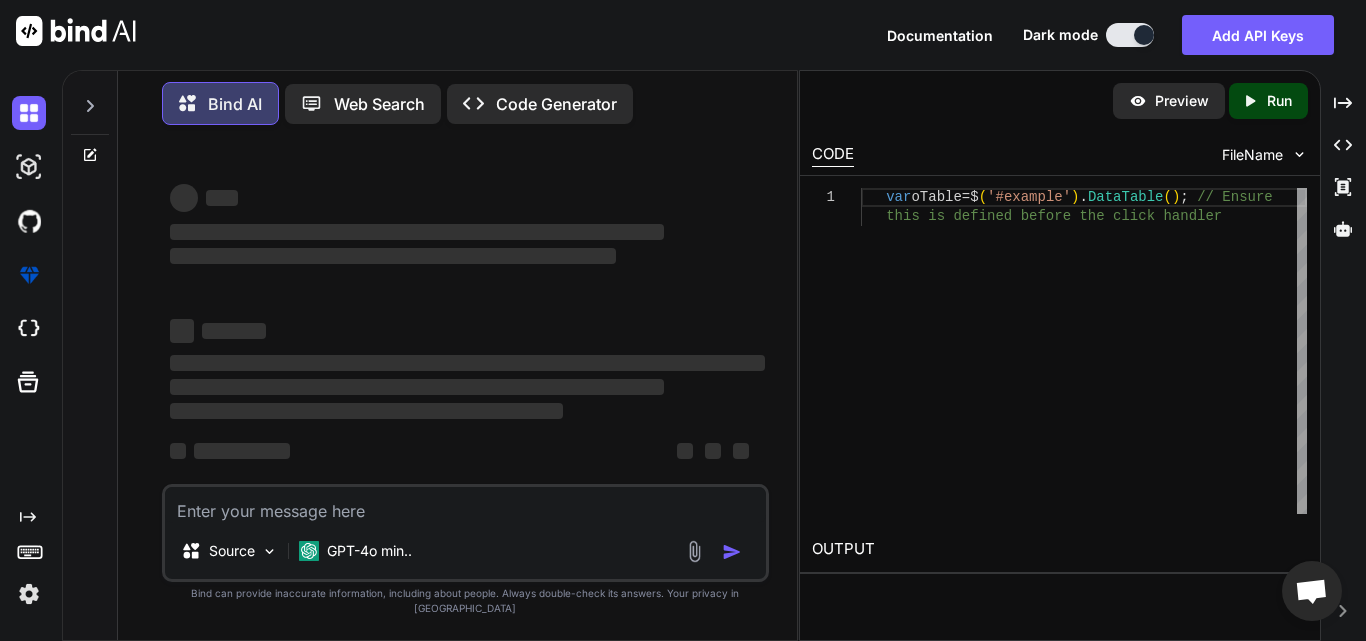 click at bounding box center (465, 505) 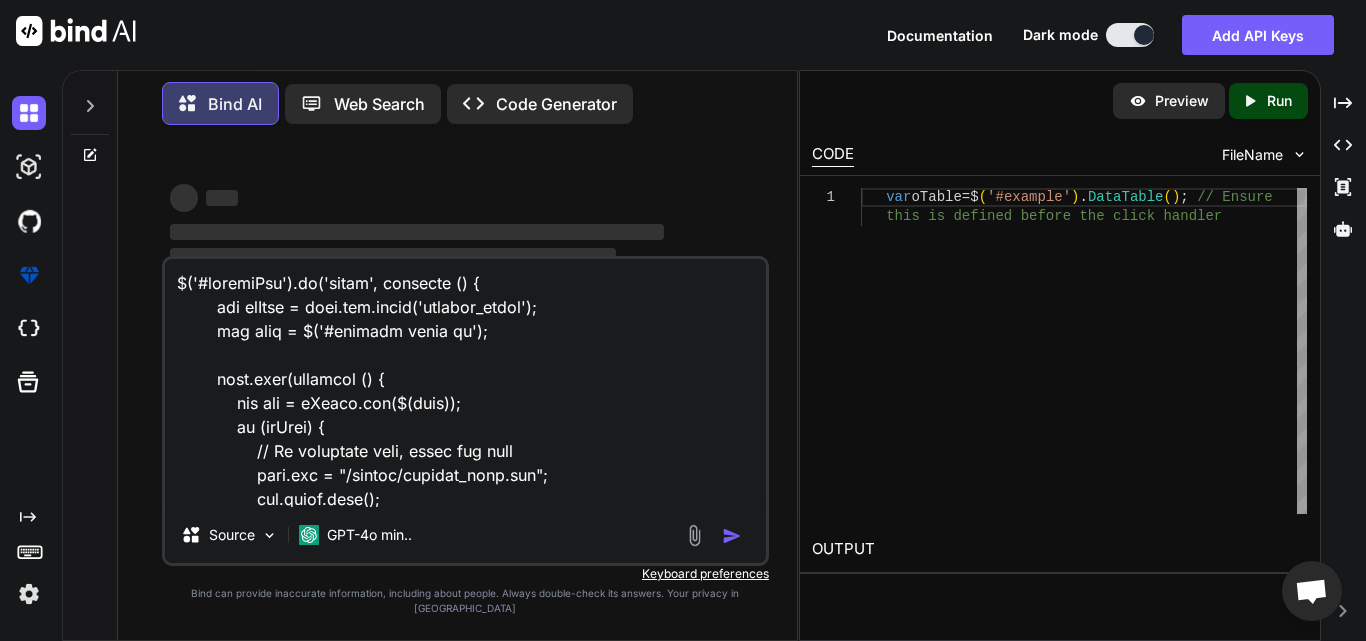 scroll, scrollTop: 842, scrollLeft: 0, axis: vertical 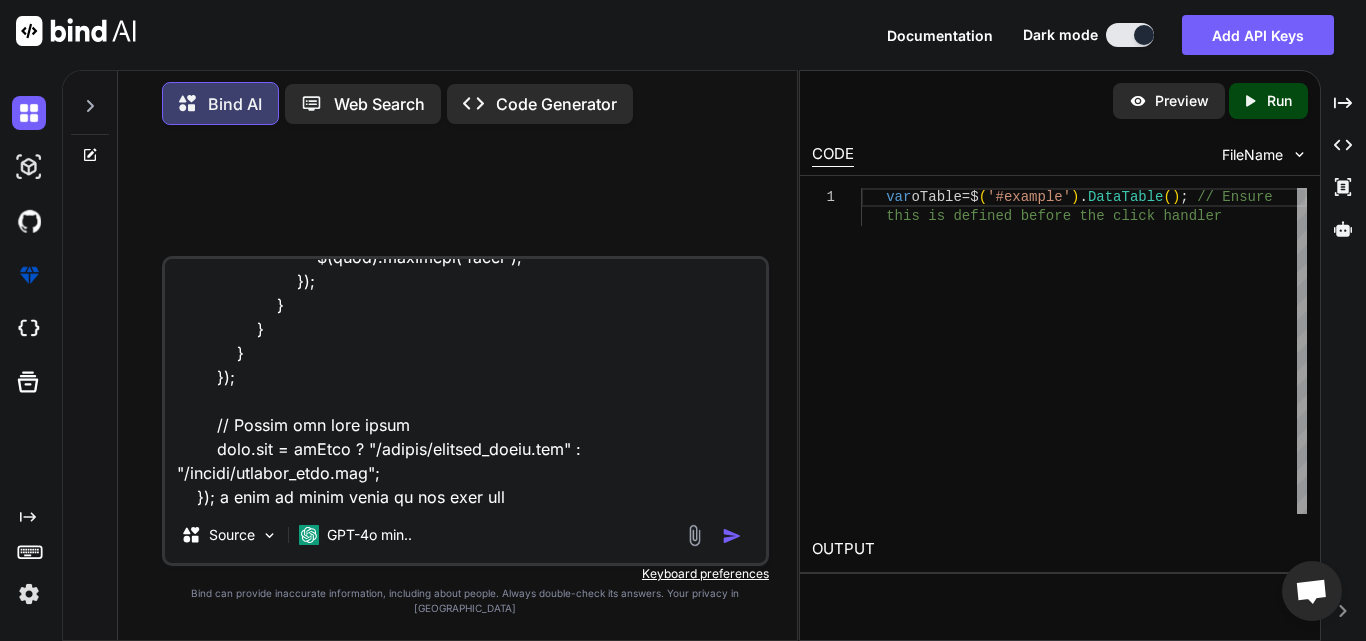 type on "$('#toggleAll').on('click', function () {
var isOpen = this.src.match('details_close');
var rows = $('#example tbody tr');
rows.each(function () {
var row = oTable.row($(this));
if (isOpen) {
// If currently open, close all rows
this.src = "/images/details_open.png";
row.child.hide();
$(this).removeClass('shown');
} else {
// If currently closed, open all rows
this.src = "/images/details_close.png";
var orderid = $(this).find('.currentImg').attr("rel");
var status = $(this).find('.currentImg').attr("status");
var companyId = $("#TableData_CompanyID").val();
var executiveId = $("#TableData_ExecutiveID").val();
// Fetch and show the details for each row
if (orderid > 0) {
if ((companyId > 0 || executiveId > 0) && (roleType != 'SuperAdmin' ..." 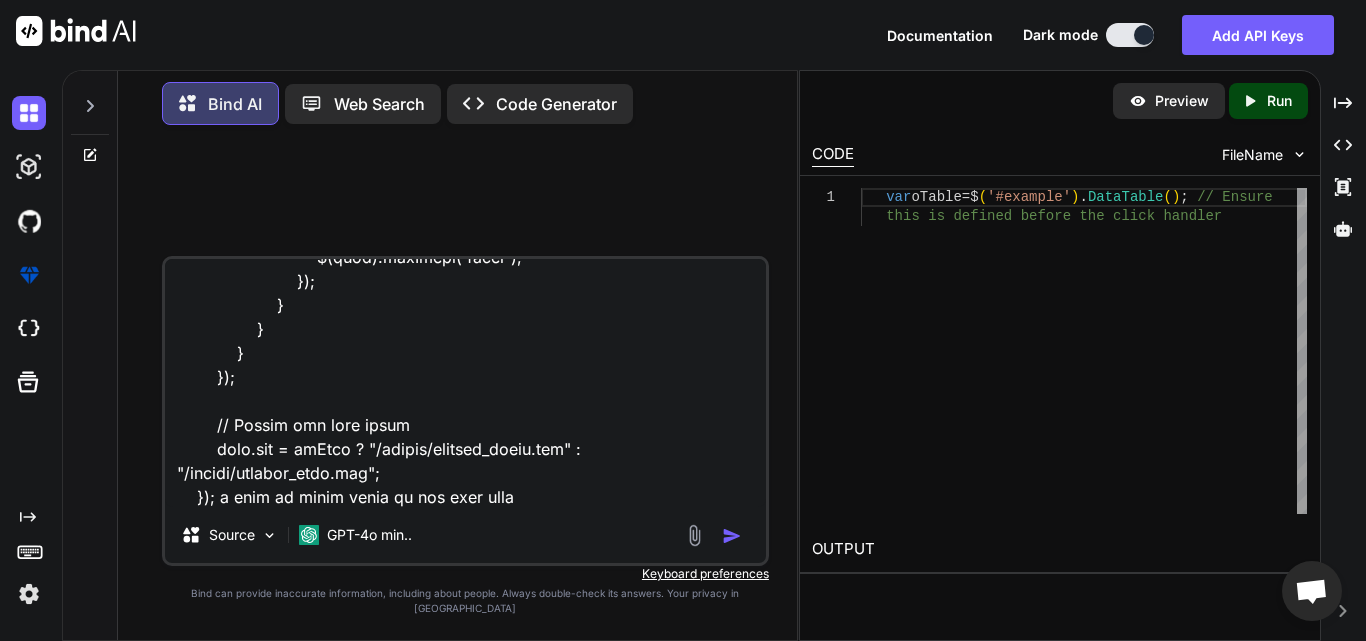 type 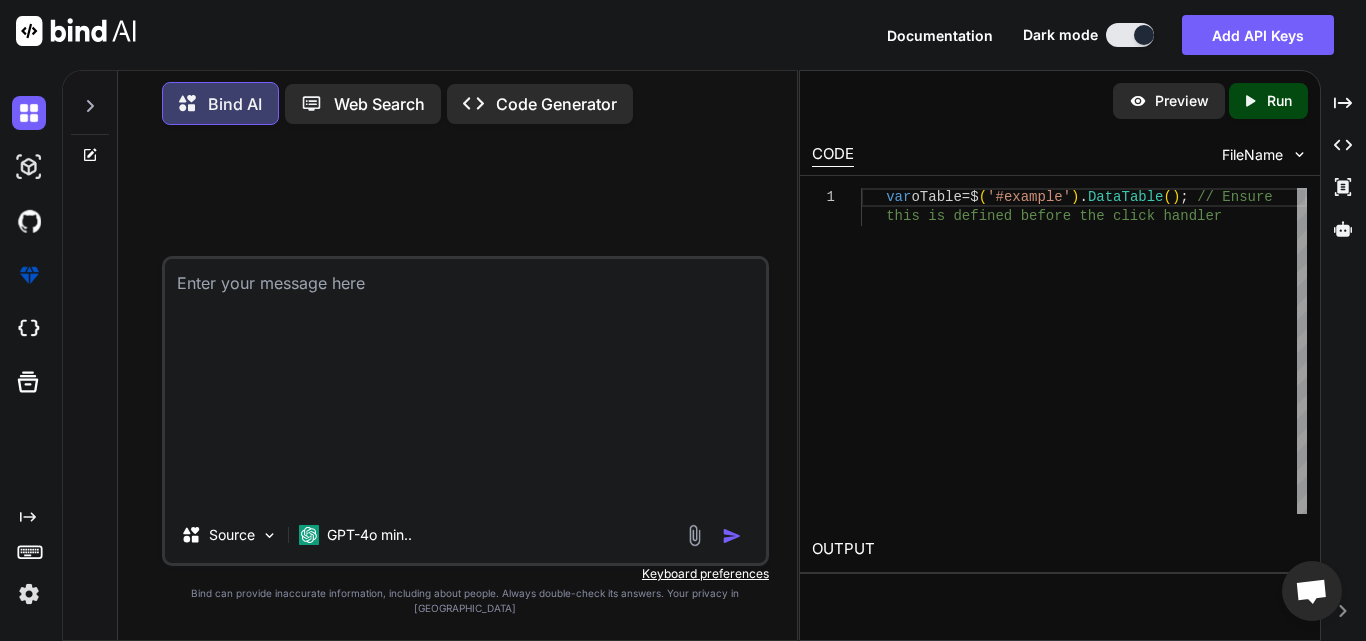 scroll, scrollTop: 0, scrollLeft: 0, axis: both 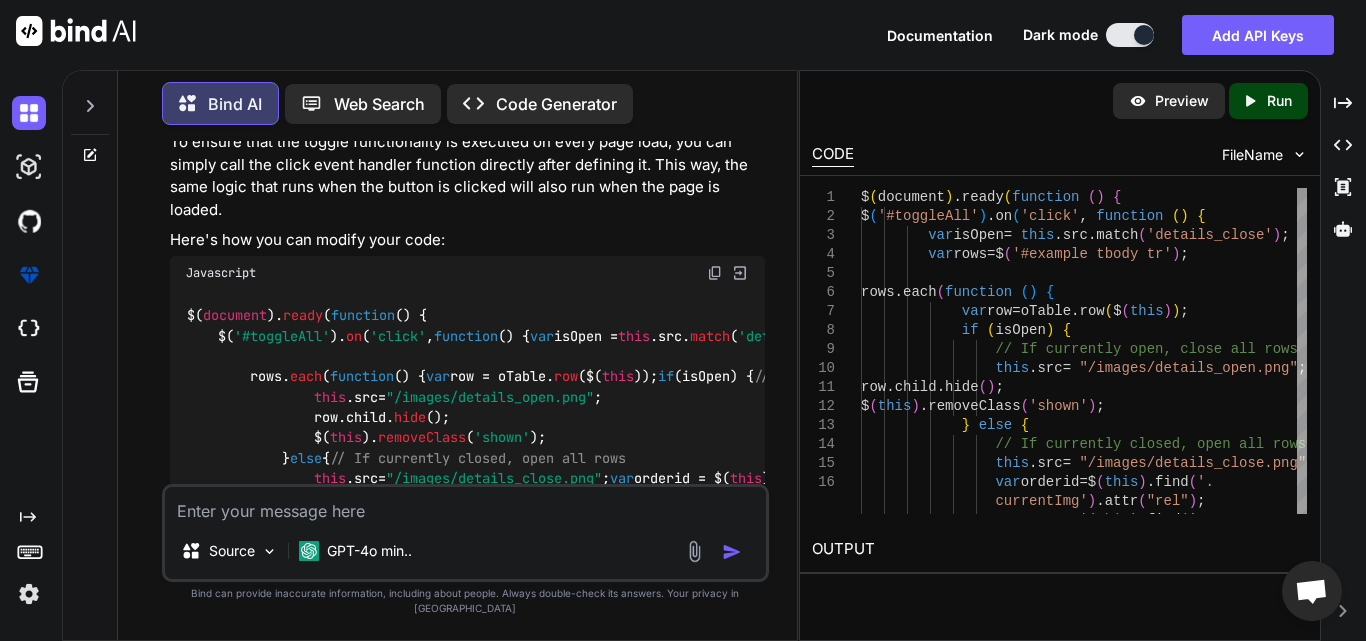 click at bounding box center [715, 273] 